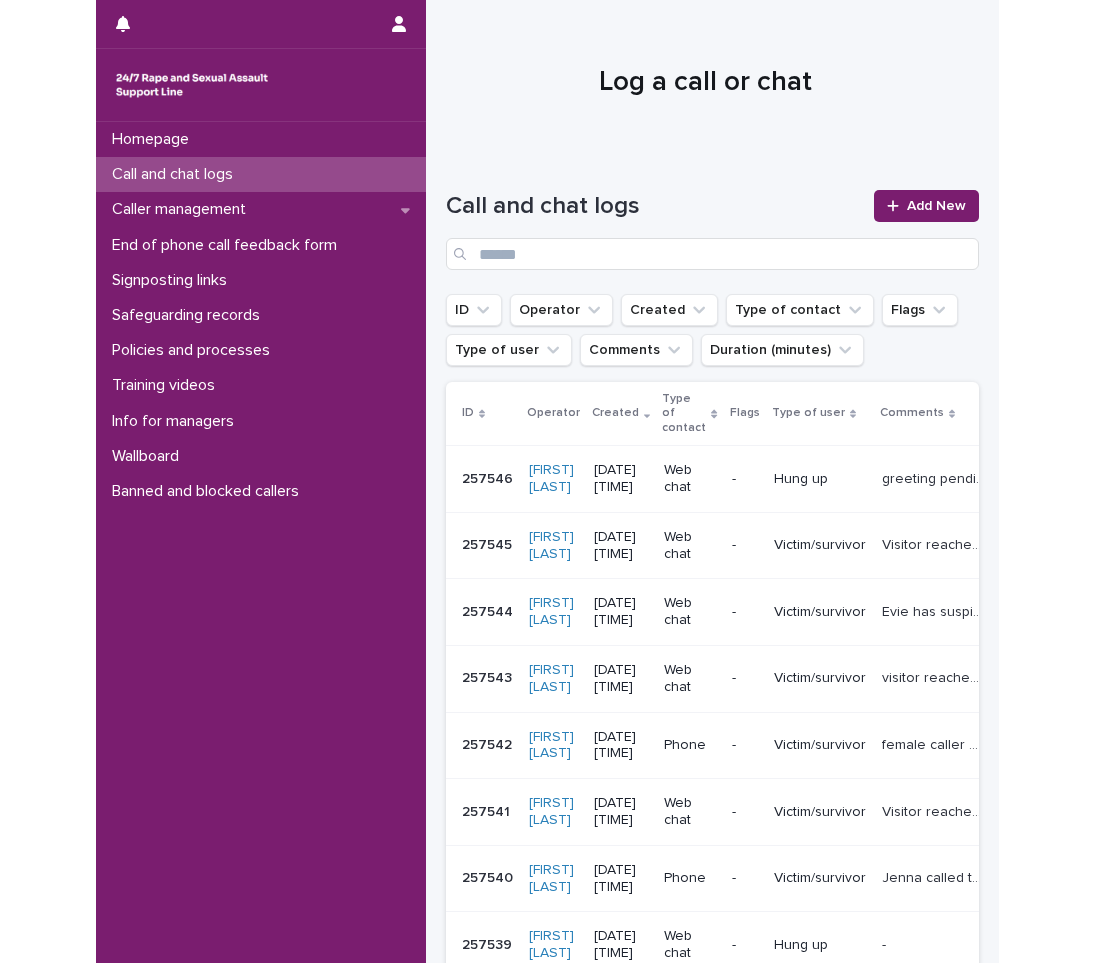 scroll, scrollTop: 0, scrollLeft: 0, axis: both 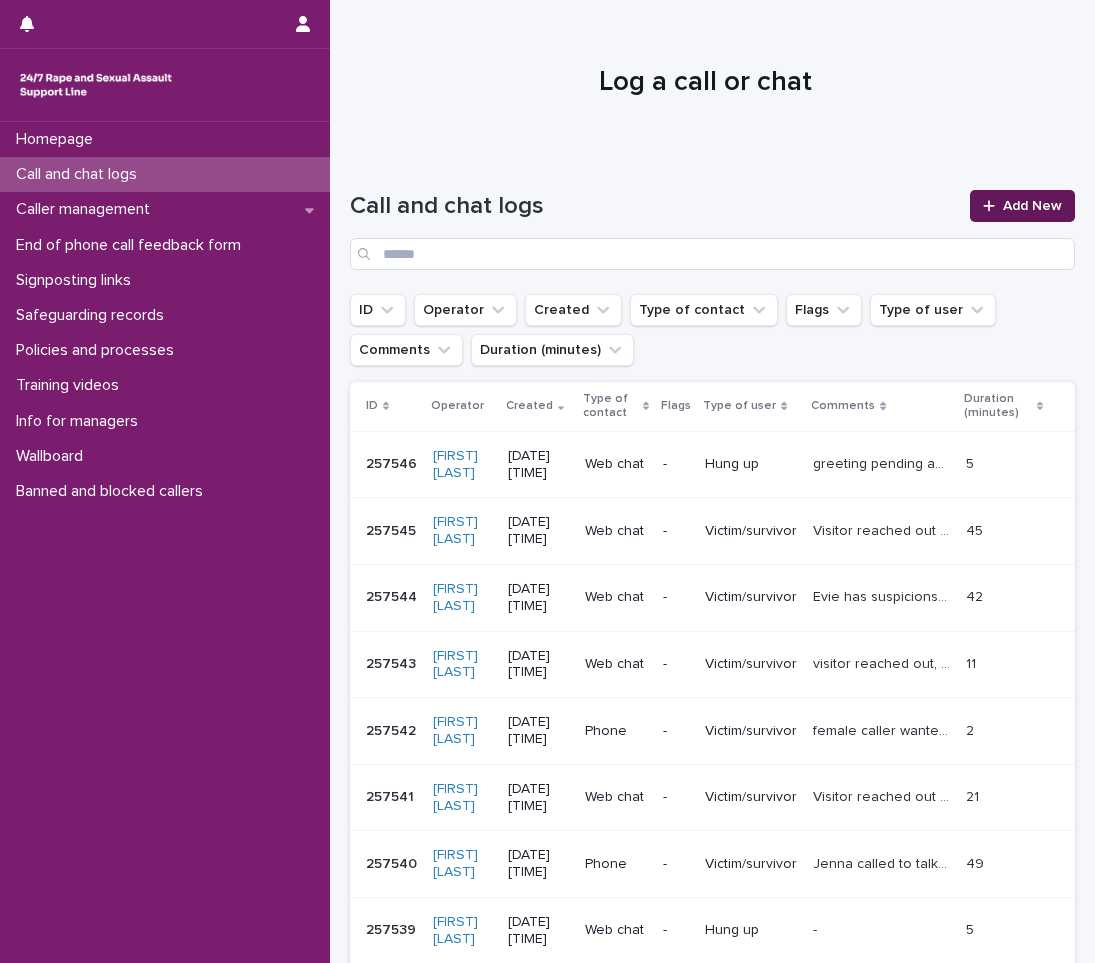 click on "Add New" at bounding box center [1022, 206] 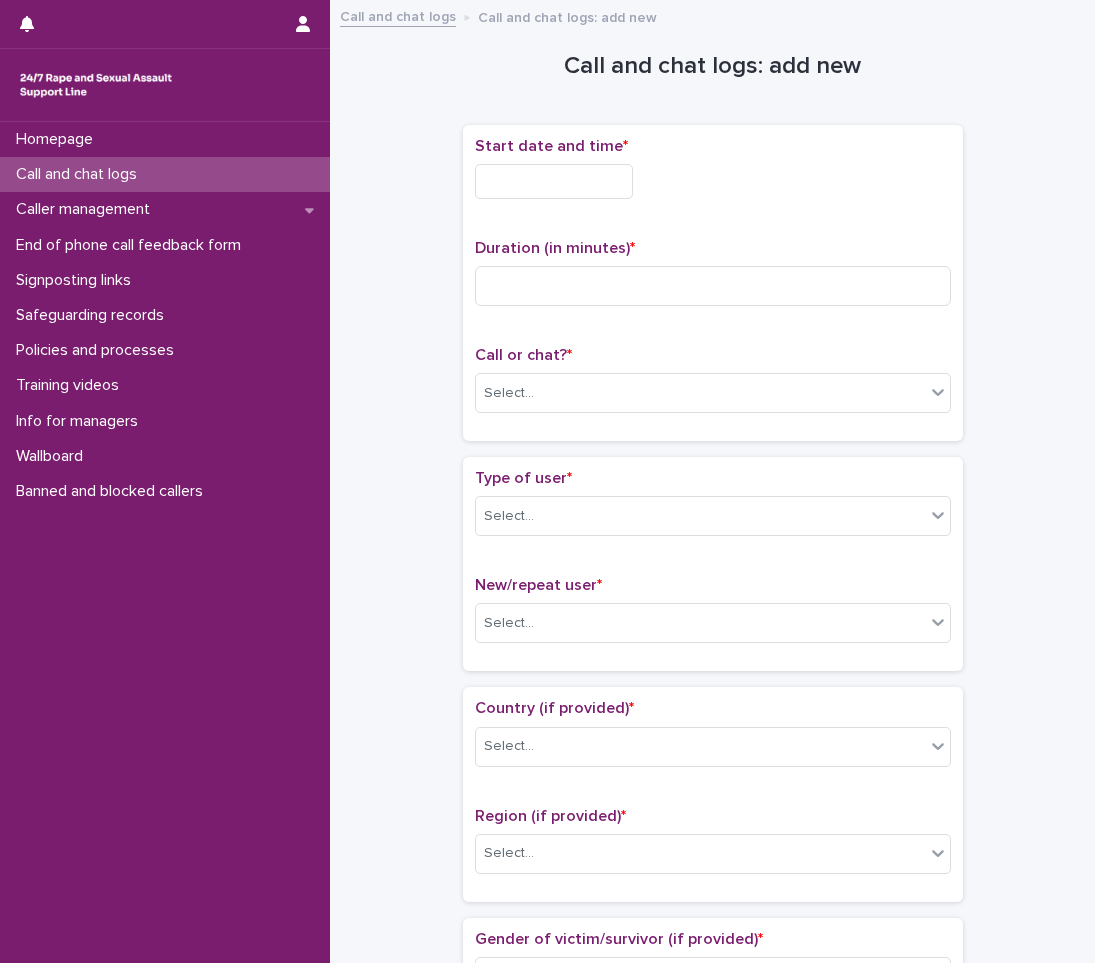 click at bounding box center (554, 181) 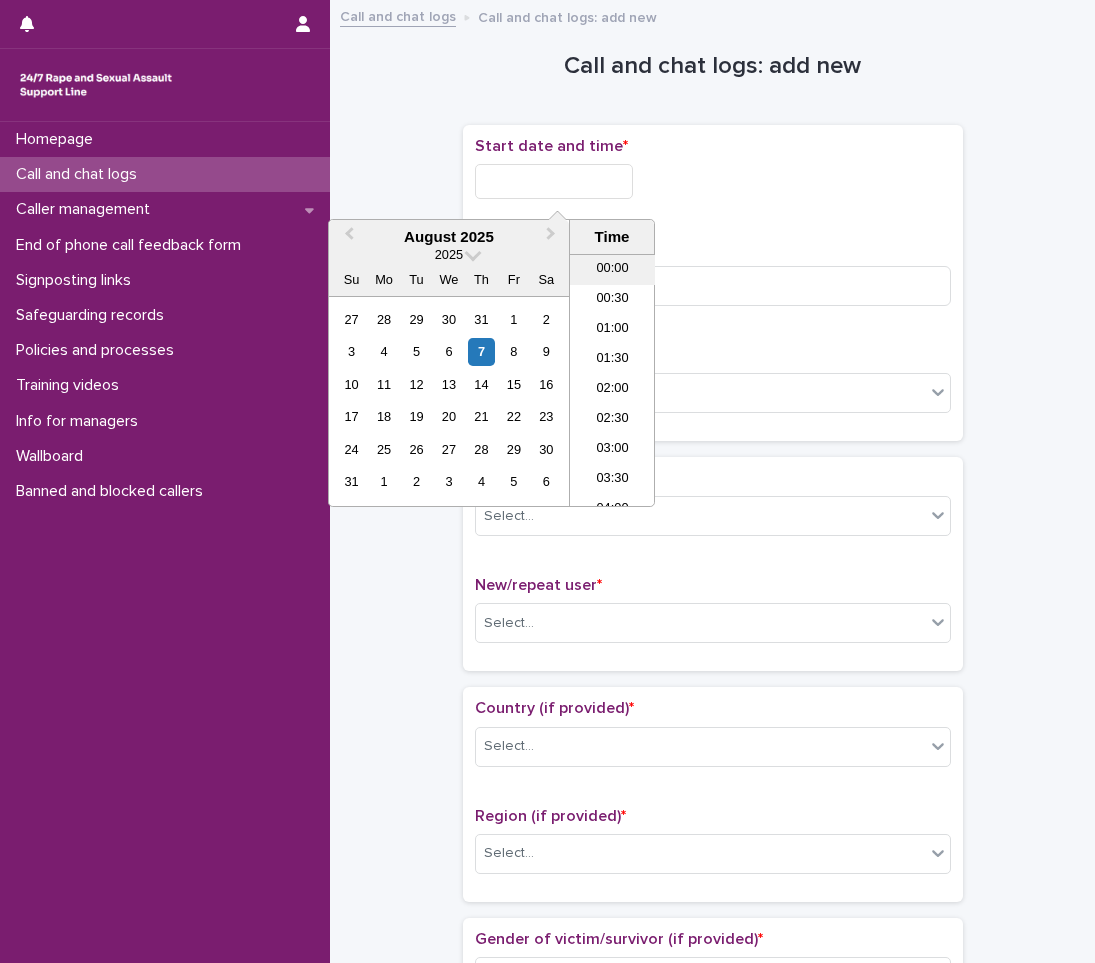 scroll, scrollTop: 10, scrollLeft: 0, axis: vertical 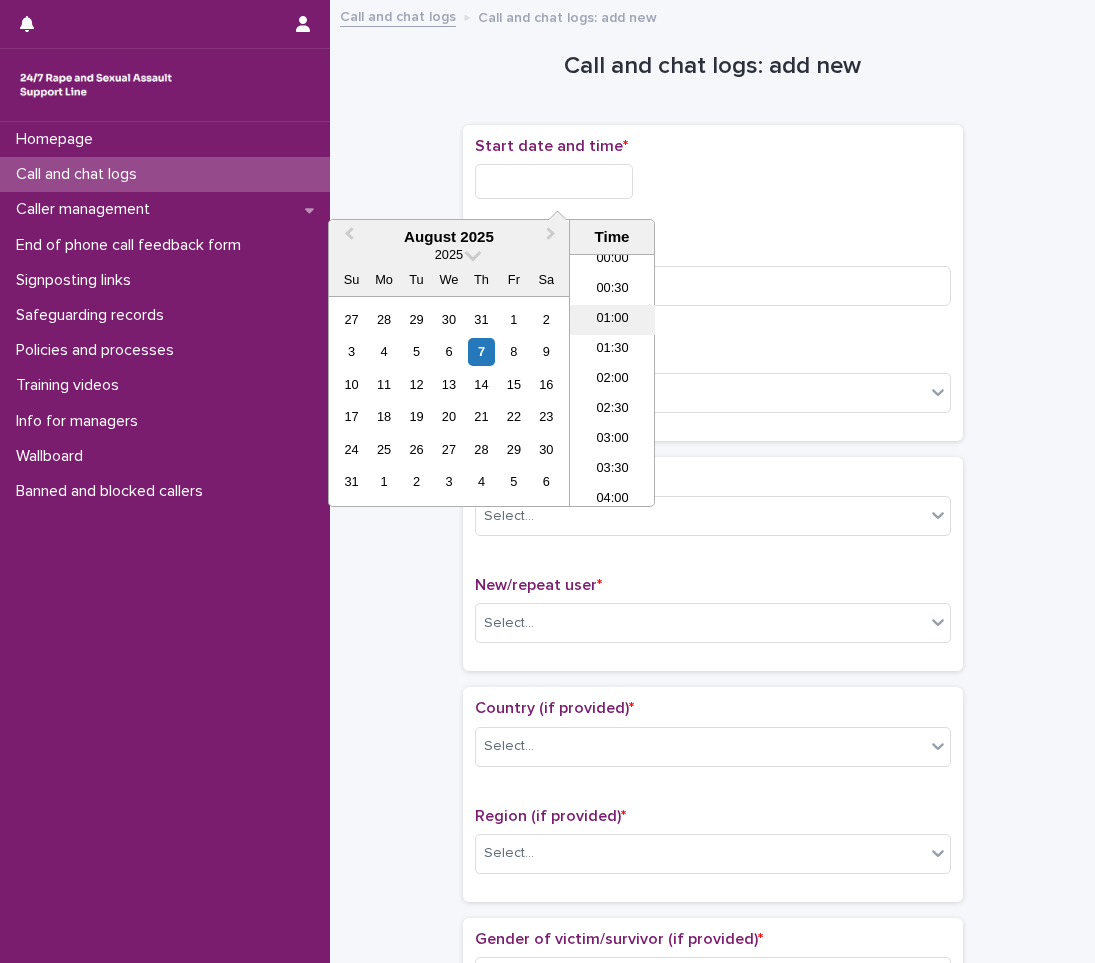 click on "01:00" at bounding box center [612, 320] 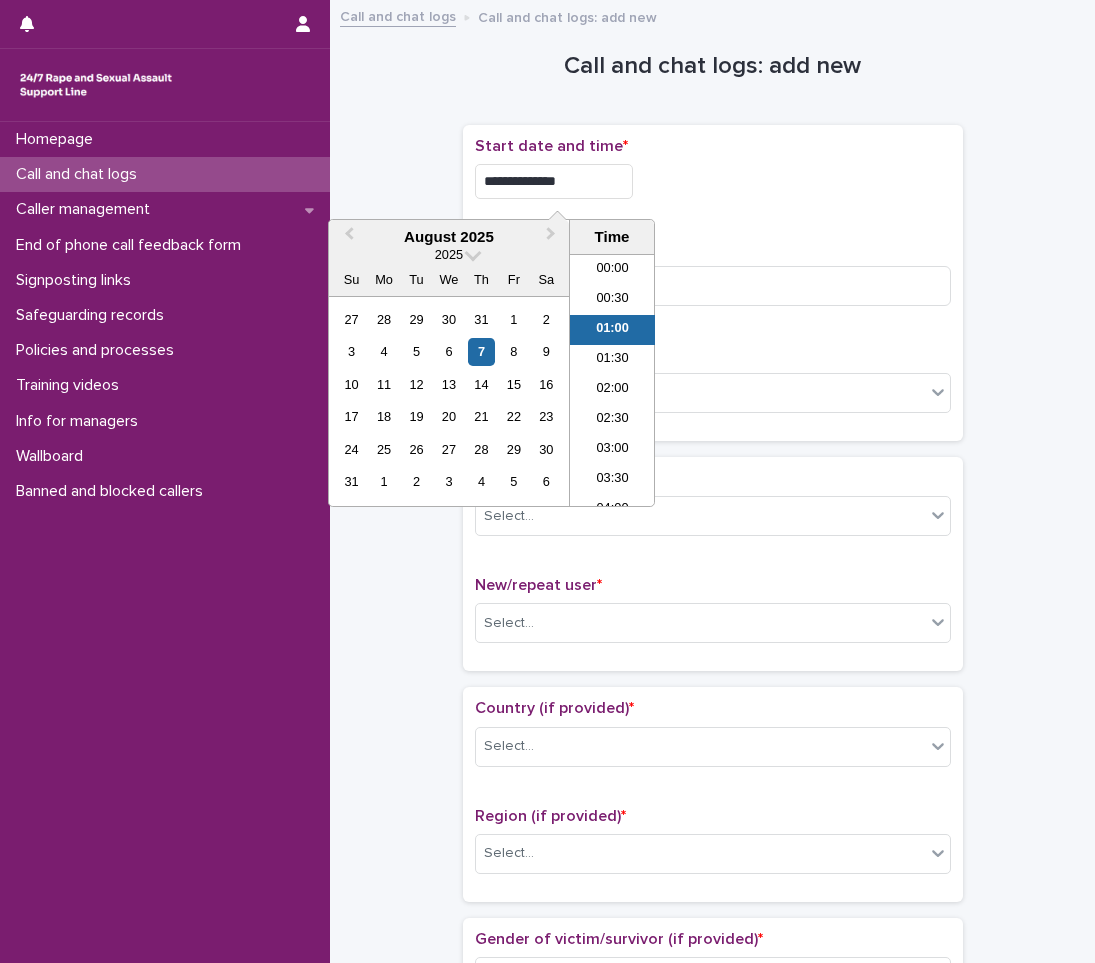 click on "**********" at bounding box center (554, 181) 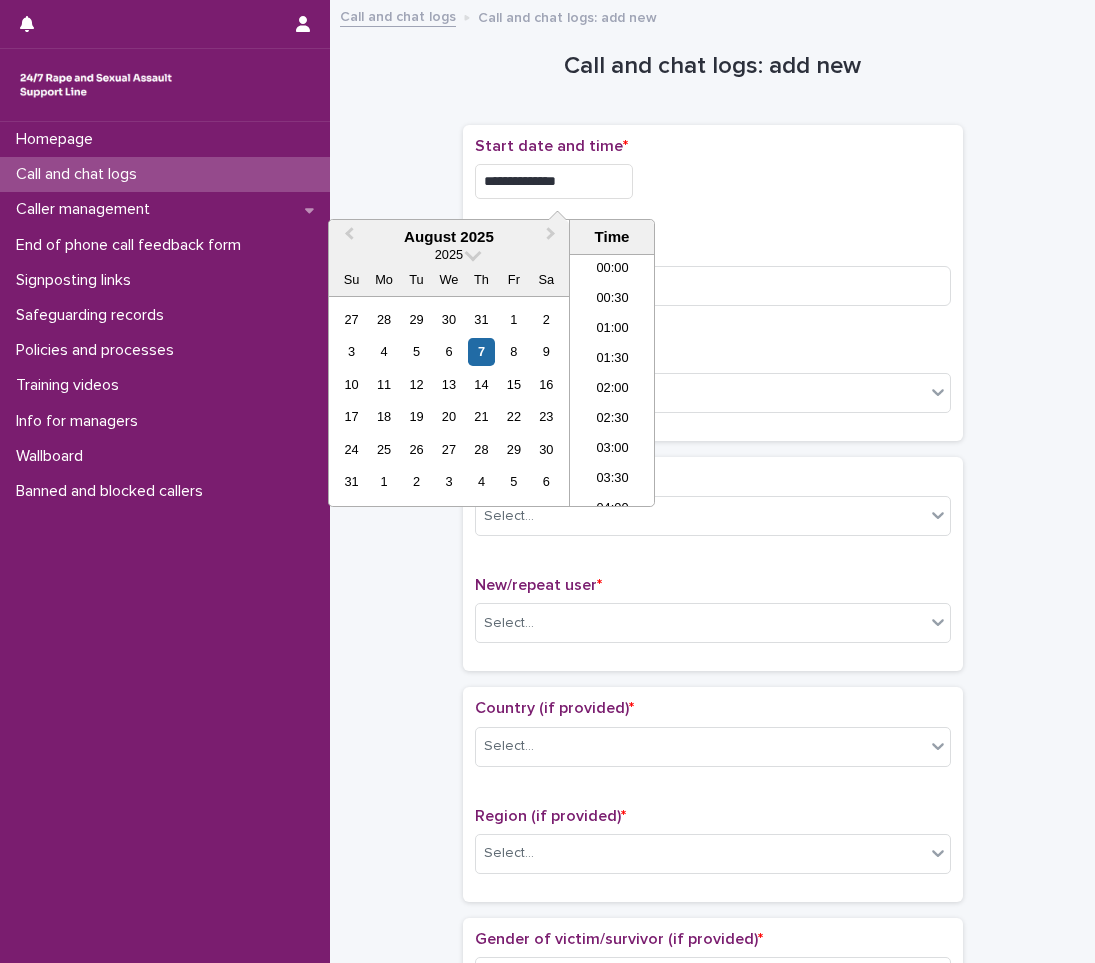 type on "**********" 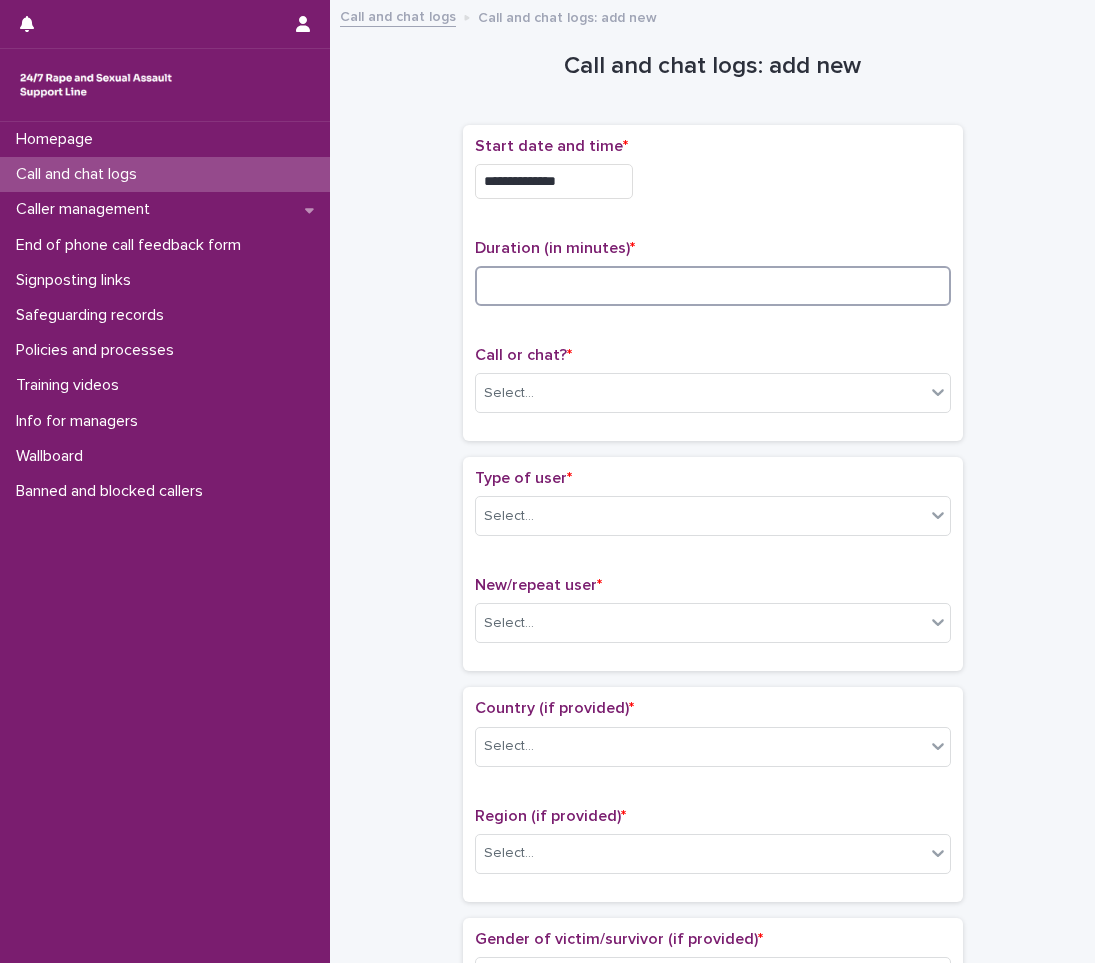 click at bounding box center (713, 286) 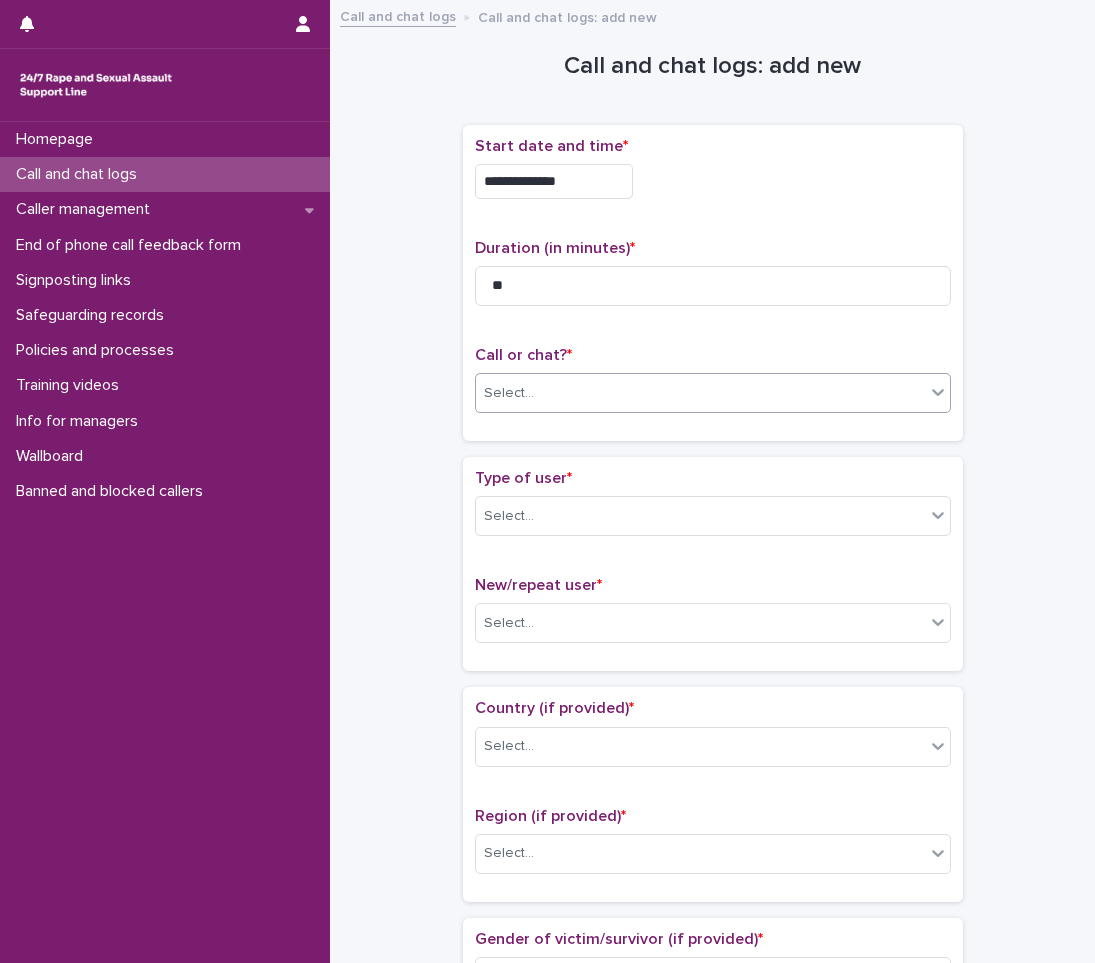 click on "Select..." at bounding box center [713, 393] 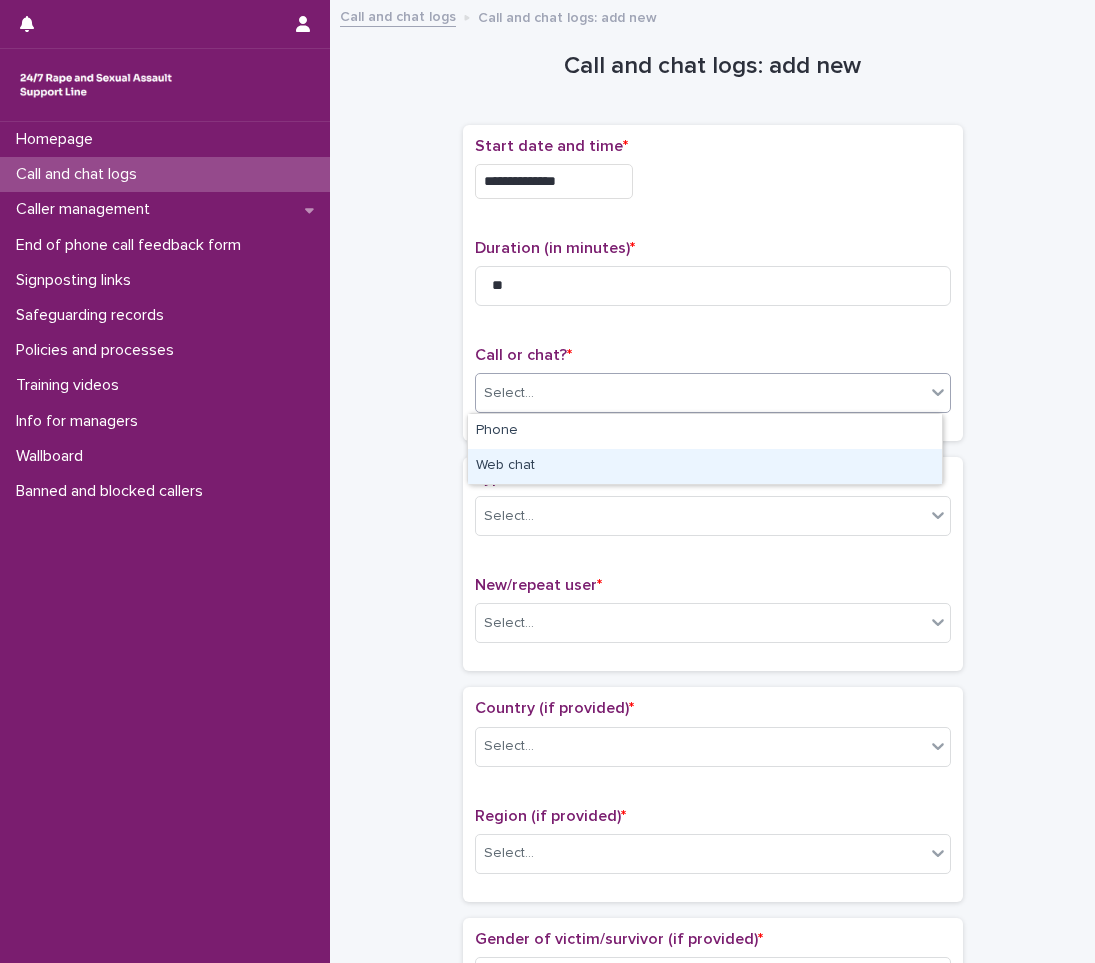click on "Web chat" at bounding box center (705, 466) 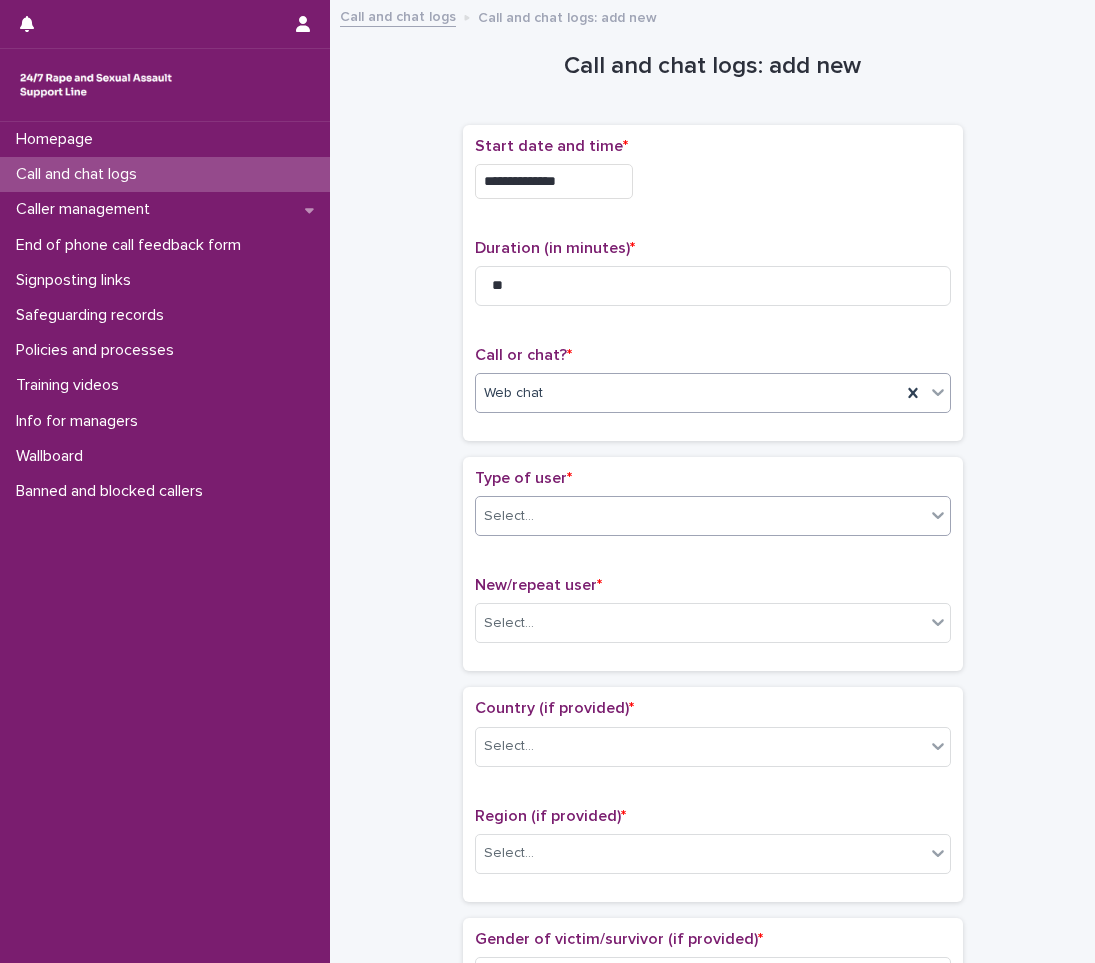 click on "Select..." at bounding box center [700, 516] 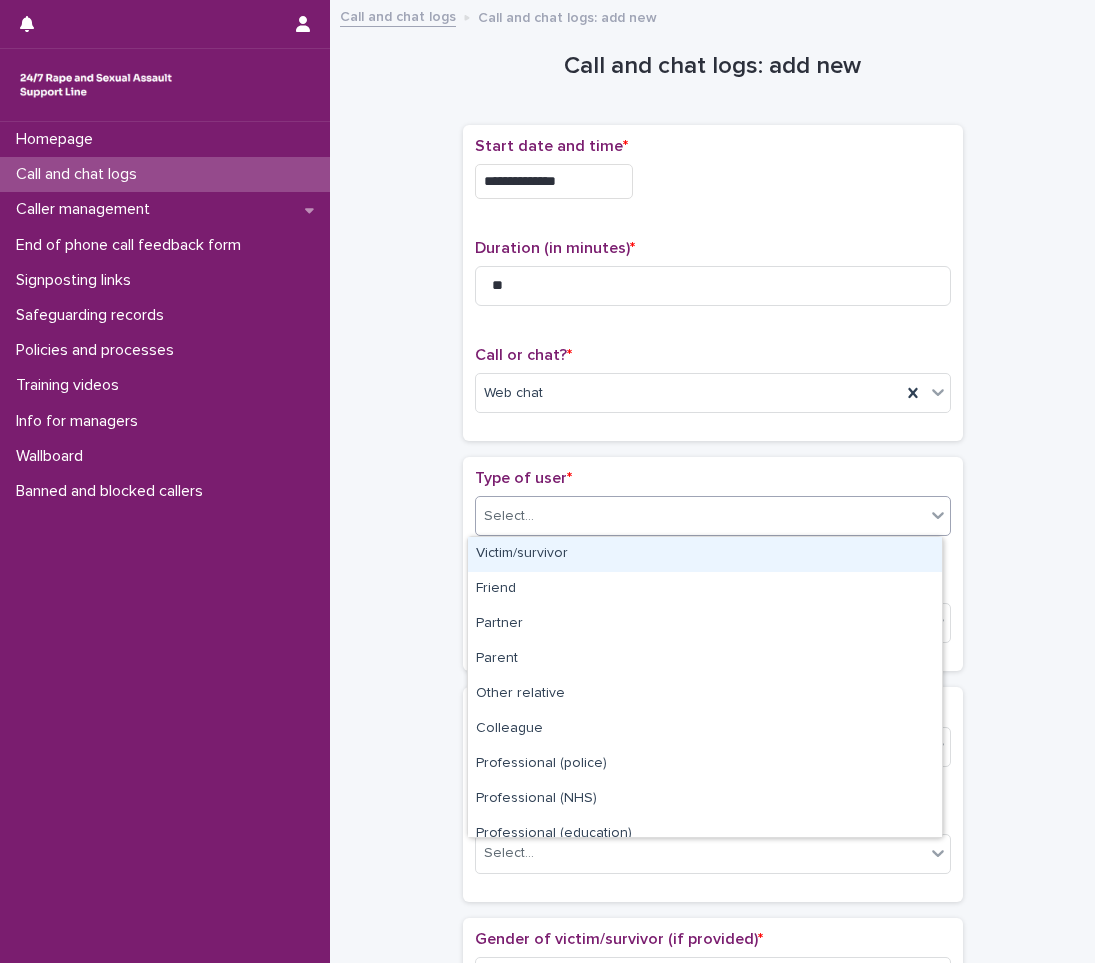click on "Victim/survivor" at bounding box center [705, 554] 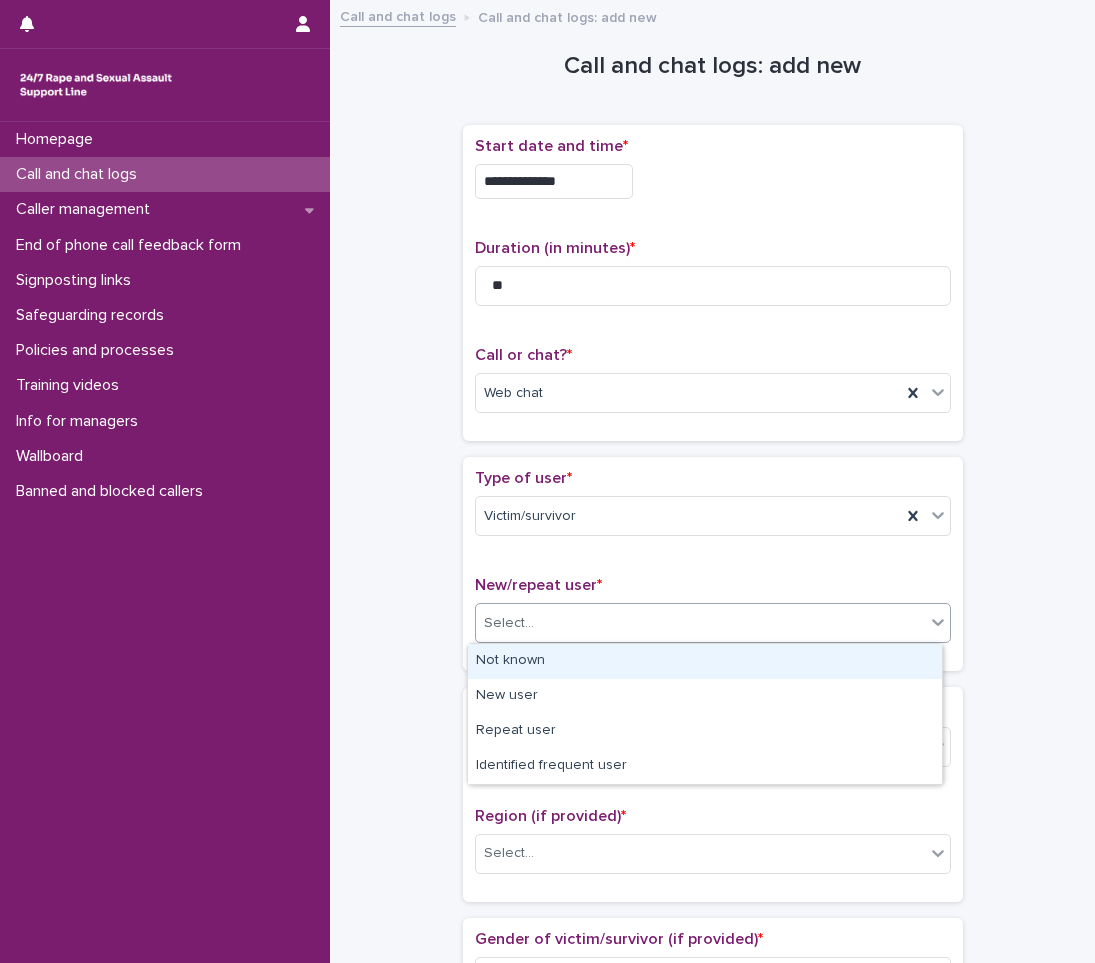 click on "Select..." at bounding box center [700, 623] 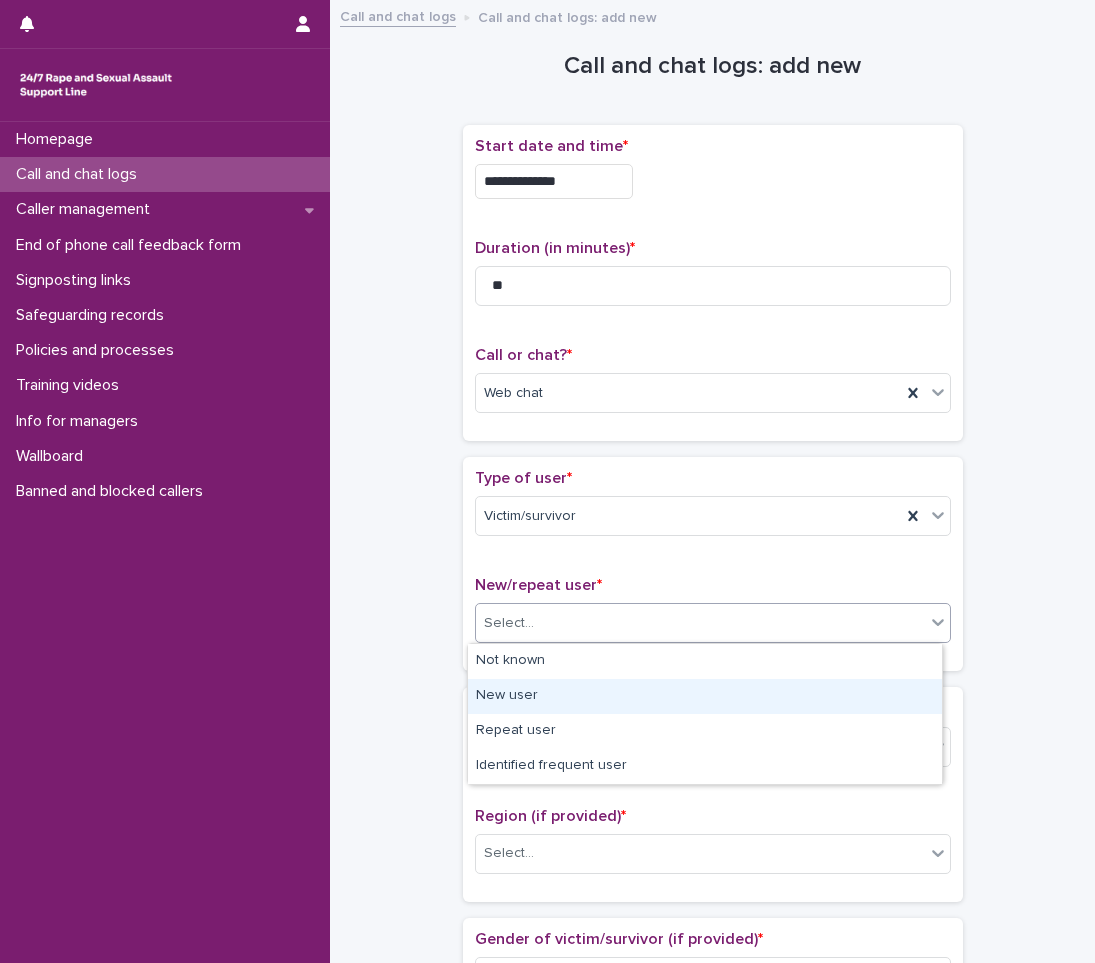 click on "New user" at bounding box center (705, 696) 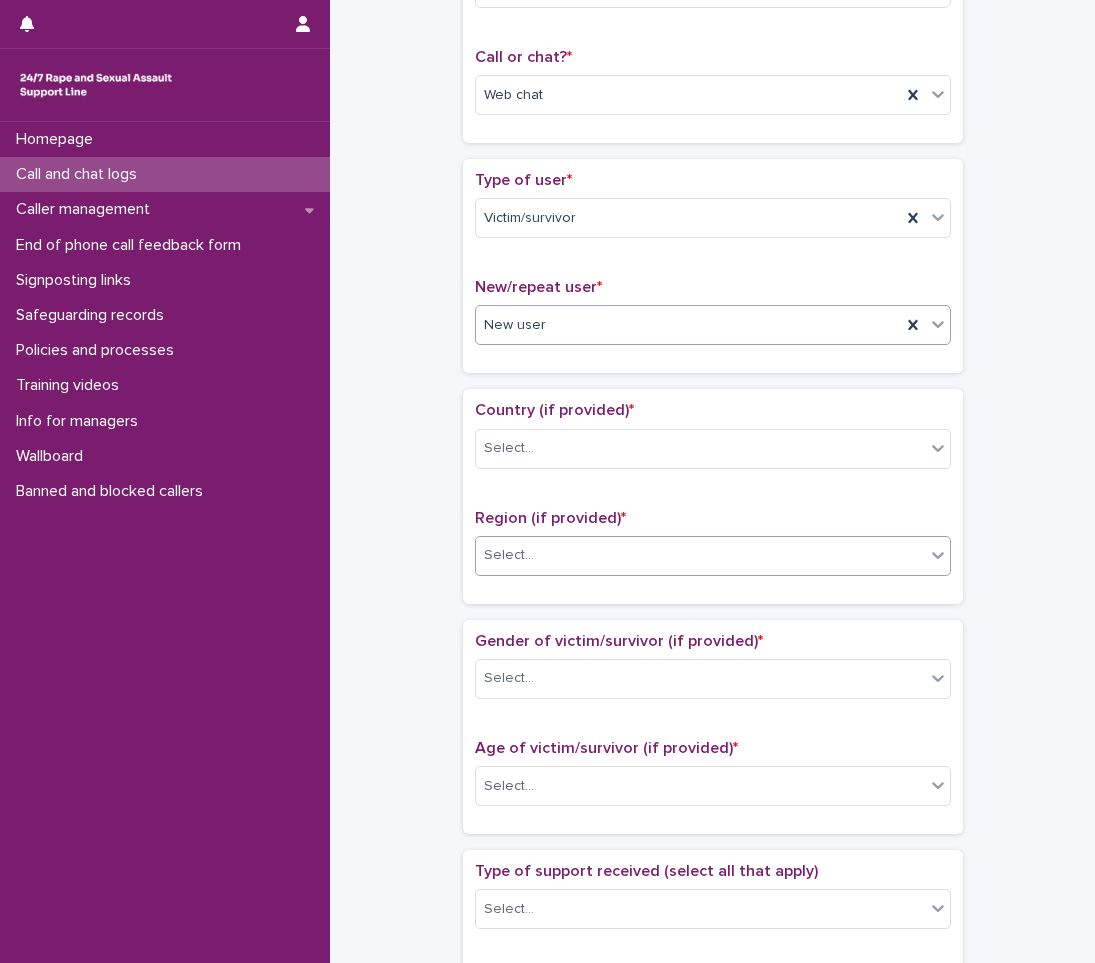 scroll, scrollTop: 300, scrollLeft: 0, axis: vertical 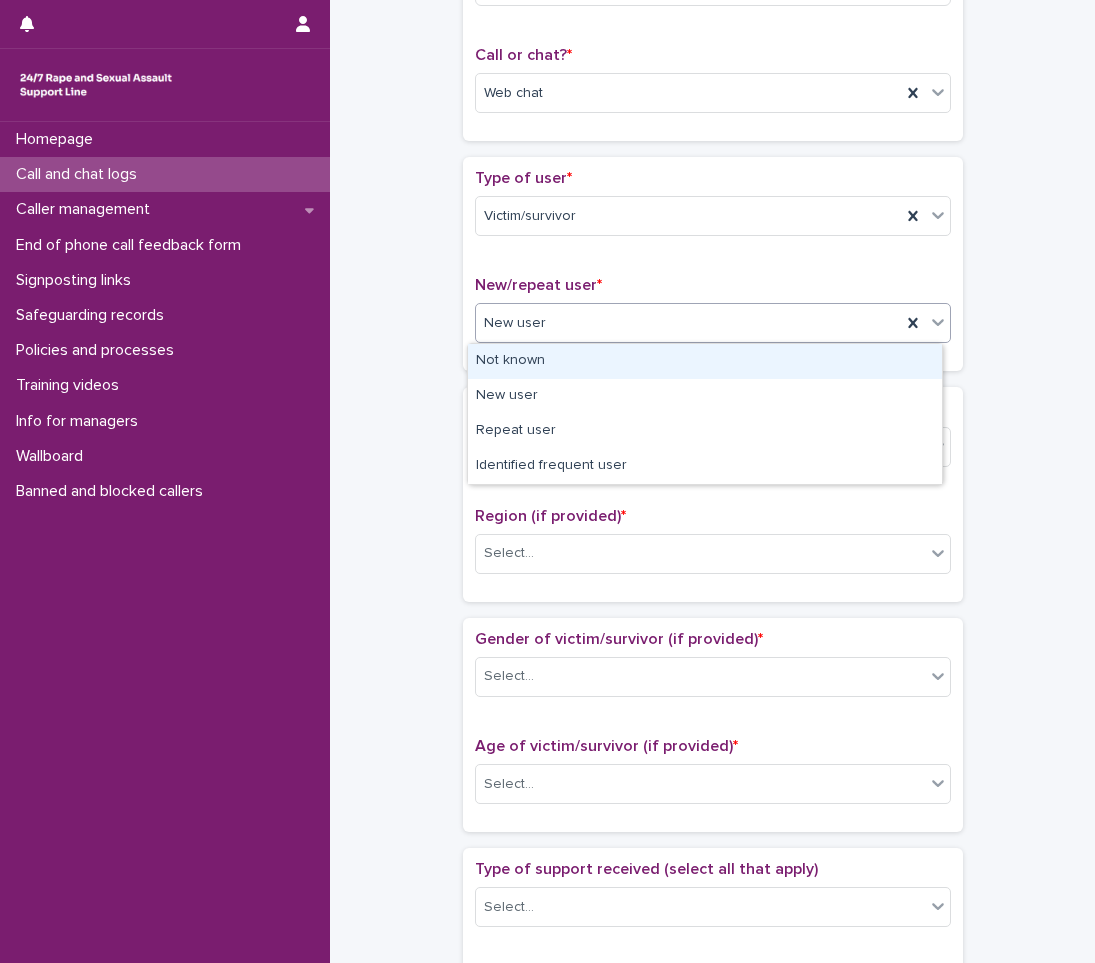 click on "New user" at bounding box center (688, 323) 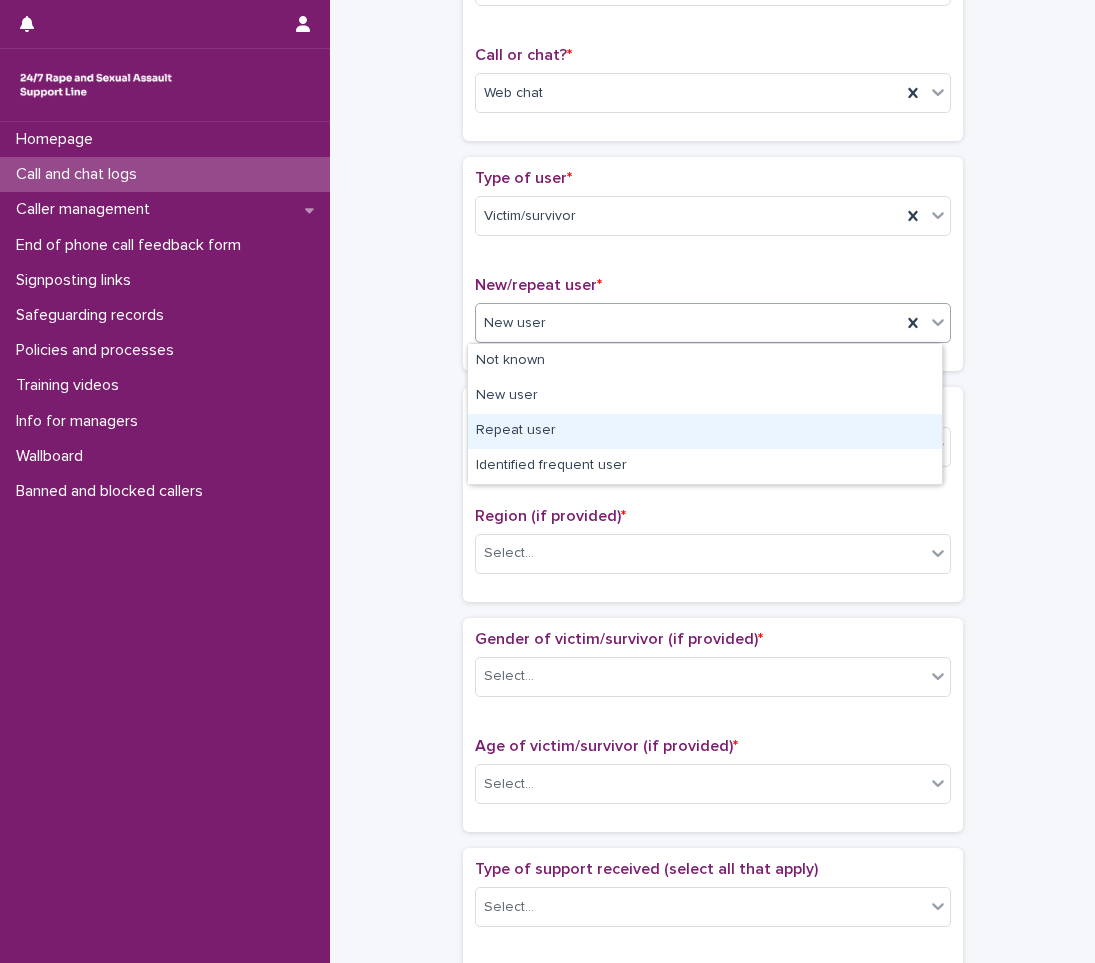 click on "Repeat user" at bounding box center [705, 431] 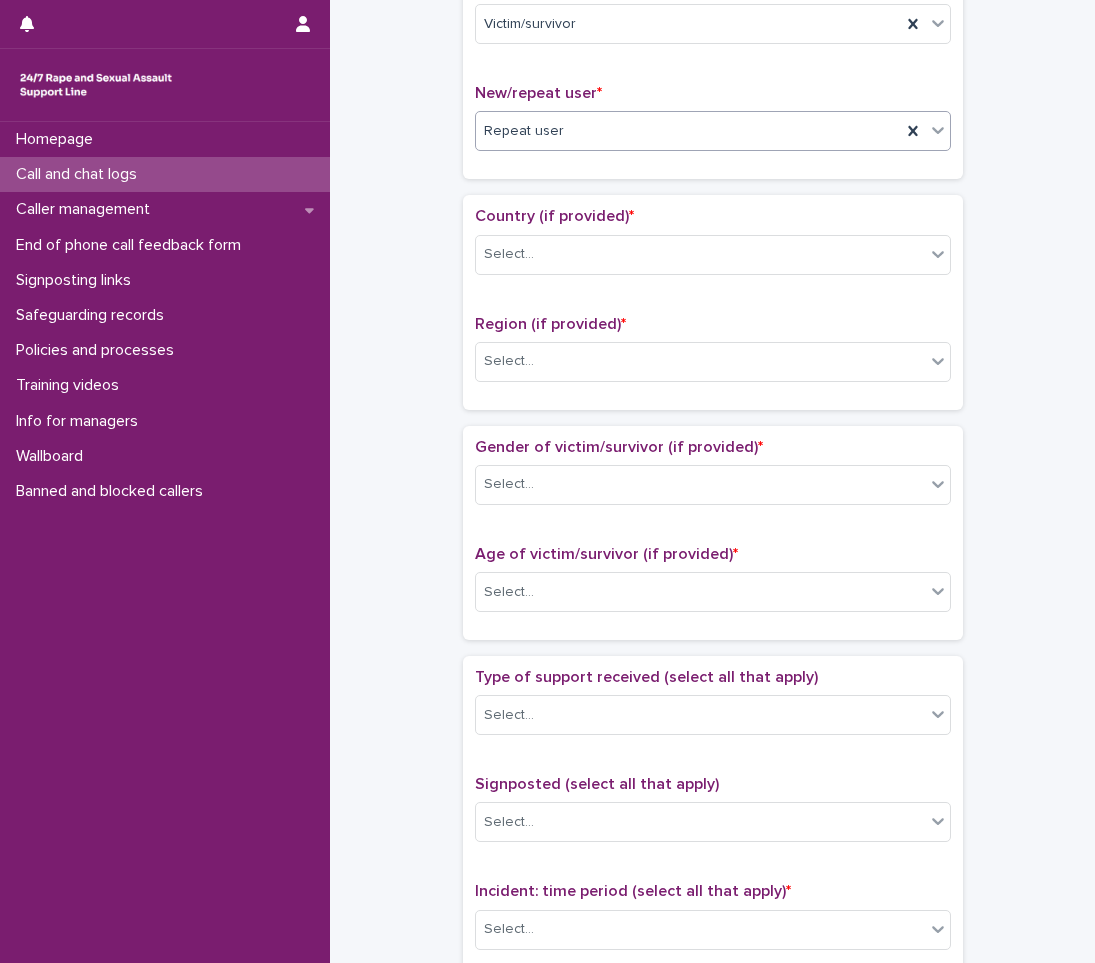 scroll, scrollTop: 500, scrollLeft: 0, axis: vertical 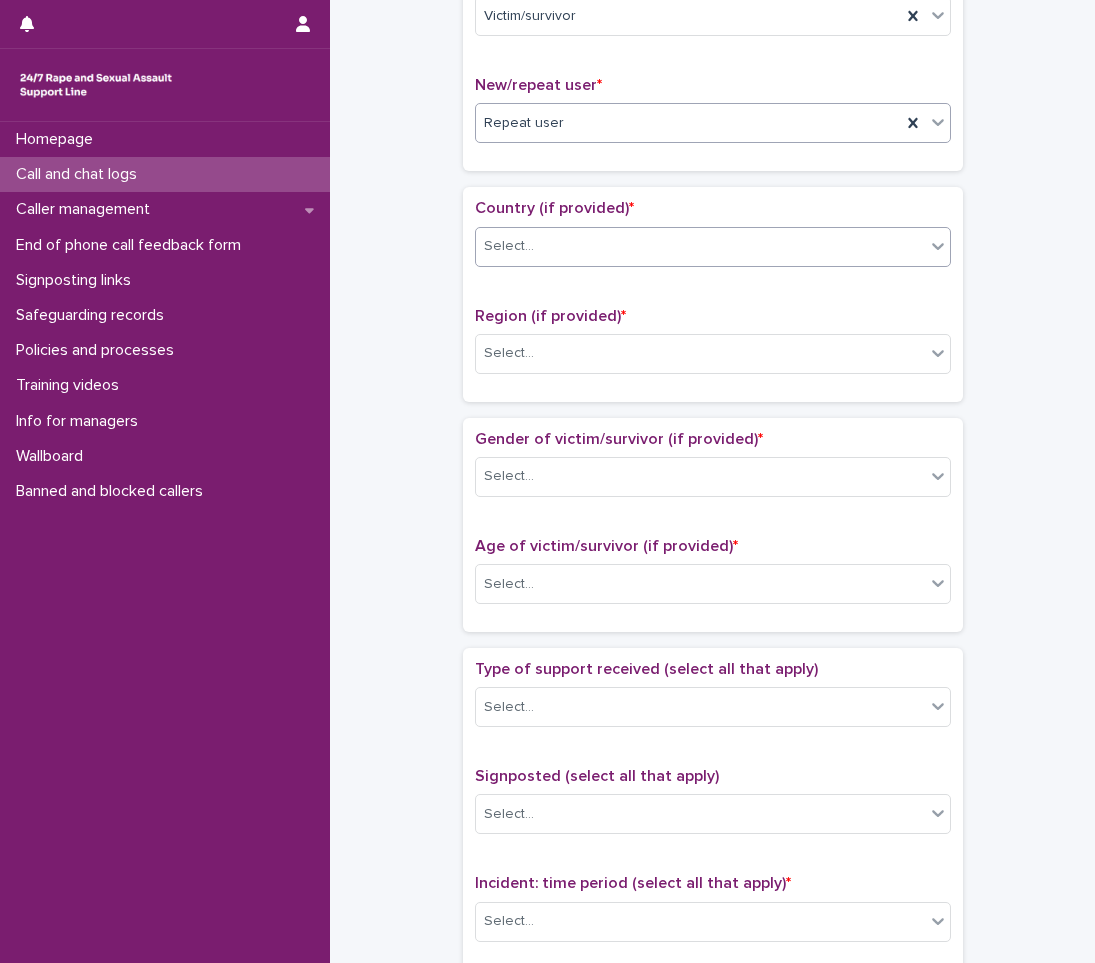 click on "Select..." at bounding box center [700, 246] 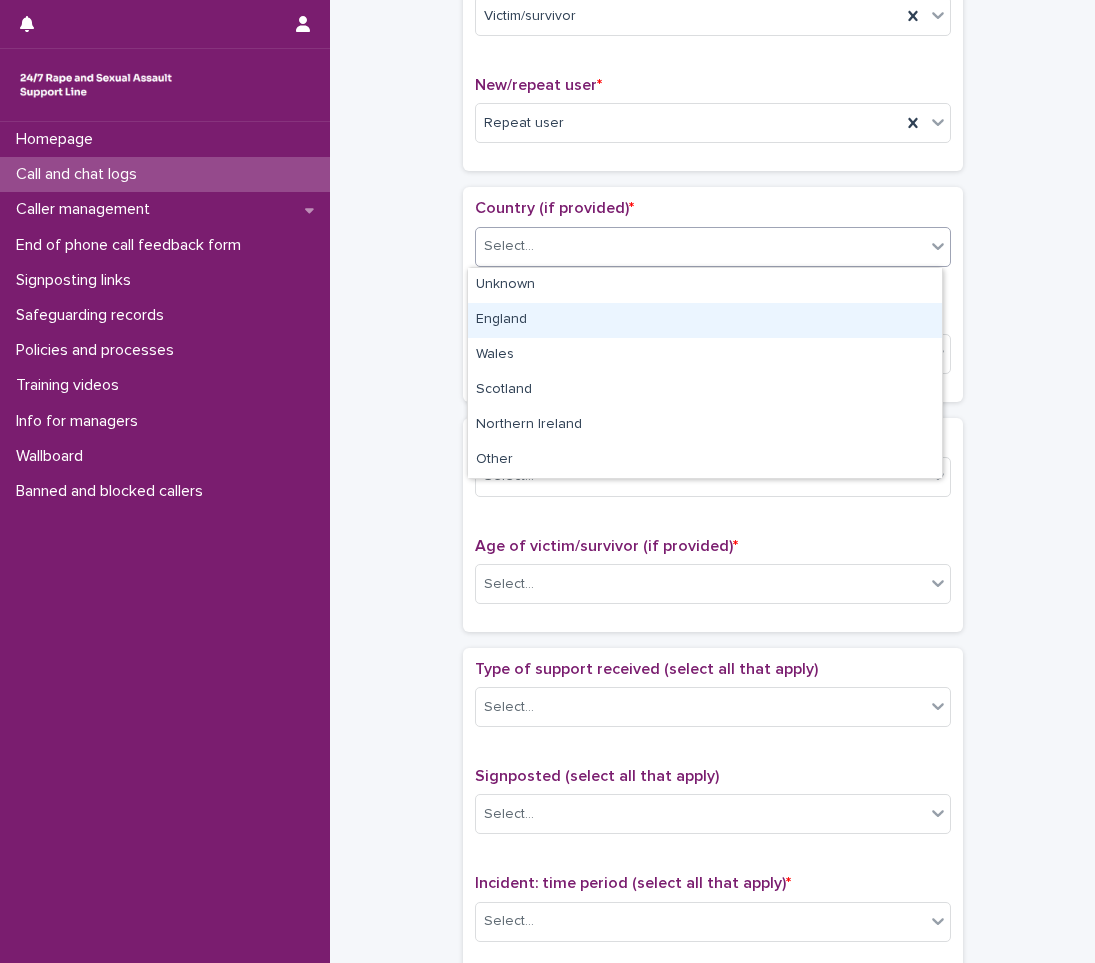 drag, startPoint x: 546, startPoint y: 296, endPoint x: 515, endPoint y: 319, distance: 38.600517 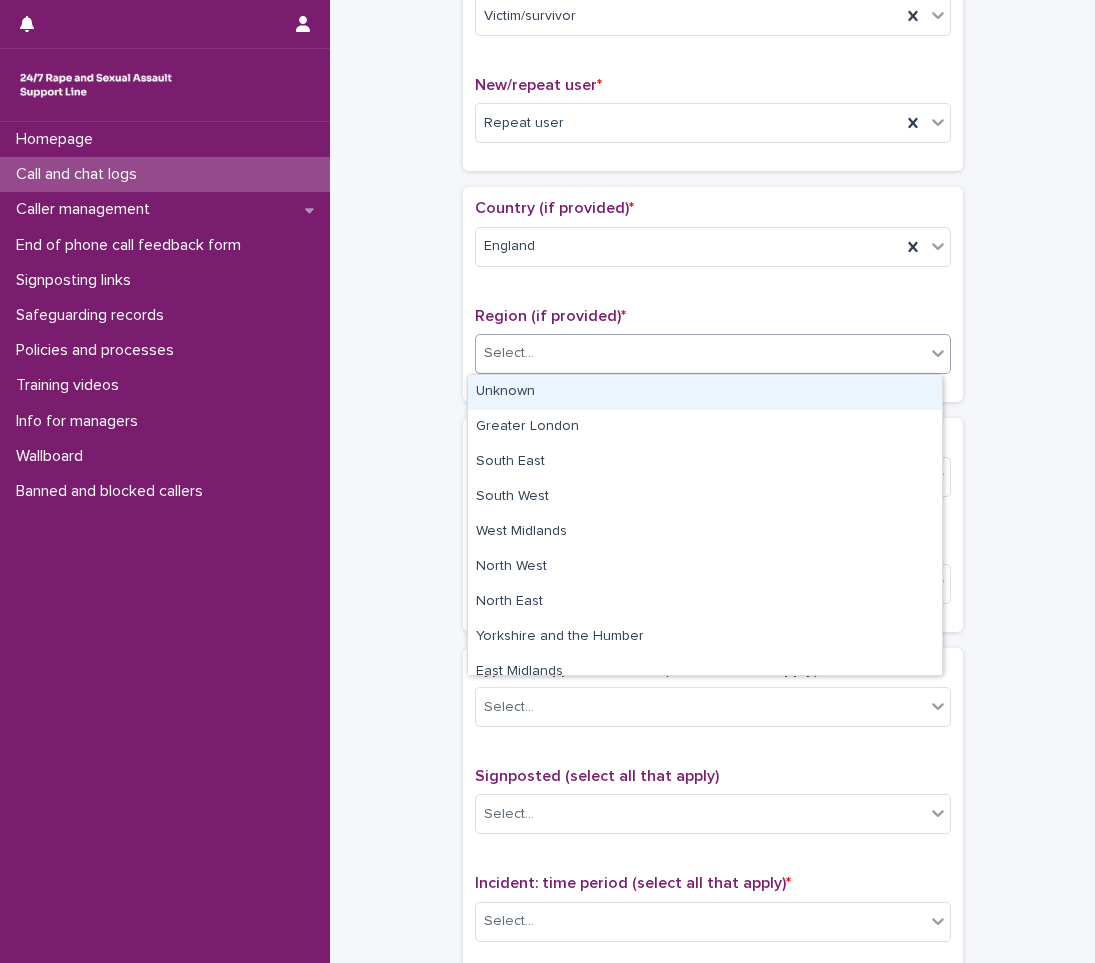 click at bounding box center (537, 353) 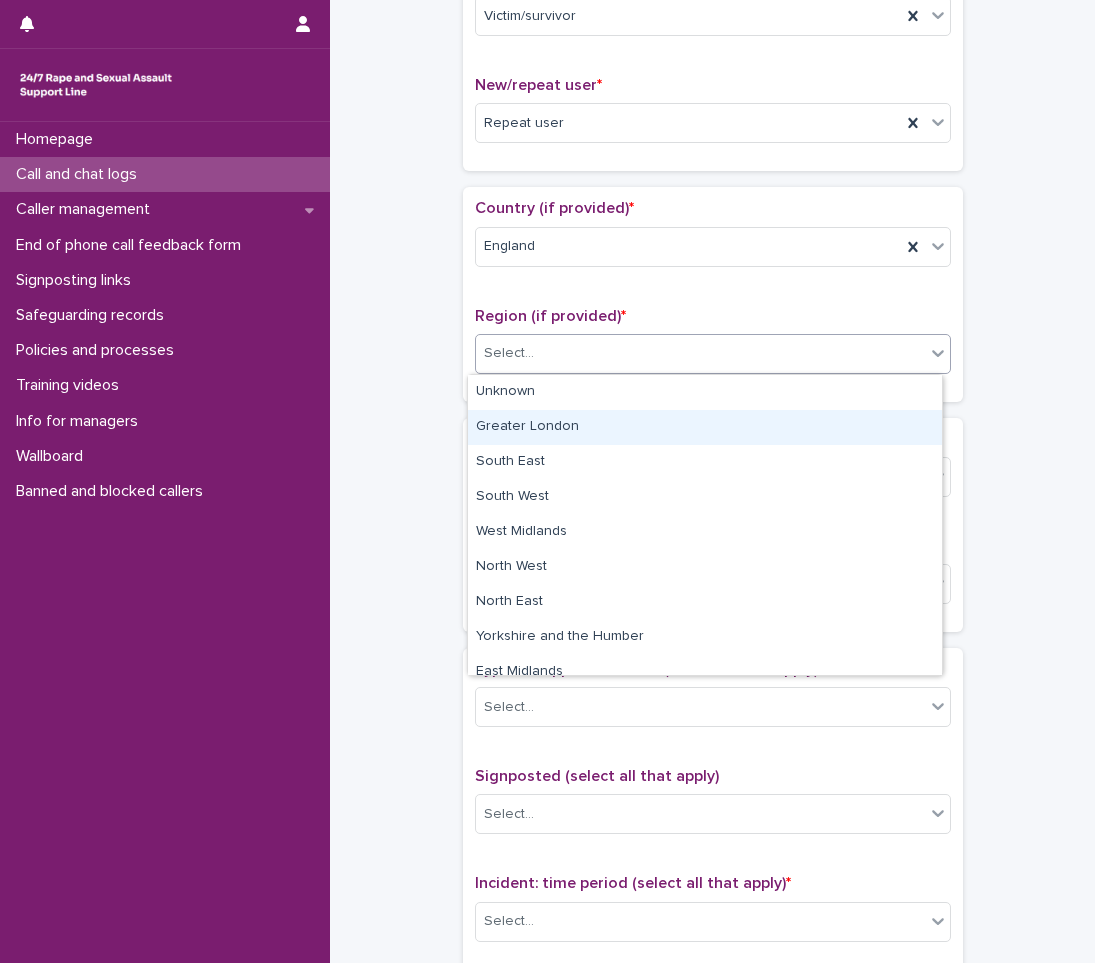 click on "**********" at bounding box center (712, 534) 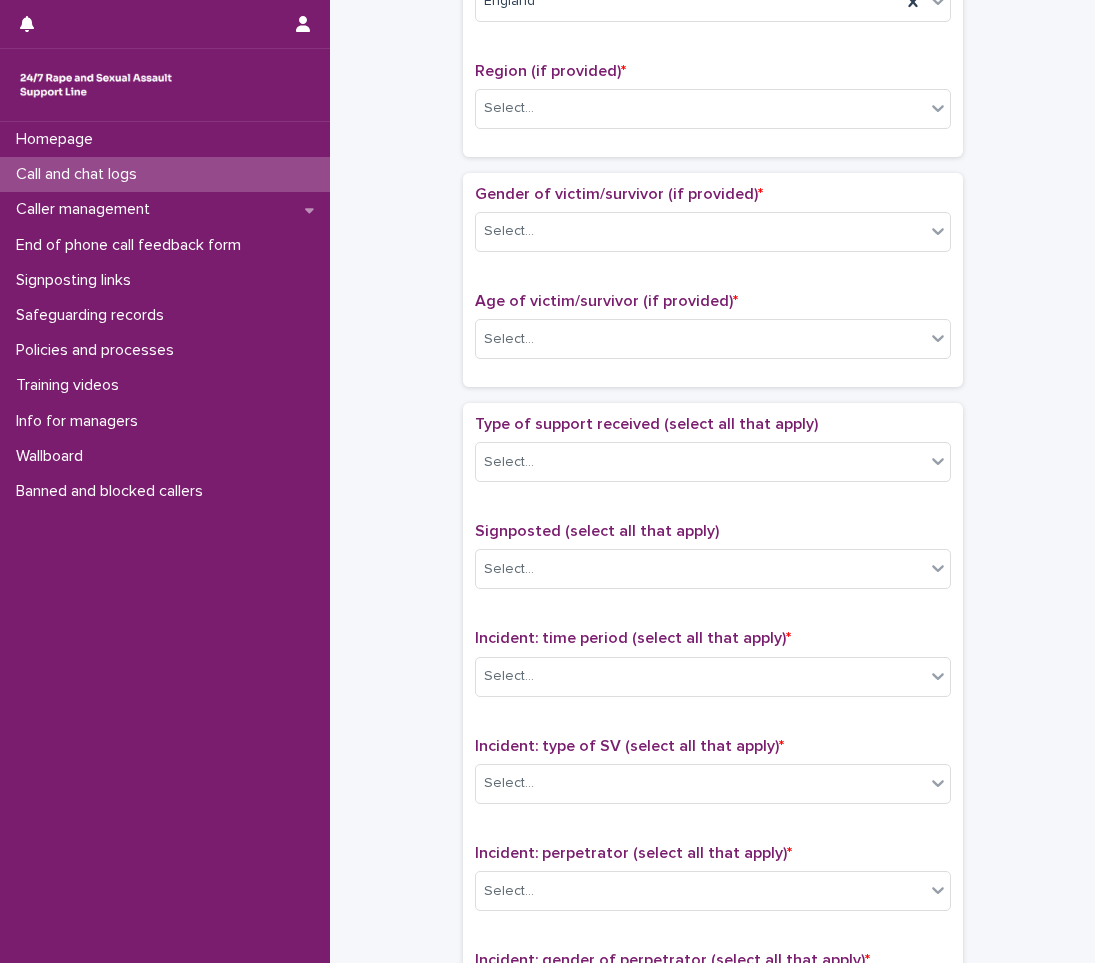scroll, scrollTop: 800, scrollLeft: 0, axis: vertical 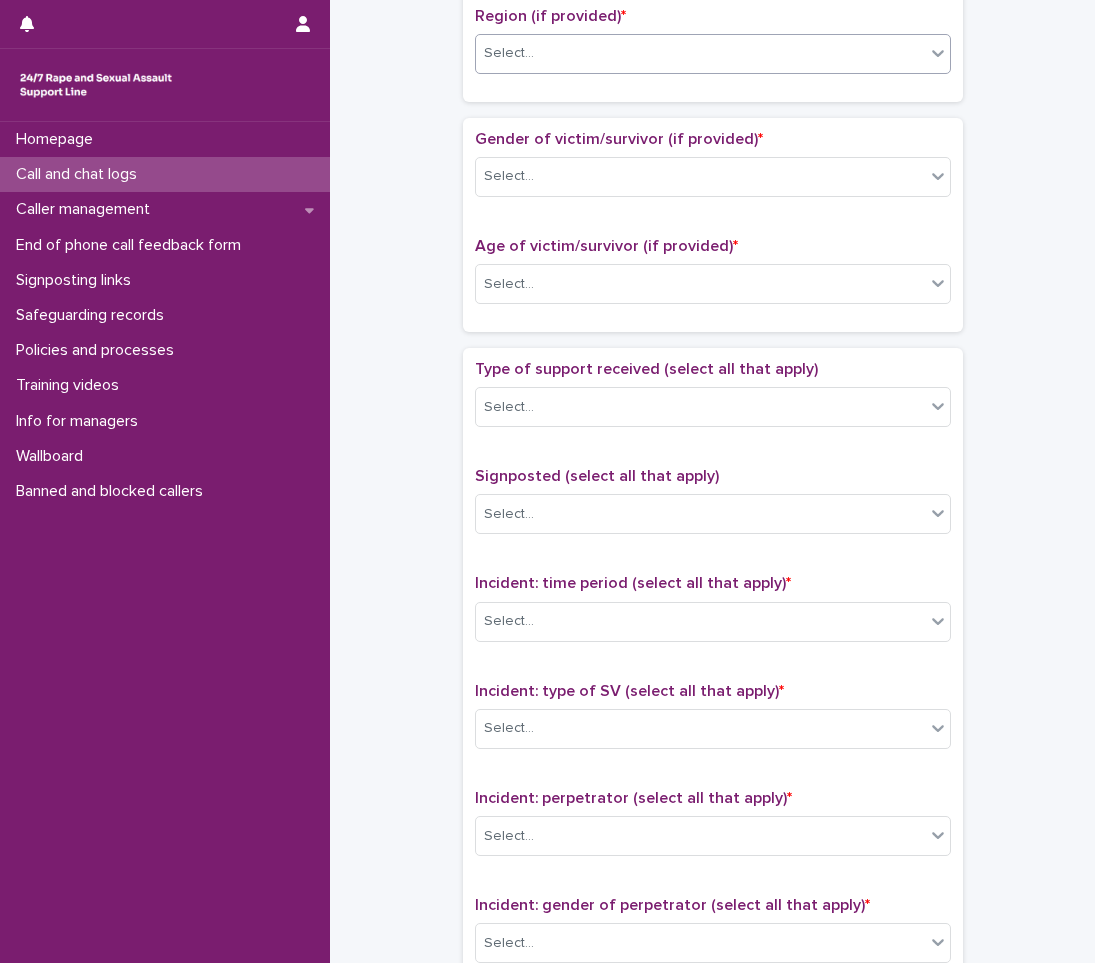 click on "Select..." at bounding box center [700, 53] 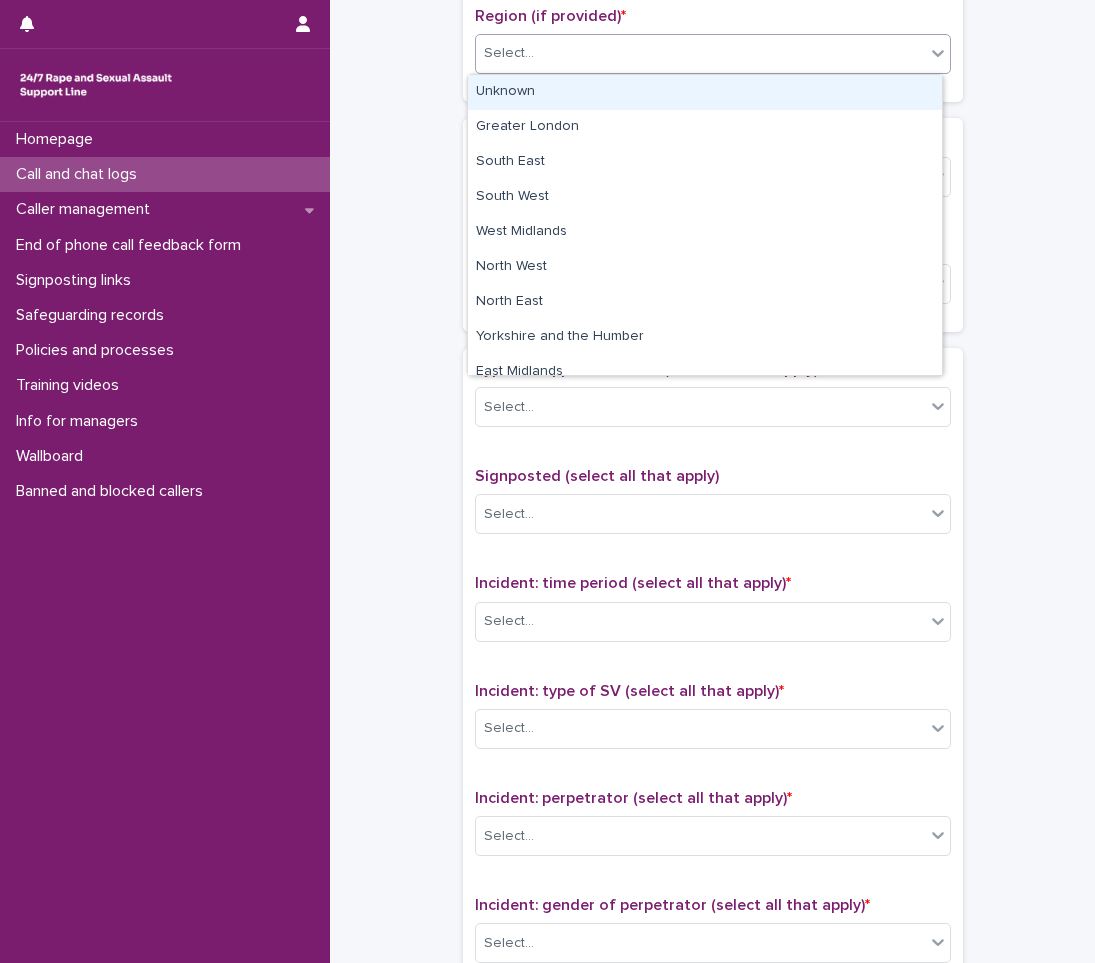 click on "Unknown" at bounding box center (705, 92) 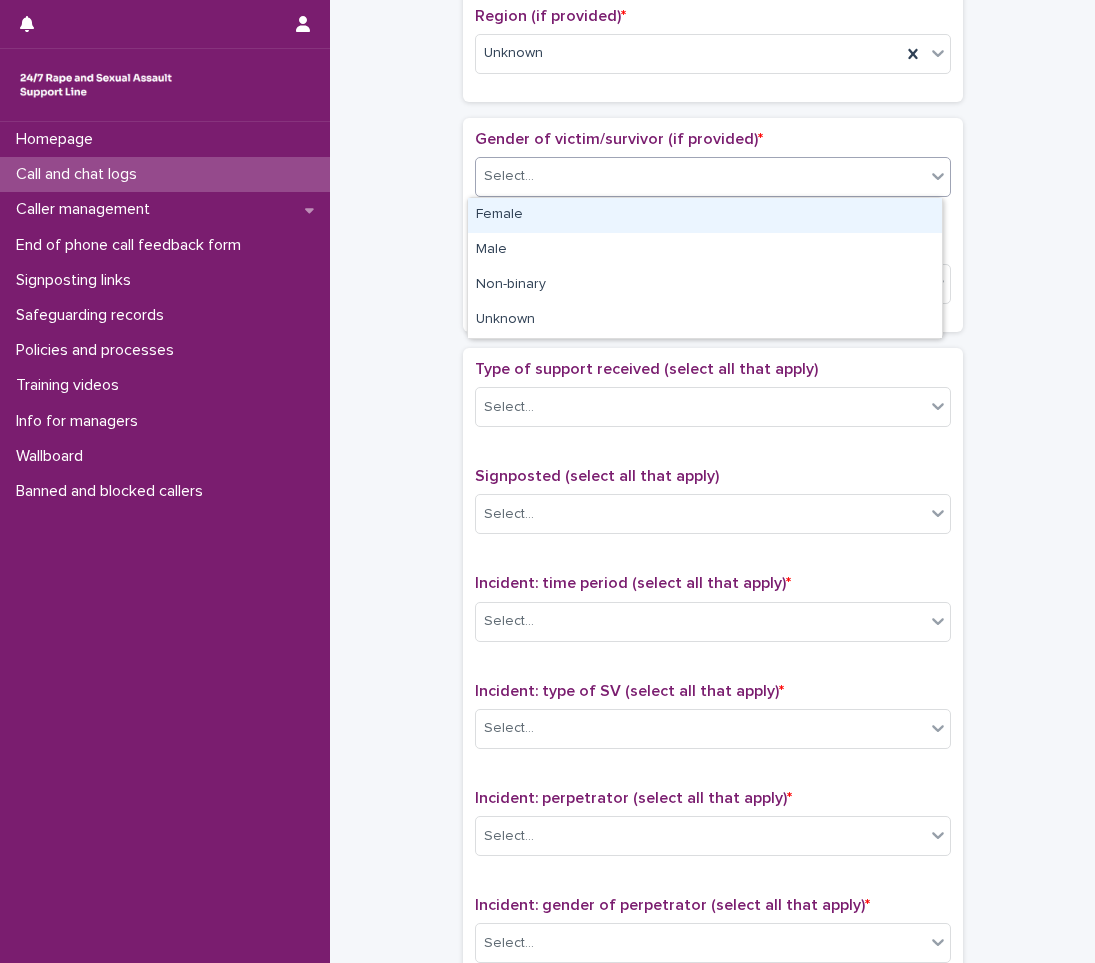 click on "Select..." at bounding box center [509, 176] 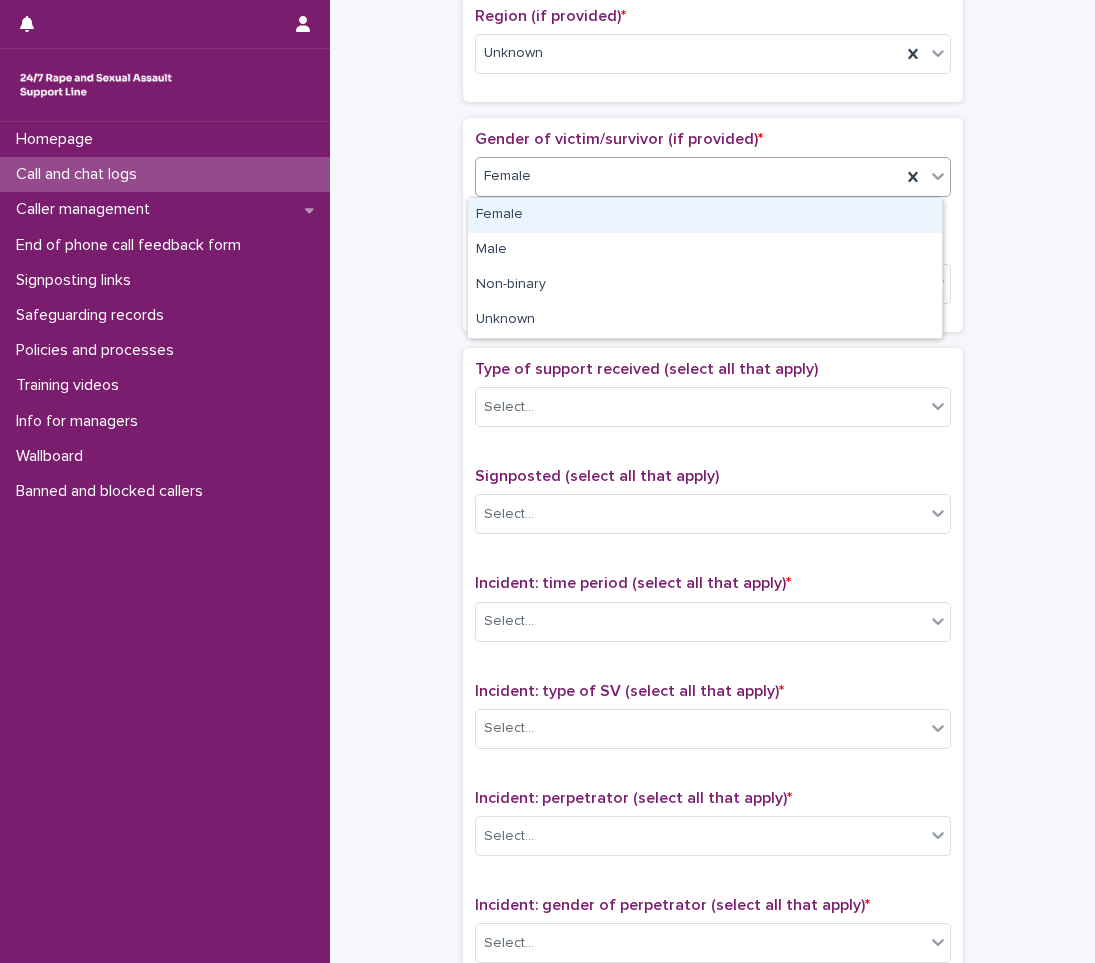 click on "Female" at bounding box center [688, 176] 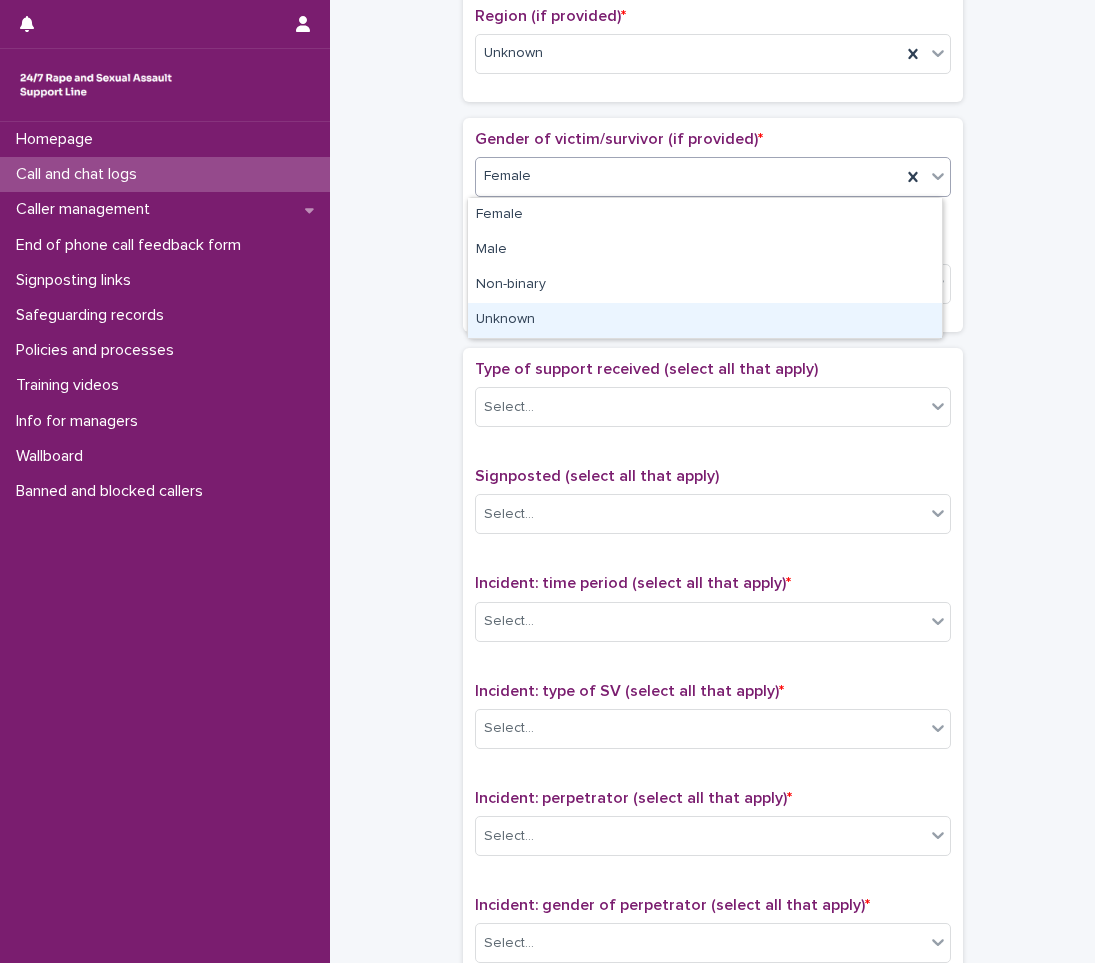 click on "Unknown" at bounding box center [705, 320] 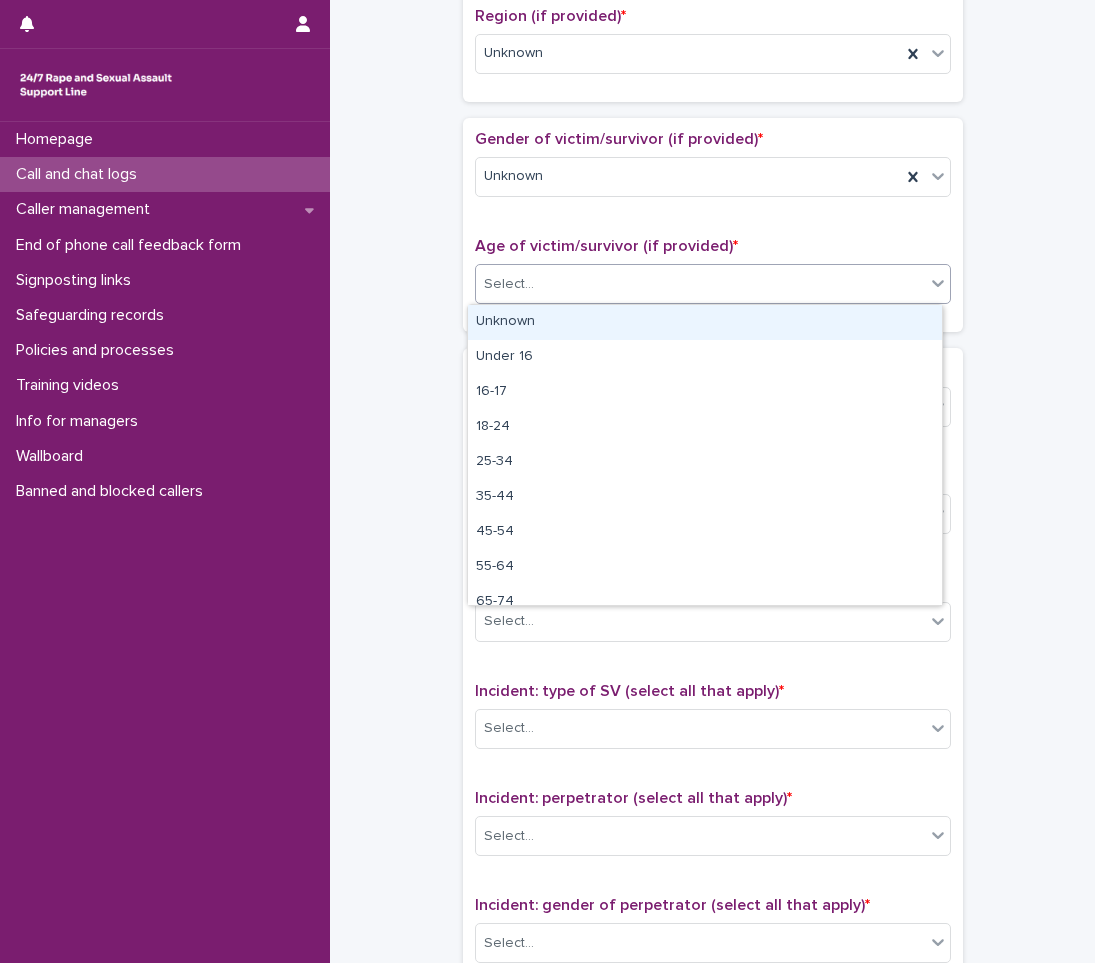 click on "Select..." at bounding box center [700, 284] 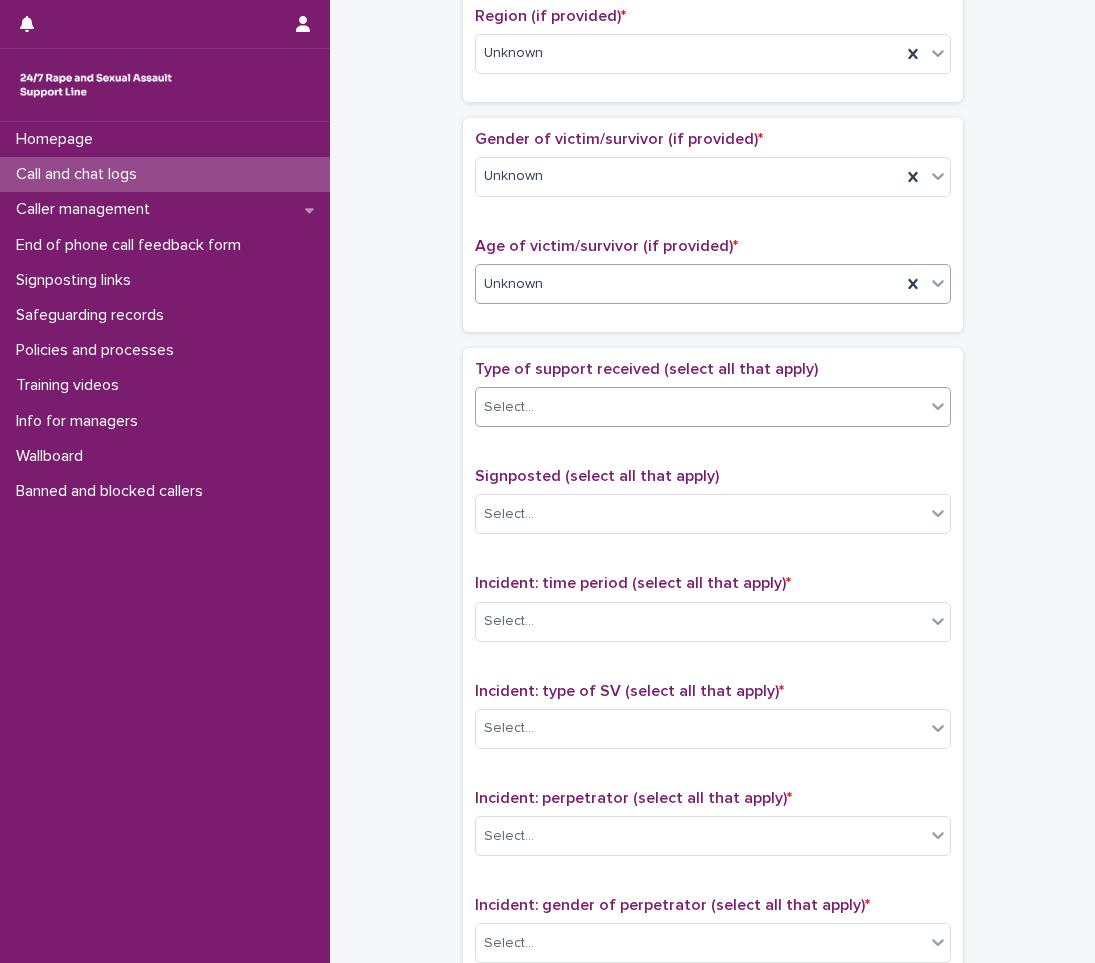 click on "Select..." at bounding box center [713, 407] 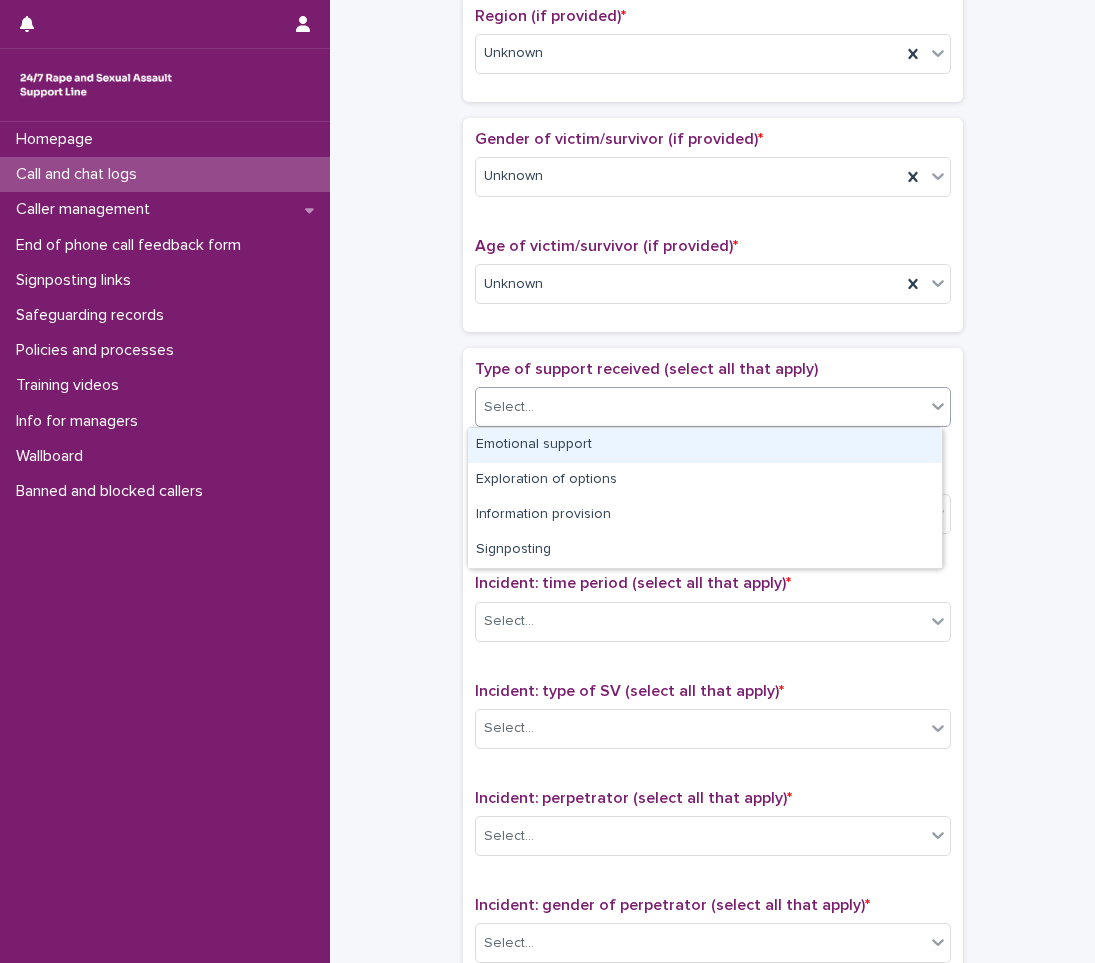 click on "Emotional support" at bounding box center [705, 445] 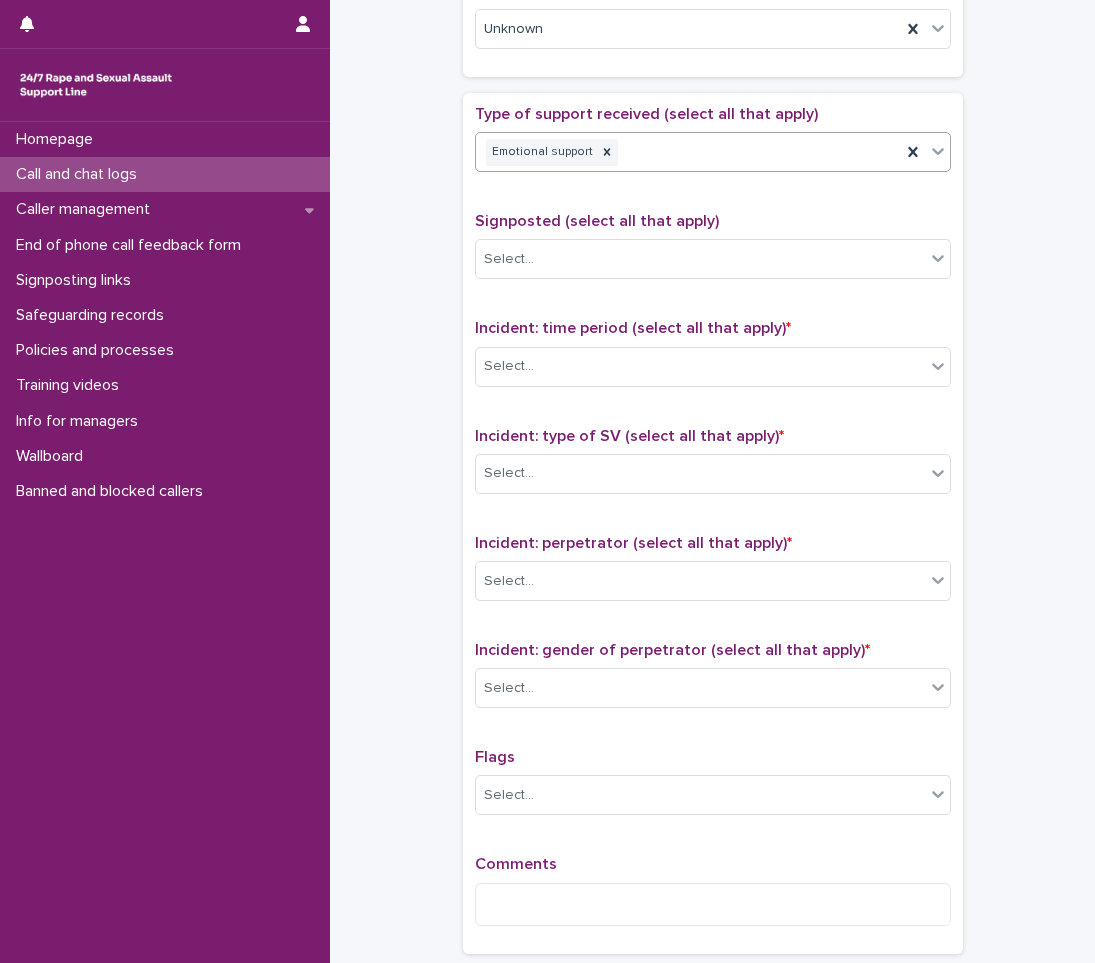 scroll, scrollTop: 1100, scrollLeft: 0, axis: vertical 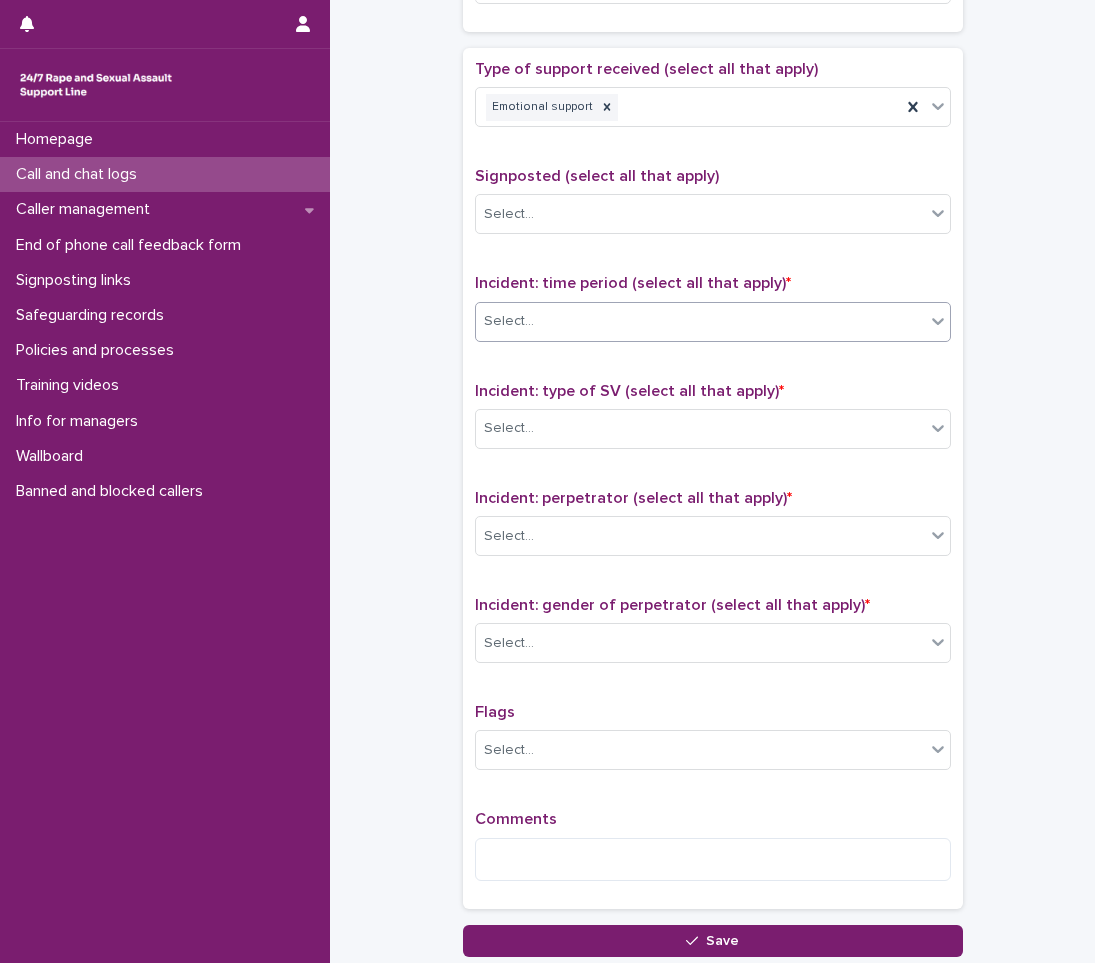 click on "Select..." at bounding box center [509, 321] 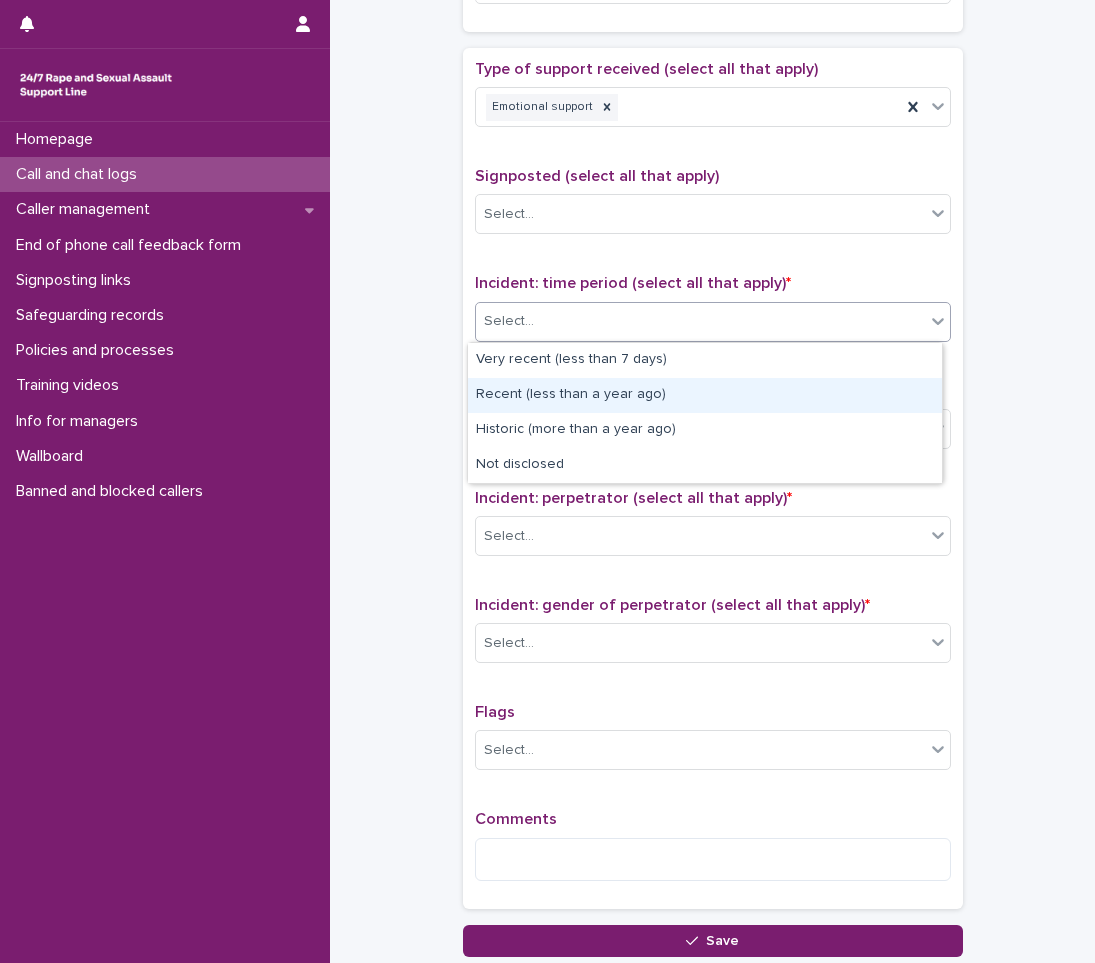click on "Recent (less than a year ago)" at bounding box center [705, 395] 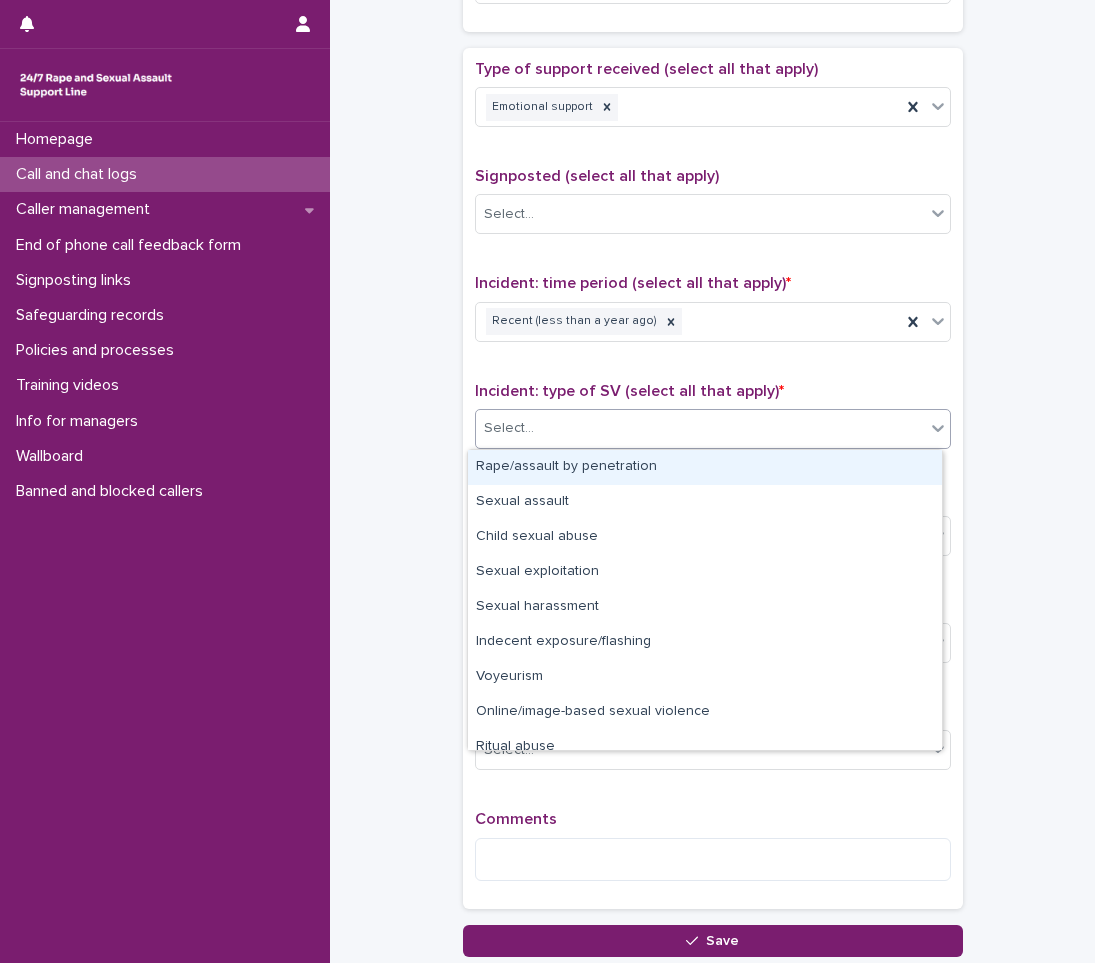 click on "Select..." at bounding box center [700, 428] 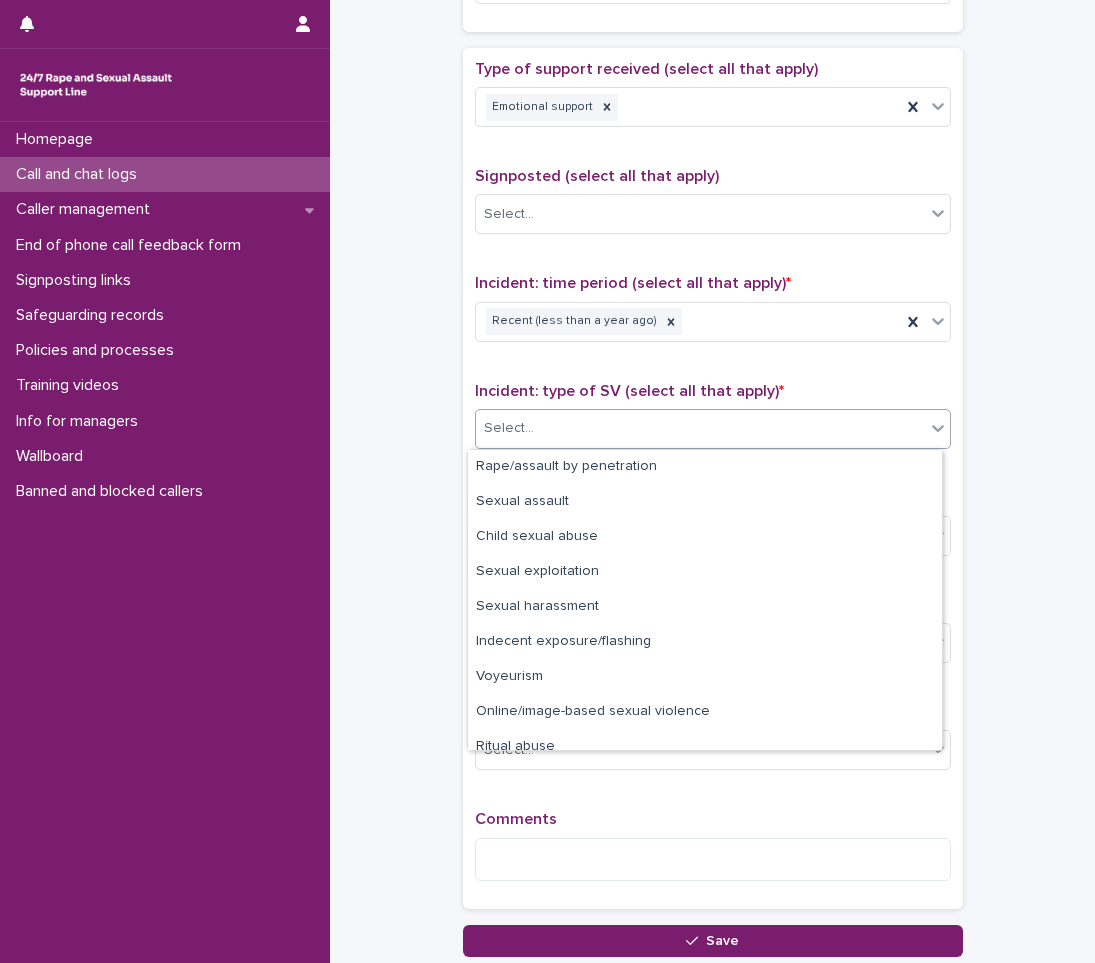 scroll, scrollTop: 50, scrollLeft: 0, axis: vertical 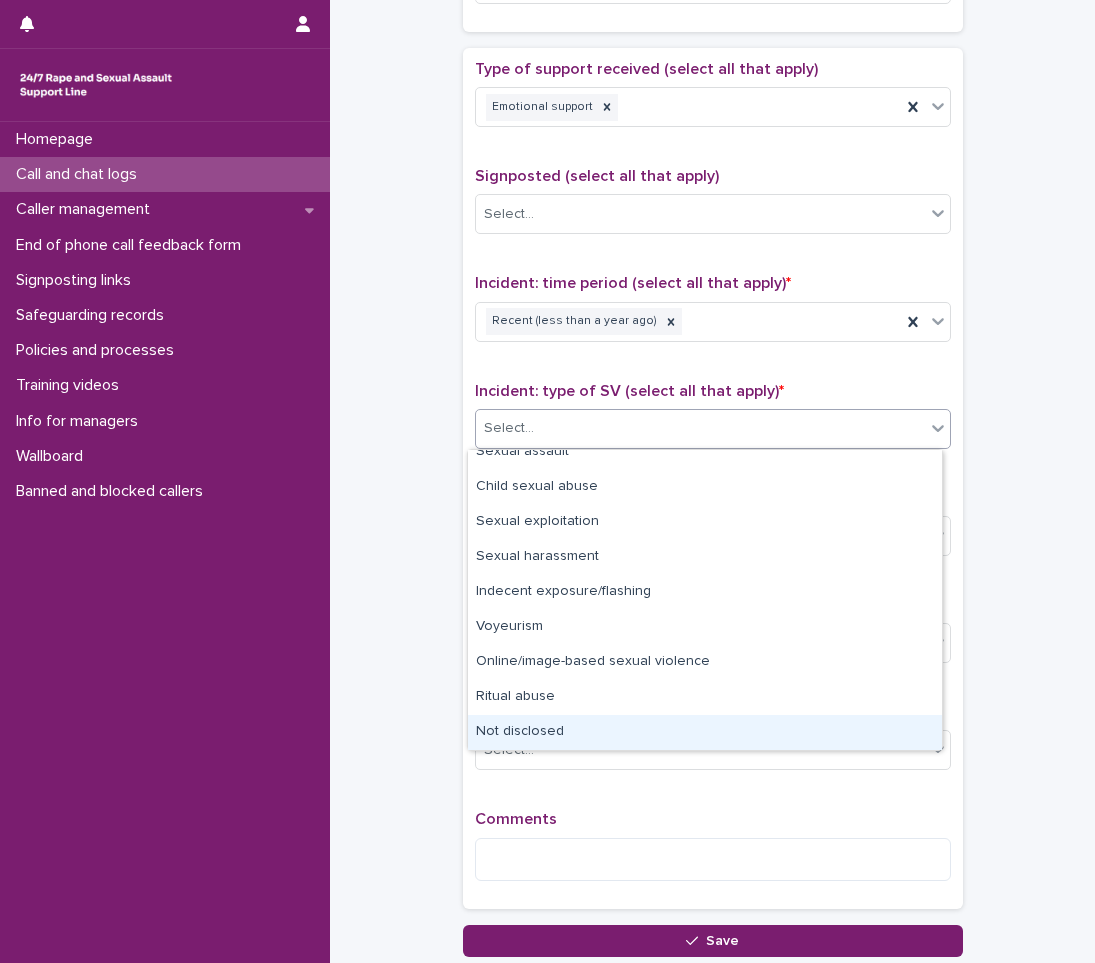 click on "Not disclosed" at bounding box center [705, 732] 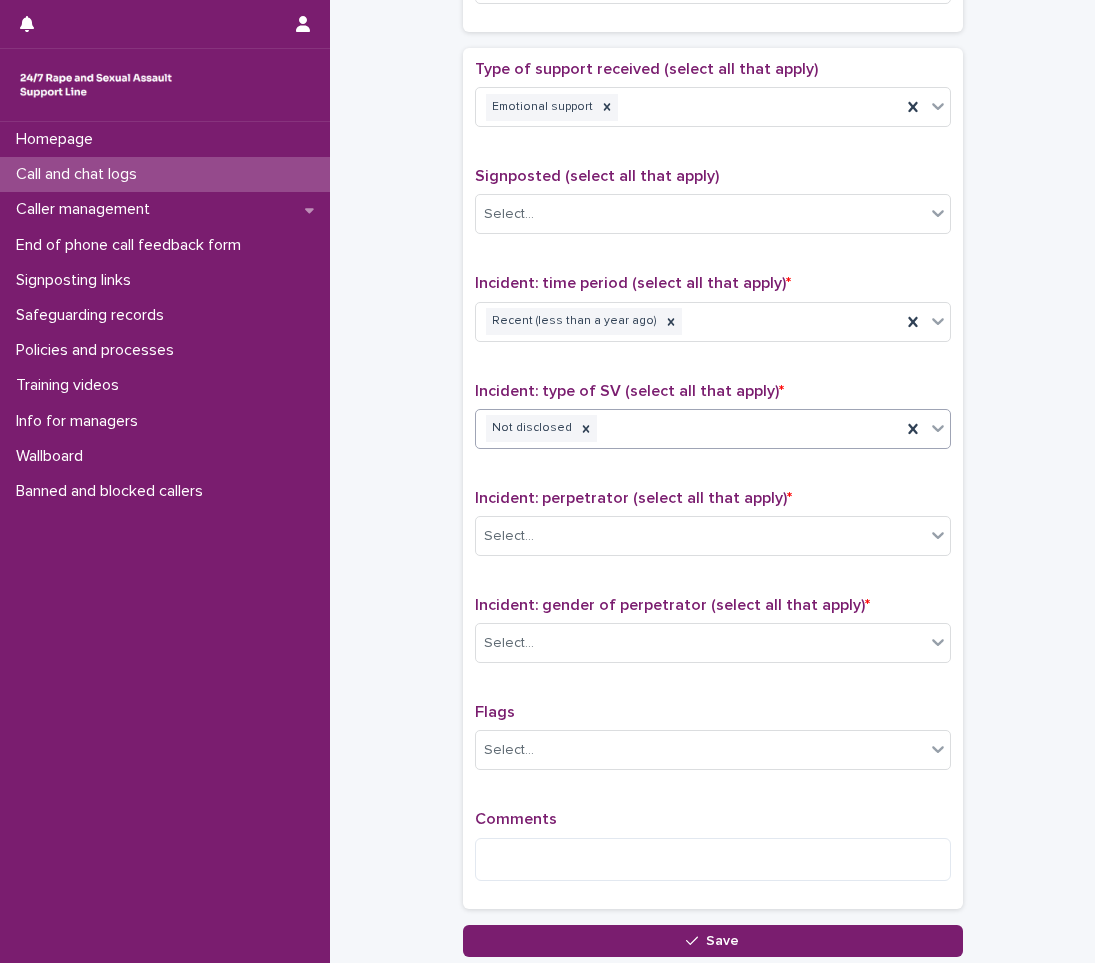 click on "Incident: perpetrator (select all that apply) * Select..." at bounding box center [713, 530] 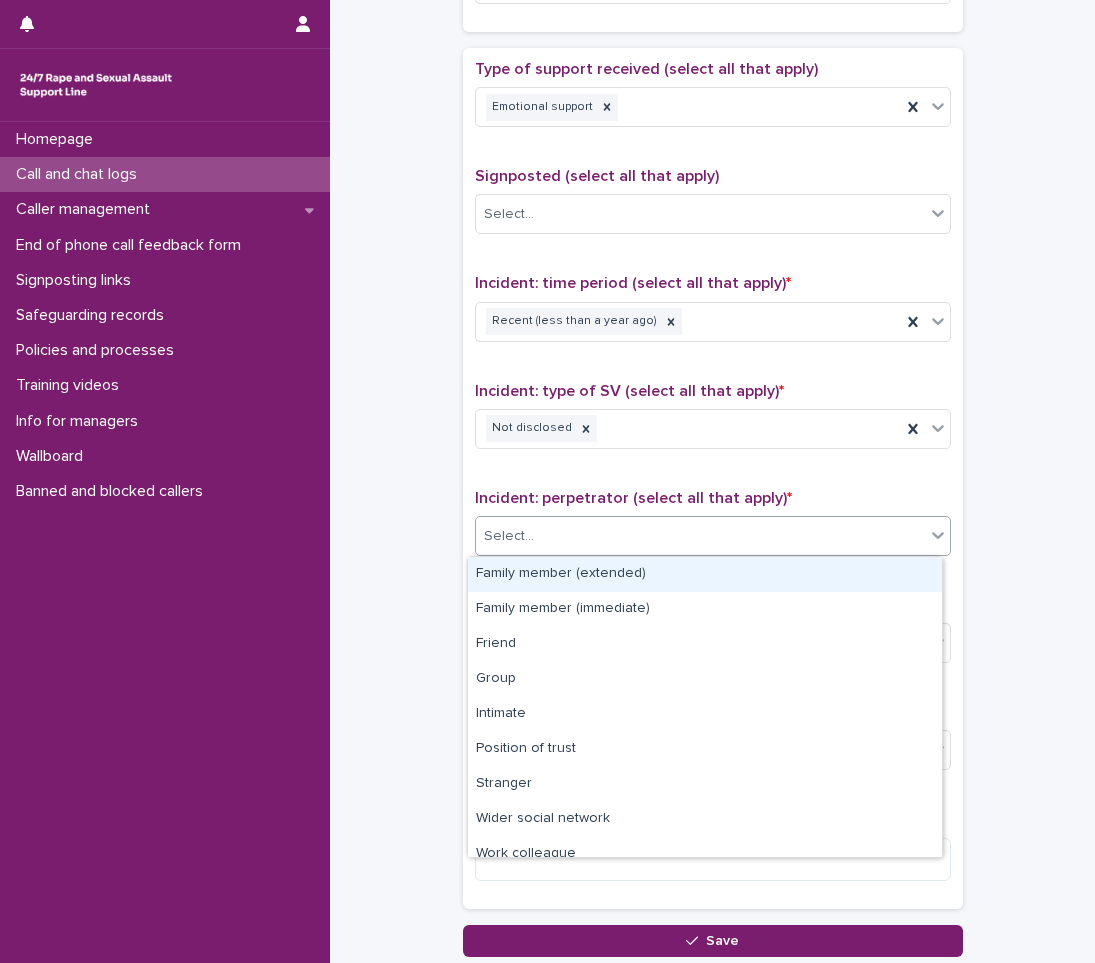 click on "Select..." at bounding box center (700, 536) 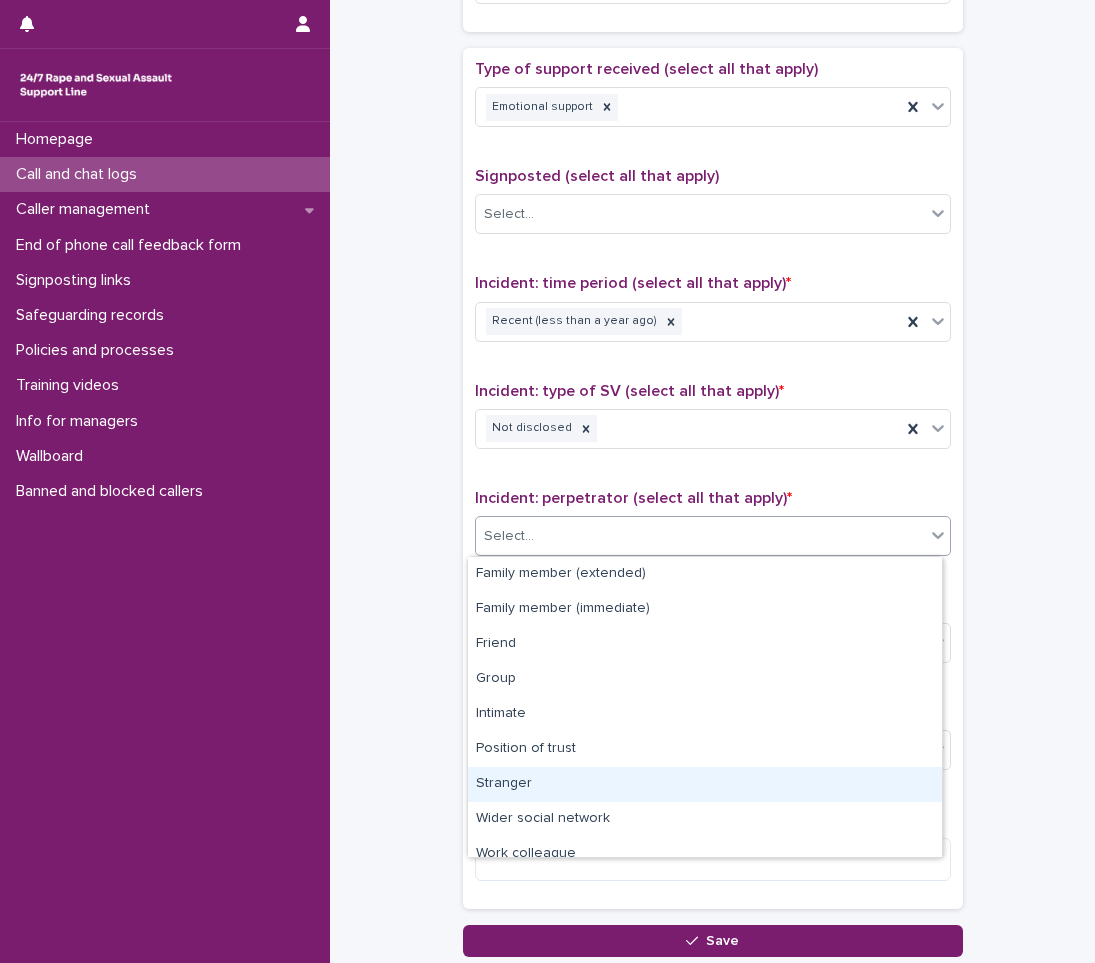 scroll, scrollTop: 85, scrollLeft: 0, axis: vertical 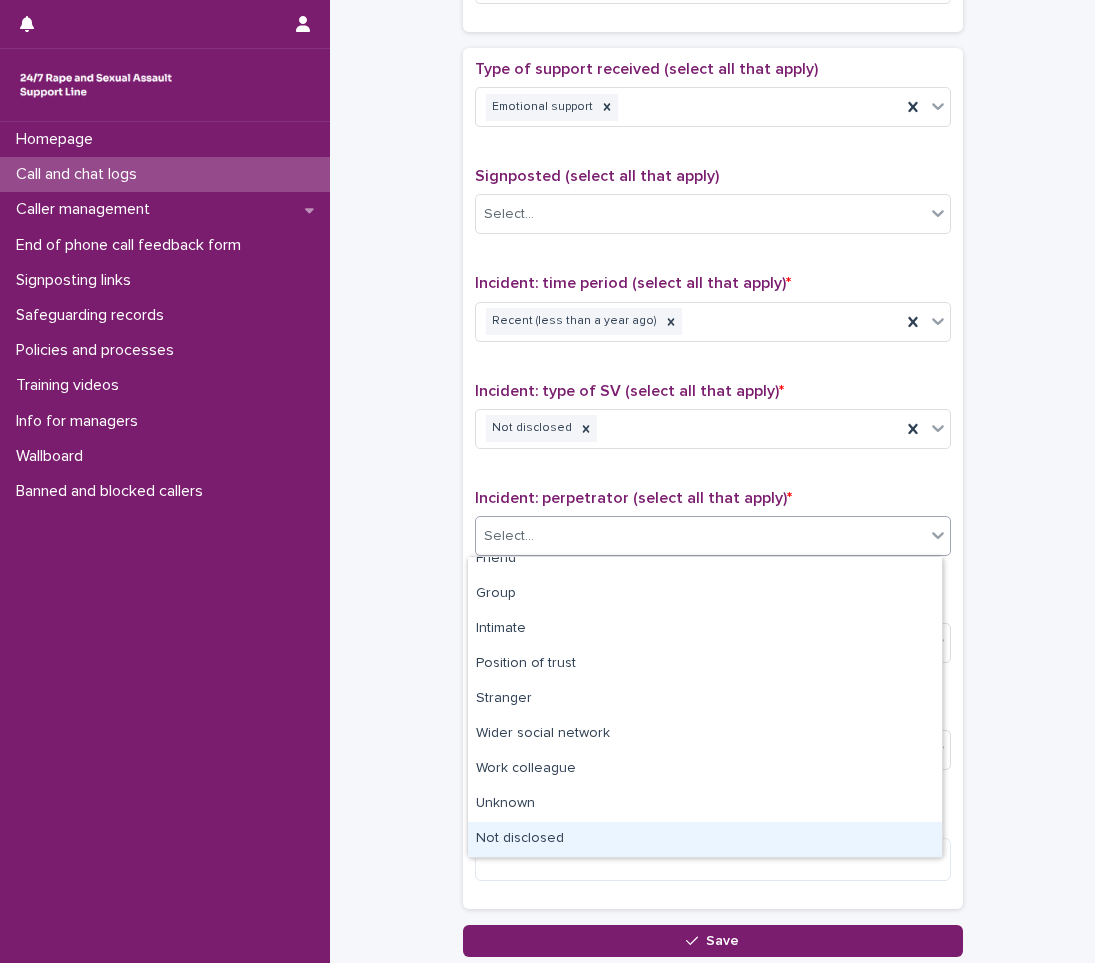 click on "Not disclosed" at bounding box center [705, 839] 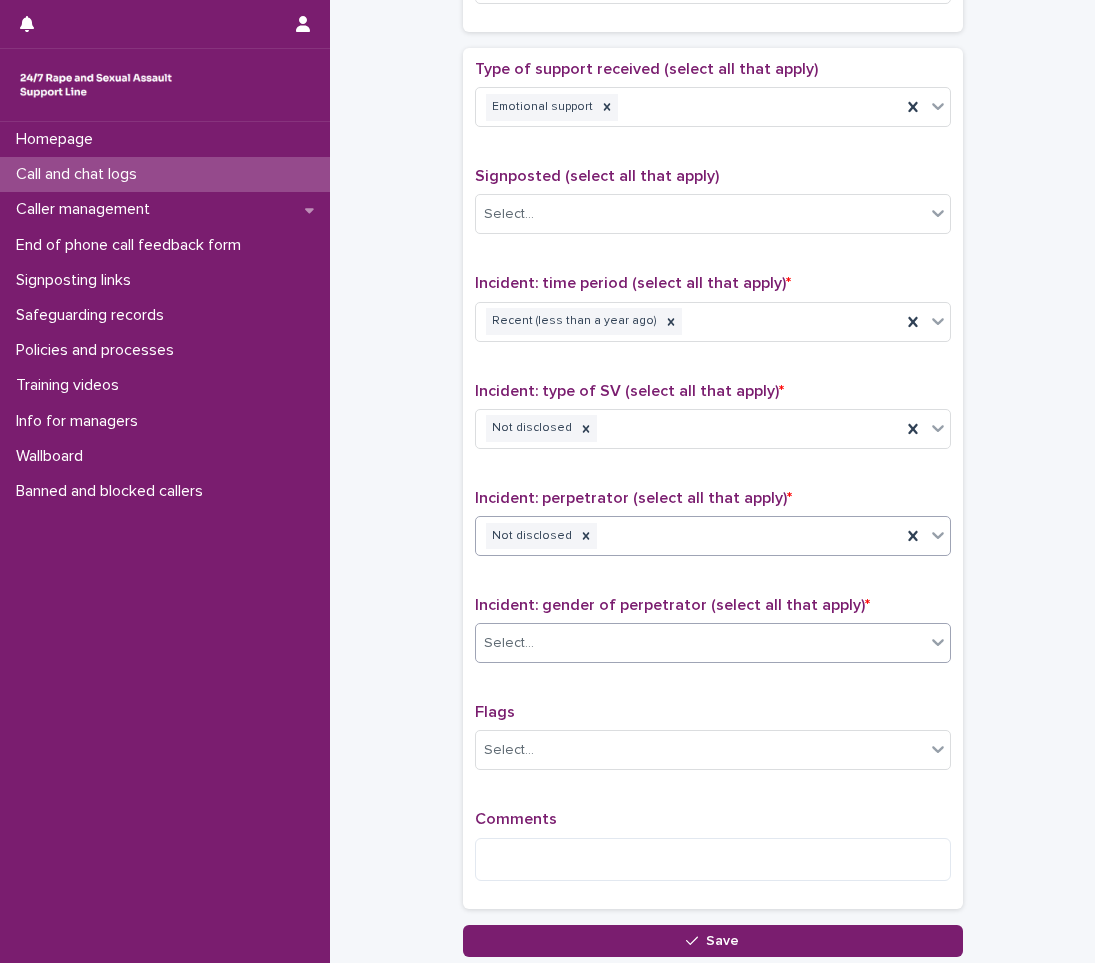 click on "Select..." at bounding box center (700, 643) 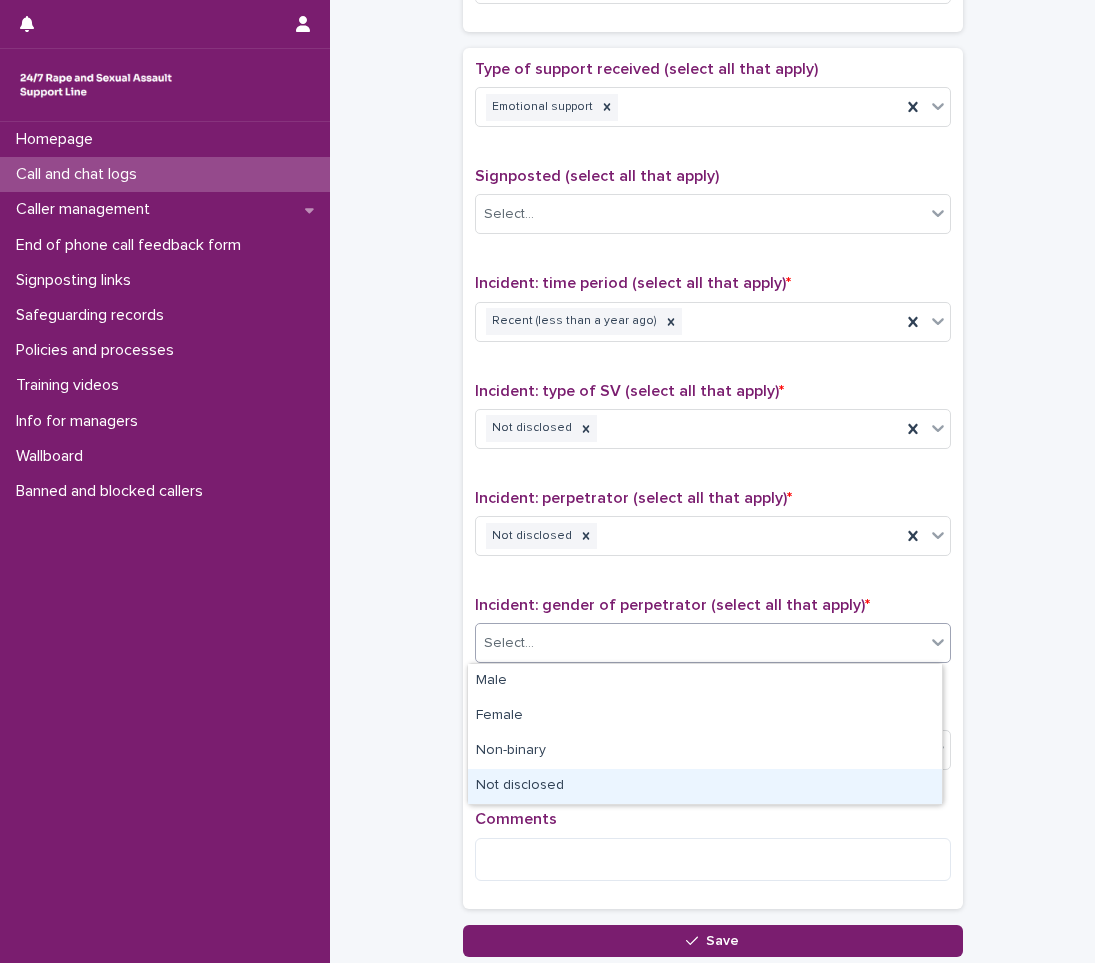click on "Not disclosed" at bounding box center [705, 786] 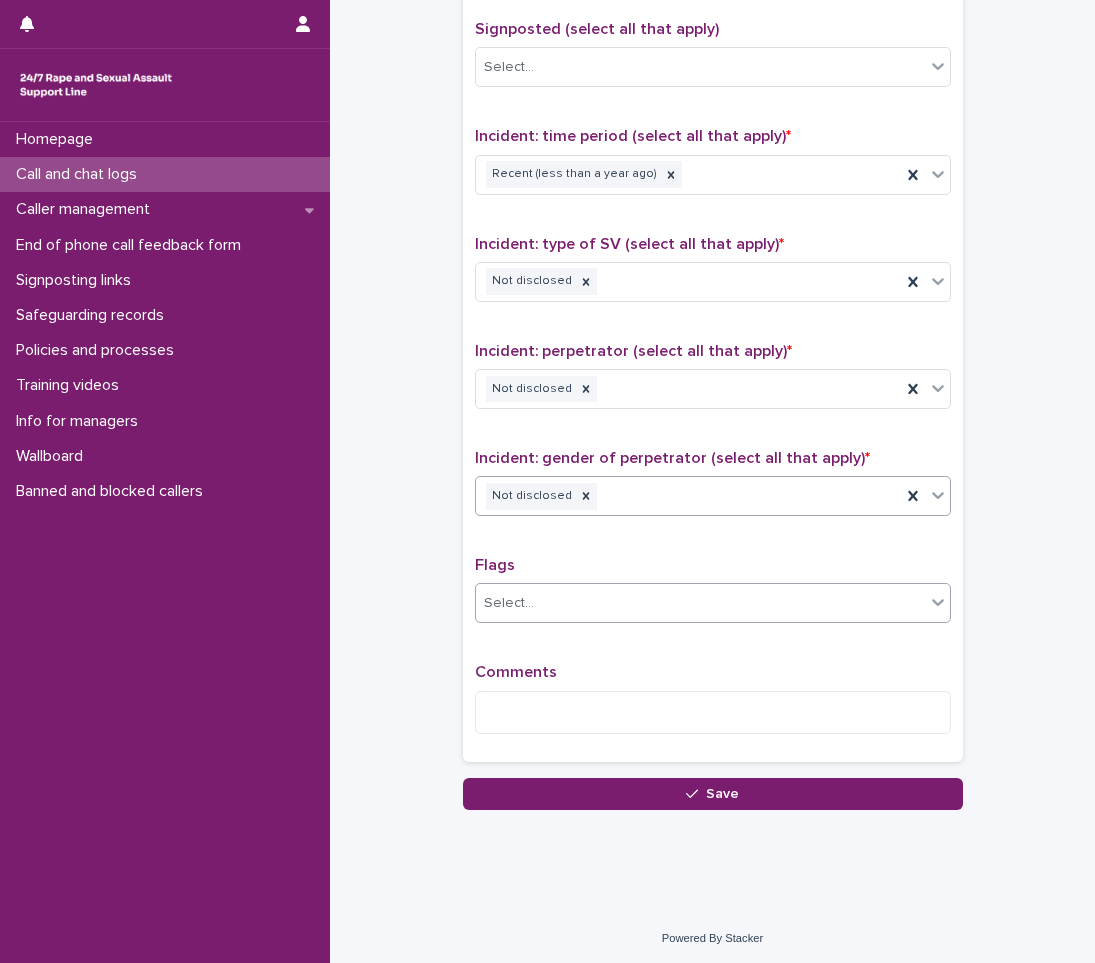 scroll, scrollTop: 1250, scrollLeft: 0, axis: vertical 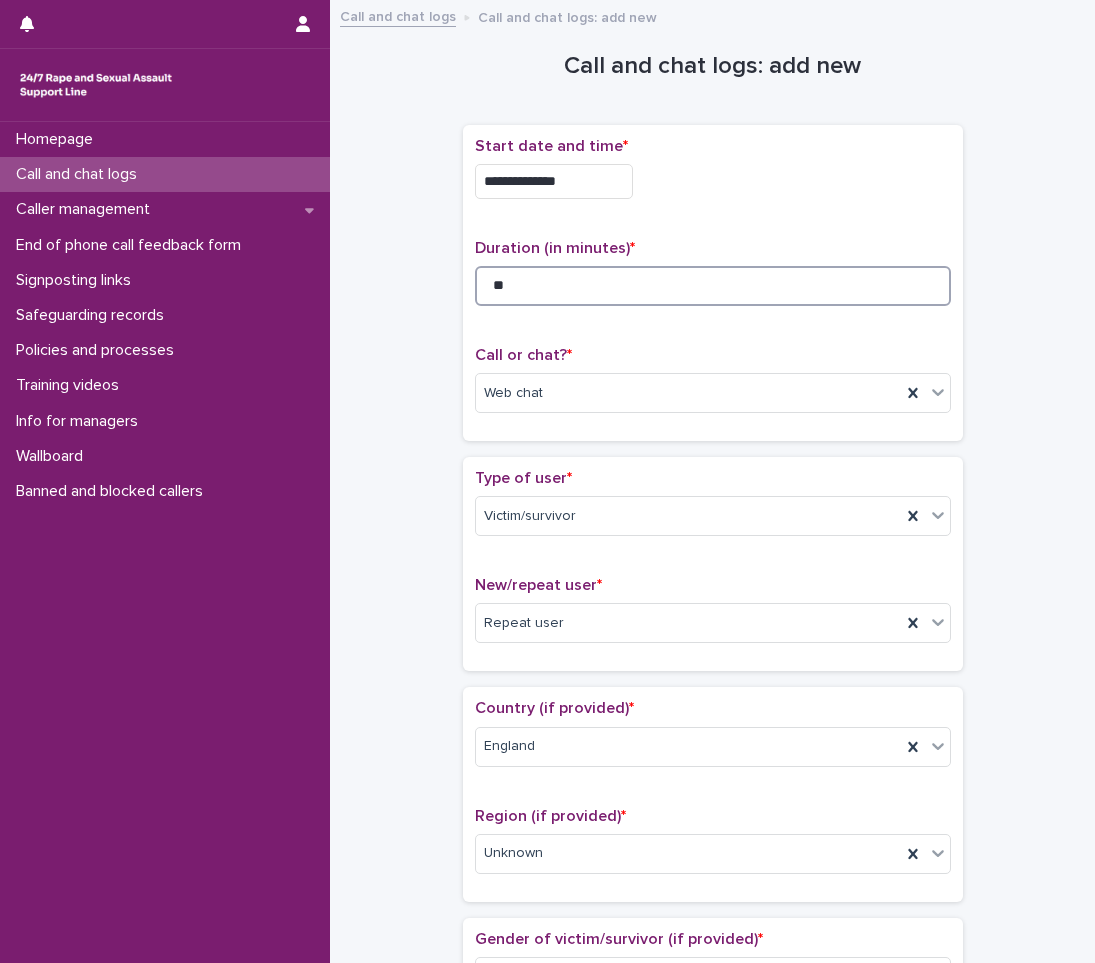 click on "**" at bounding box center [713, 286] 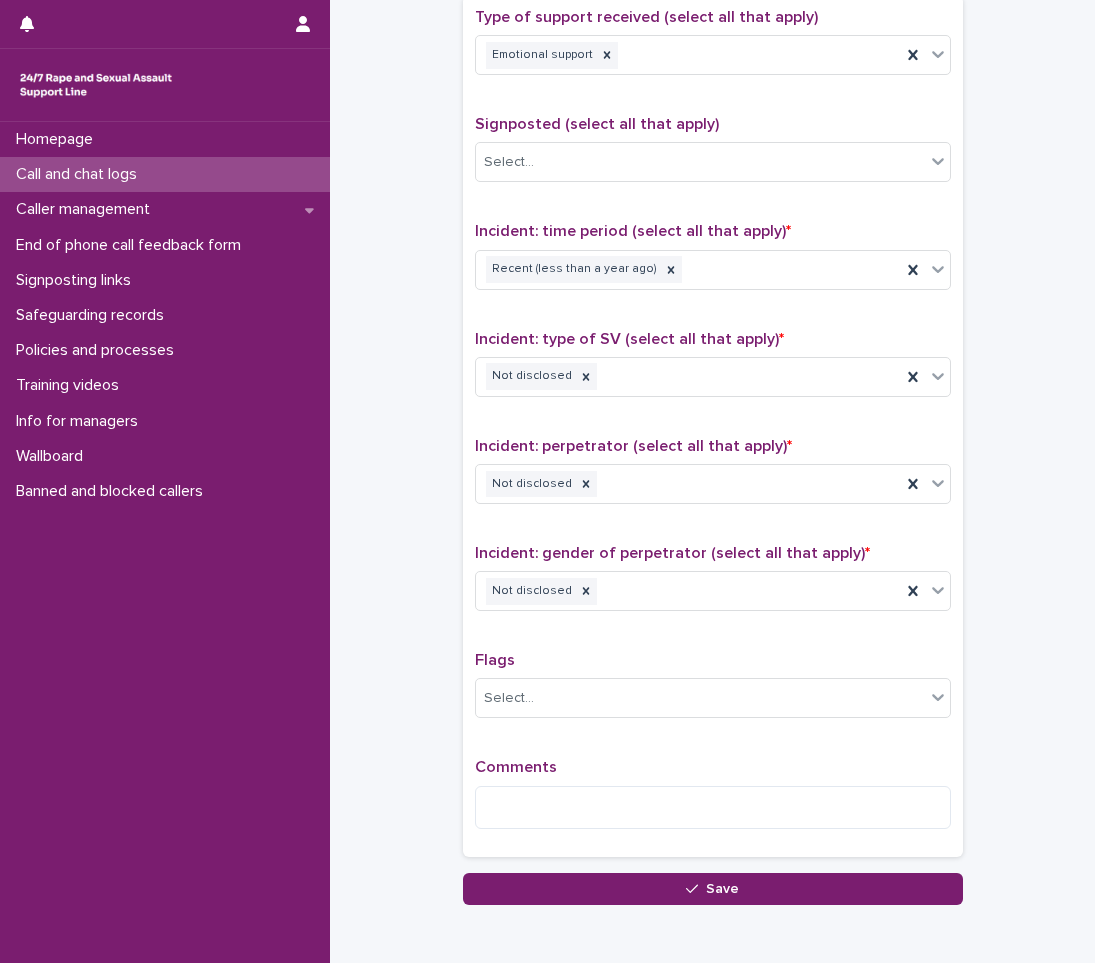 scroll, scrollTop: 1250, scrollLeft: 0, axis: vertical 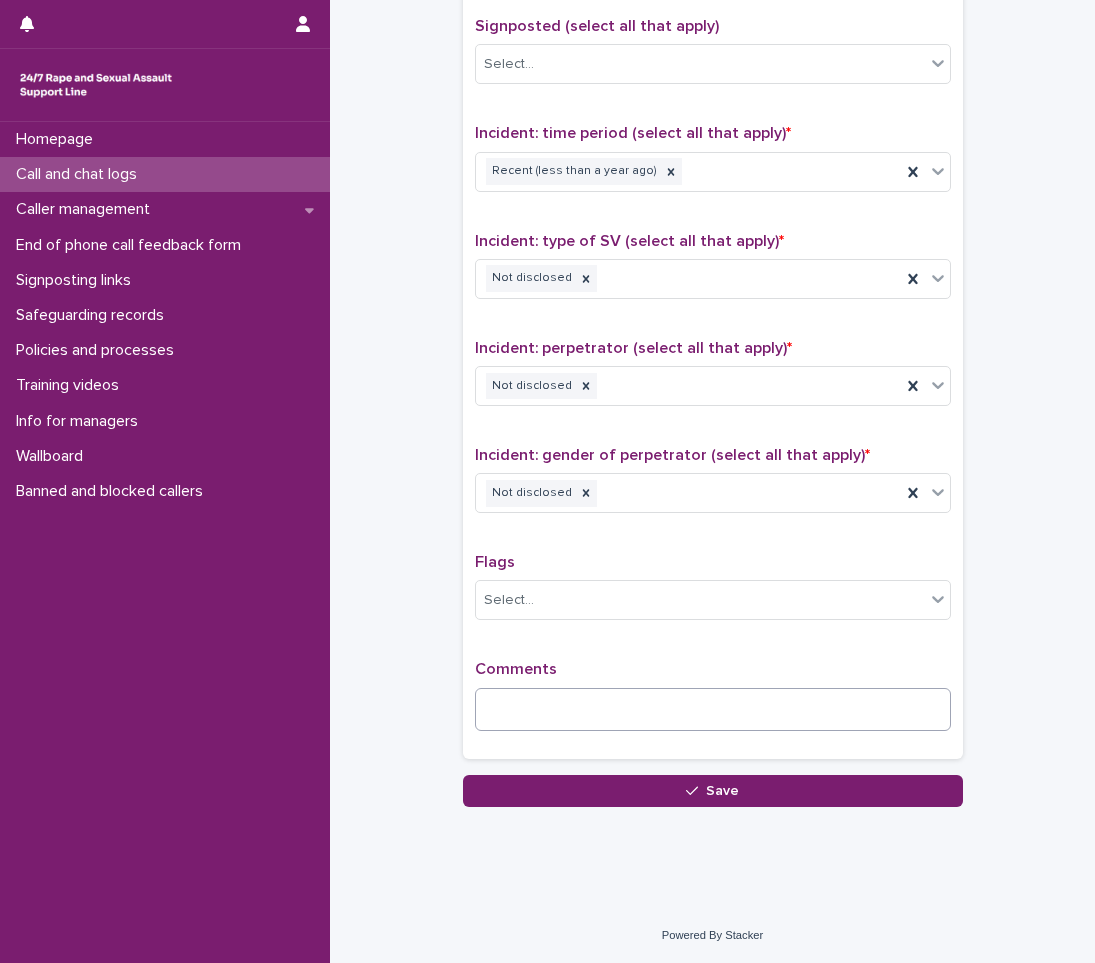 type on "**" 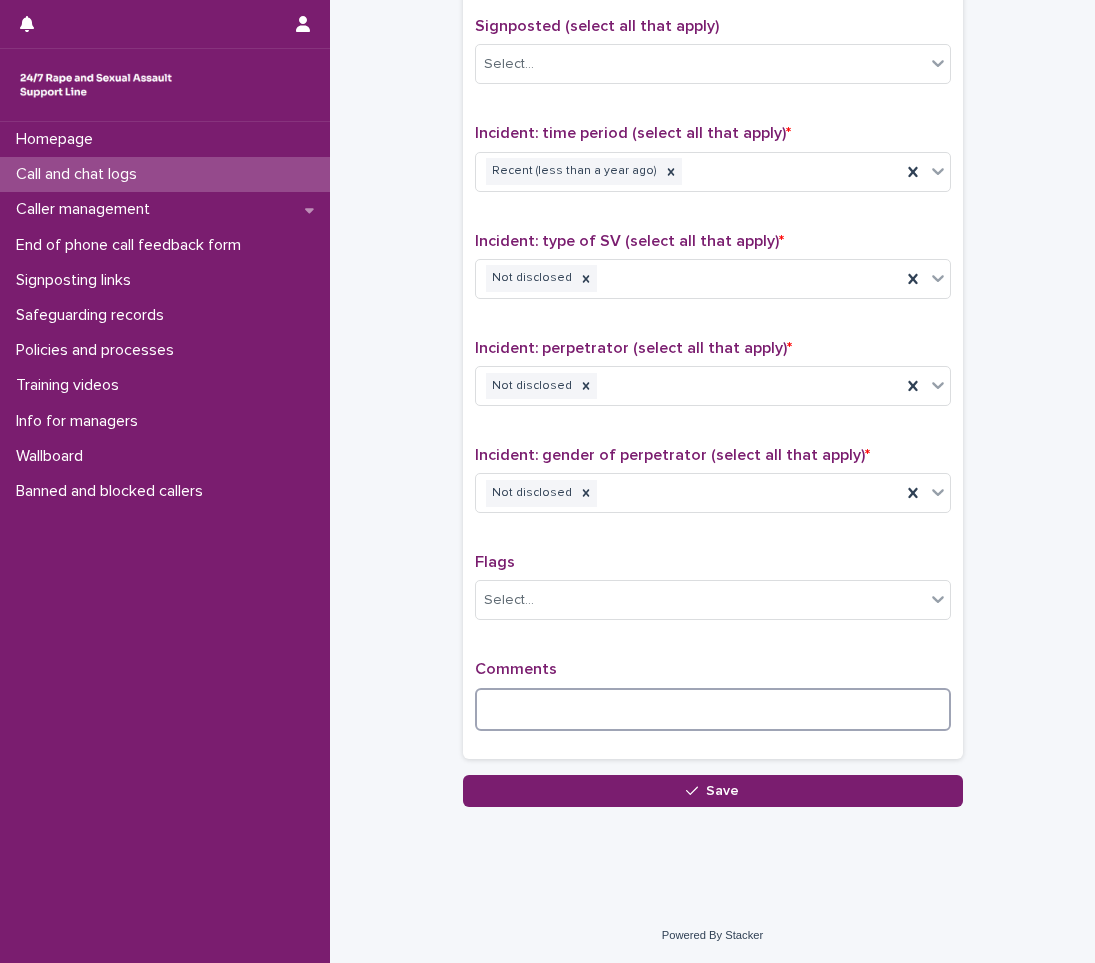 click at bounding box center (713, 709) 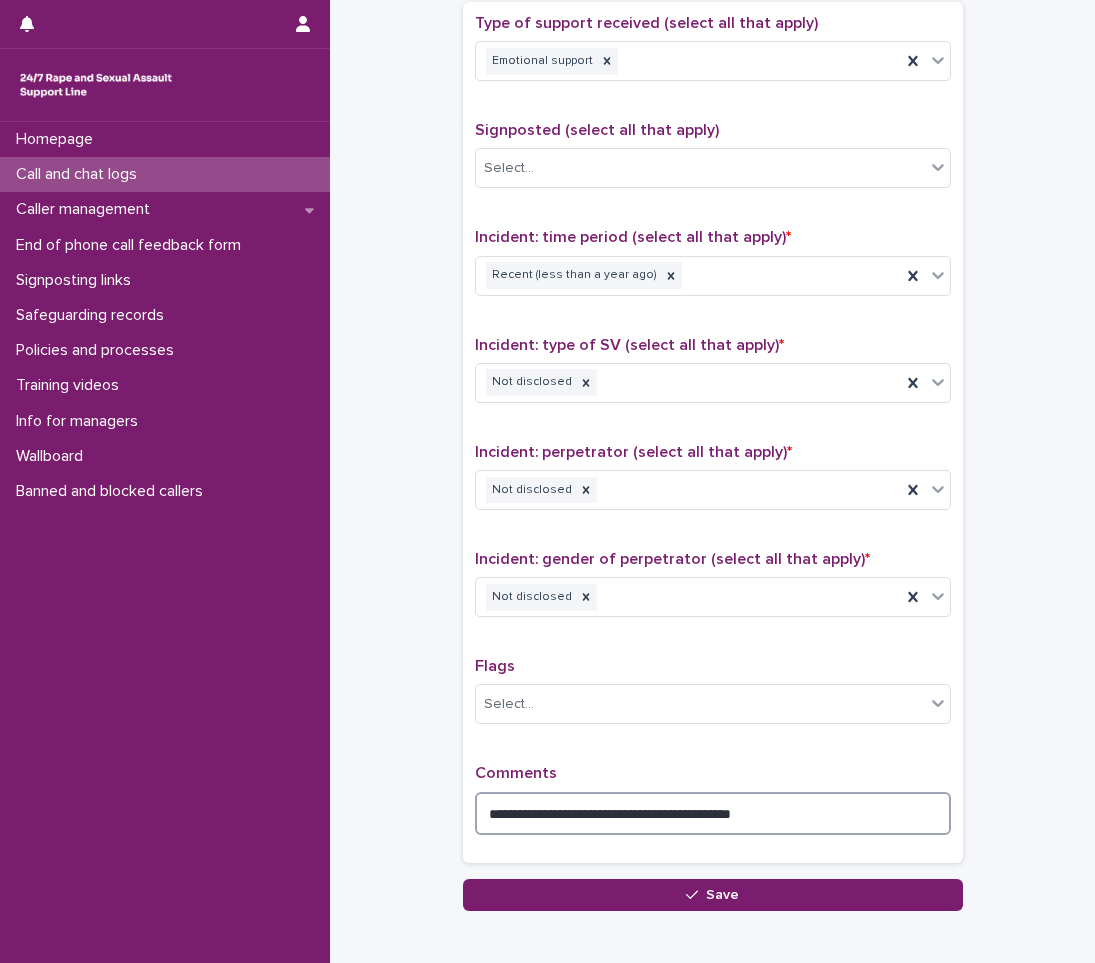 scroll, scrollTop: 1150, scrollLeft: 0, axis: vertical 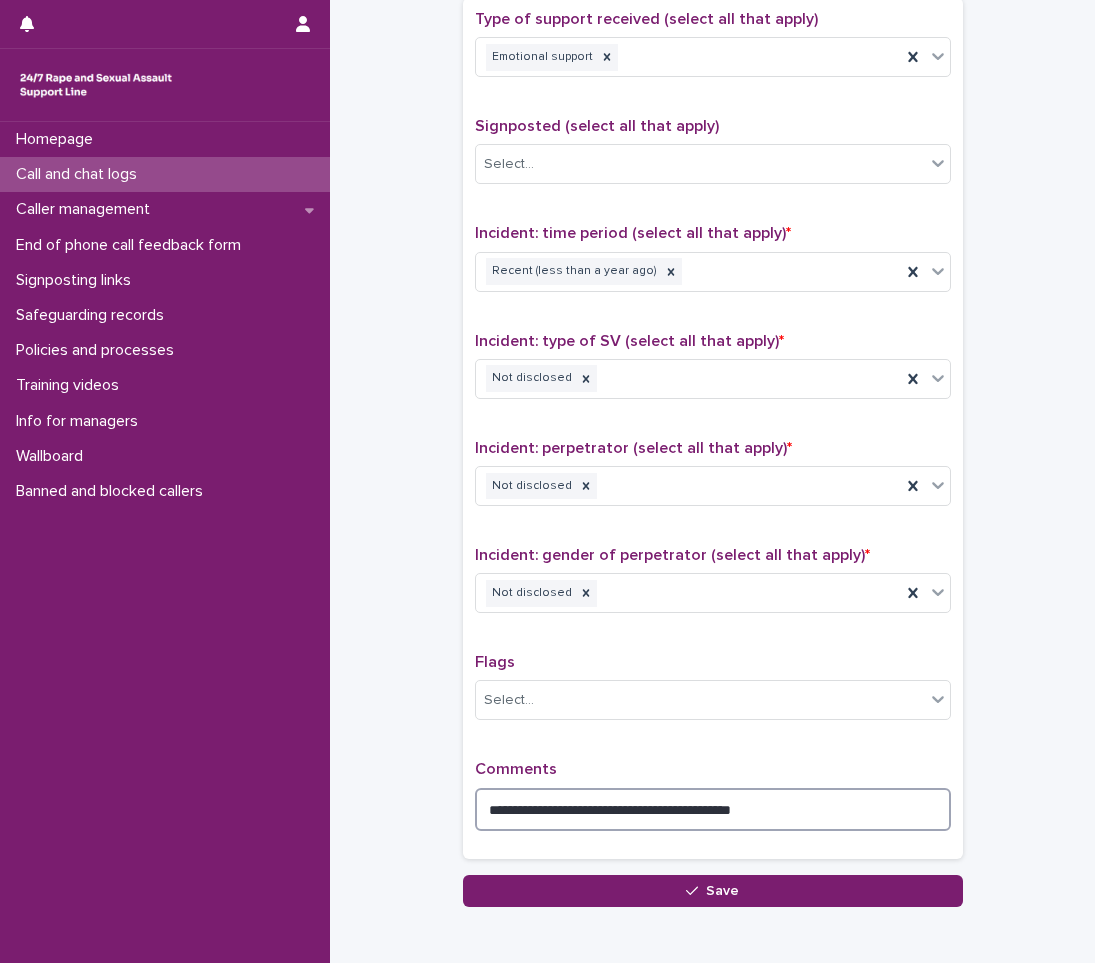 click on "**********" at bounding box center (713, 809) 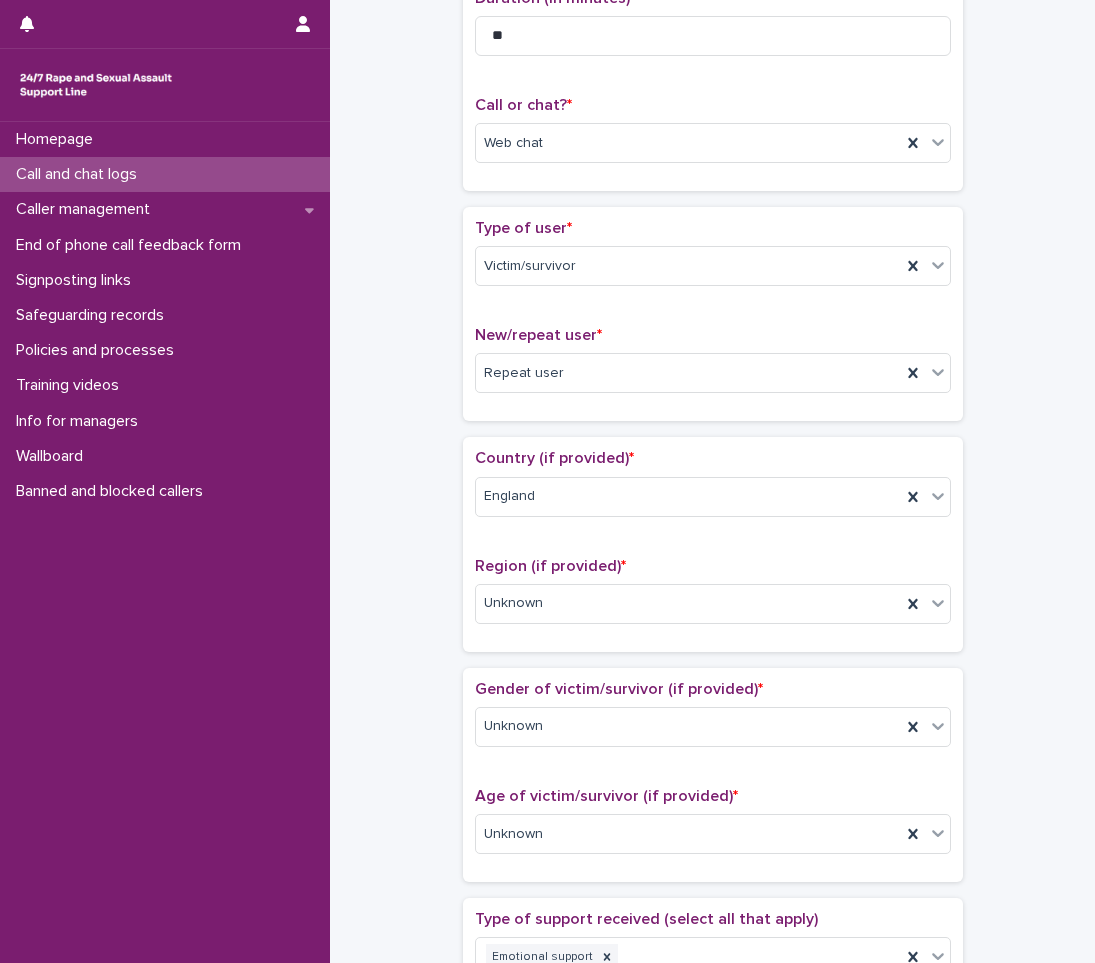 scroll, scrollTop: 450, scrollLeft: 0, axis: vertical 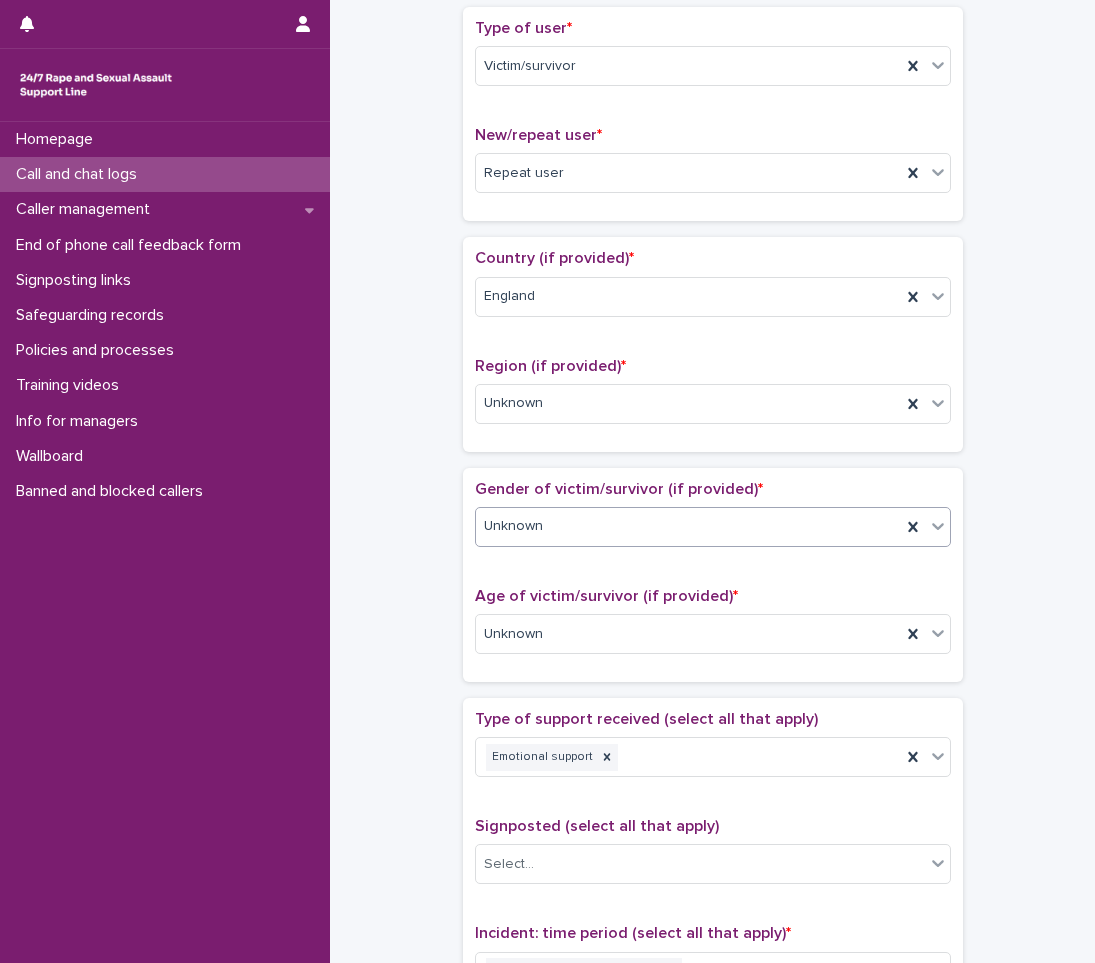 click on "Unknown" at bounding box center [688, 526] 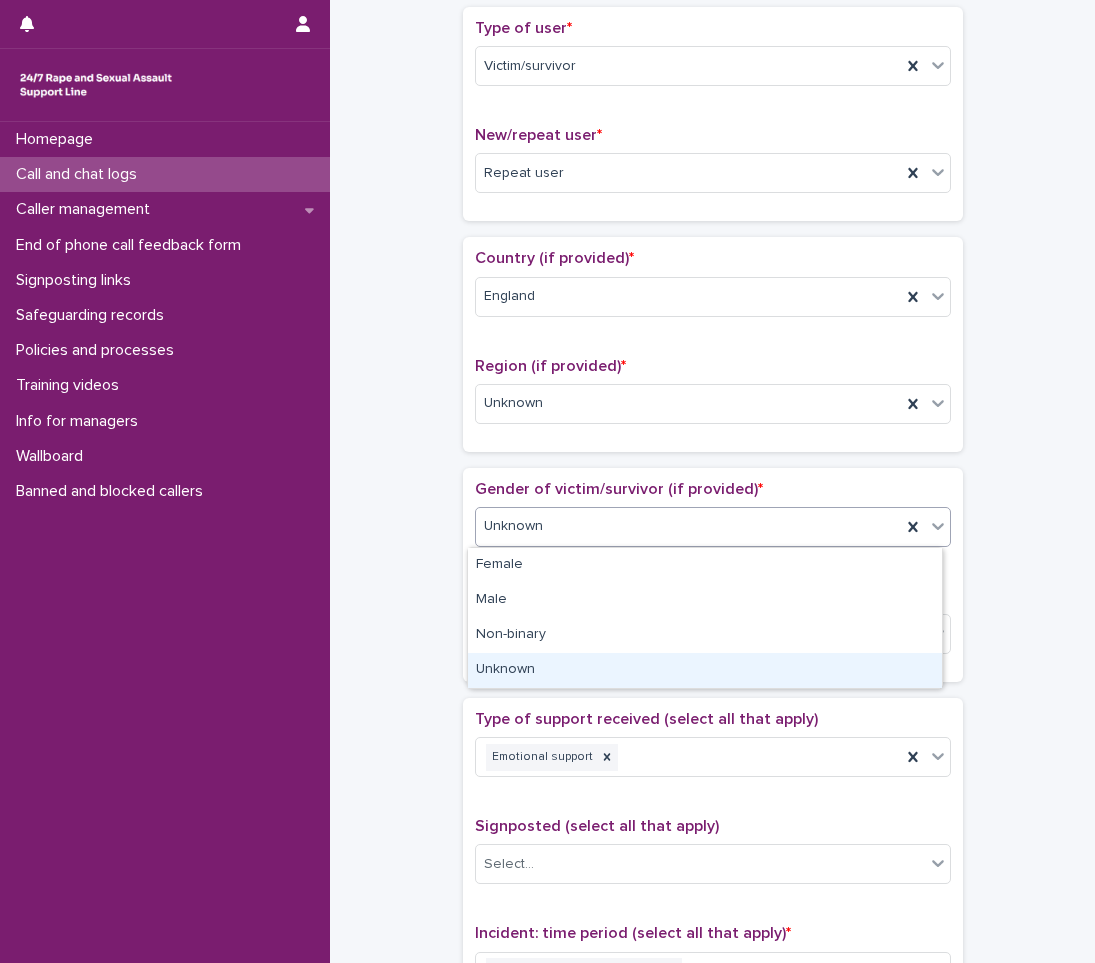 click on "Unknown" at bounding box center [705, 670] 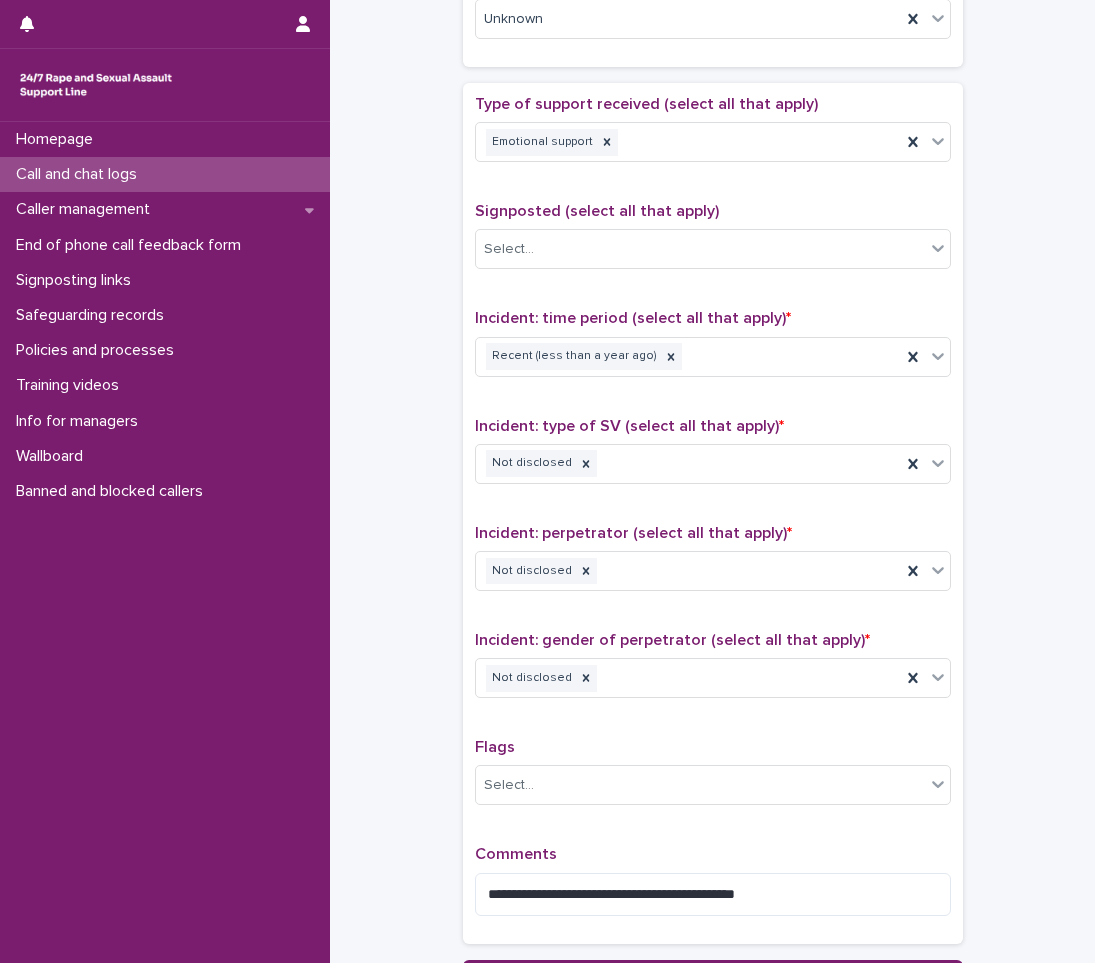 scroll, scrollTop: 1250, scrollLeft: 0, axis: vertical 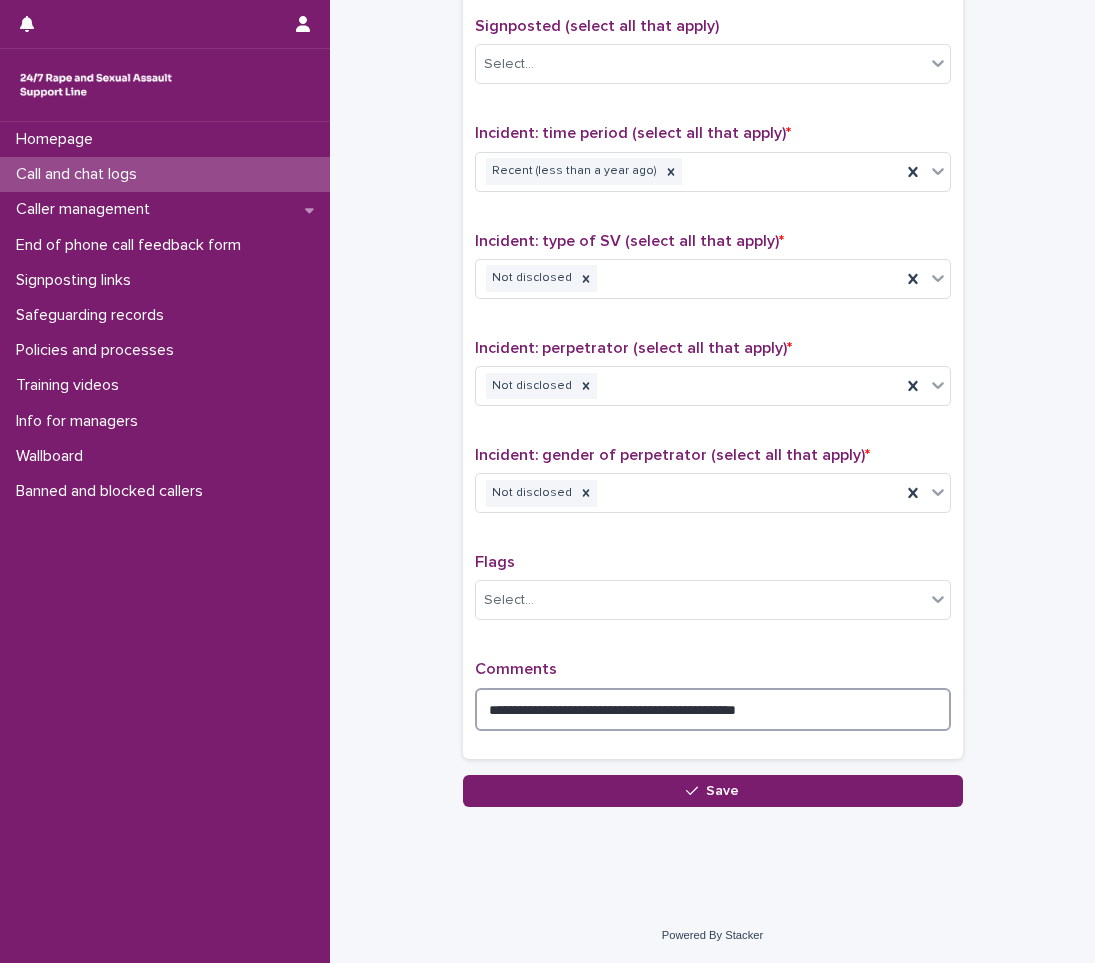 click on "**********" at bounding box center (713, 709) 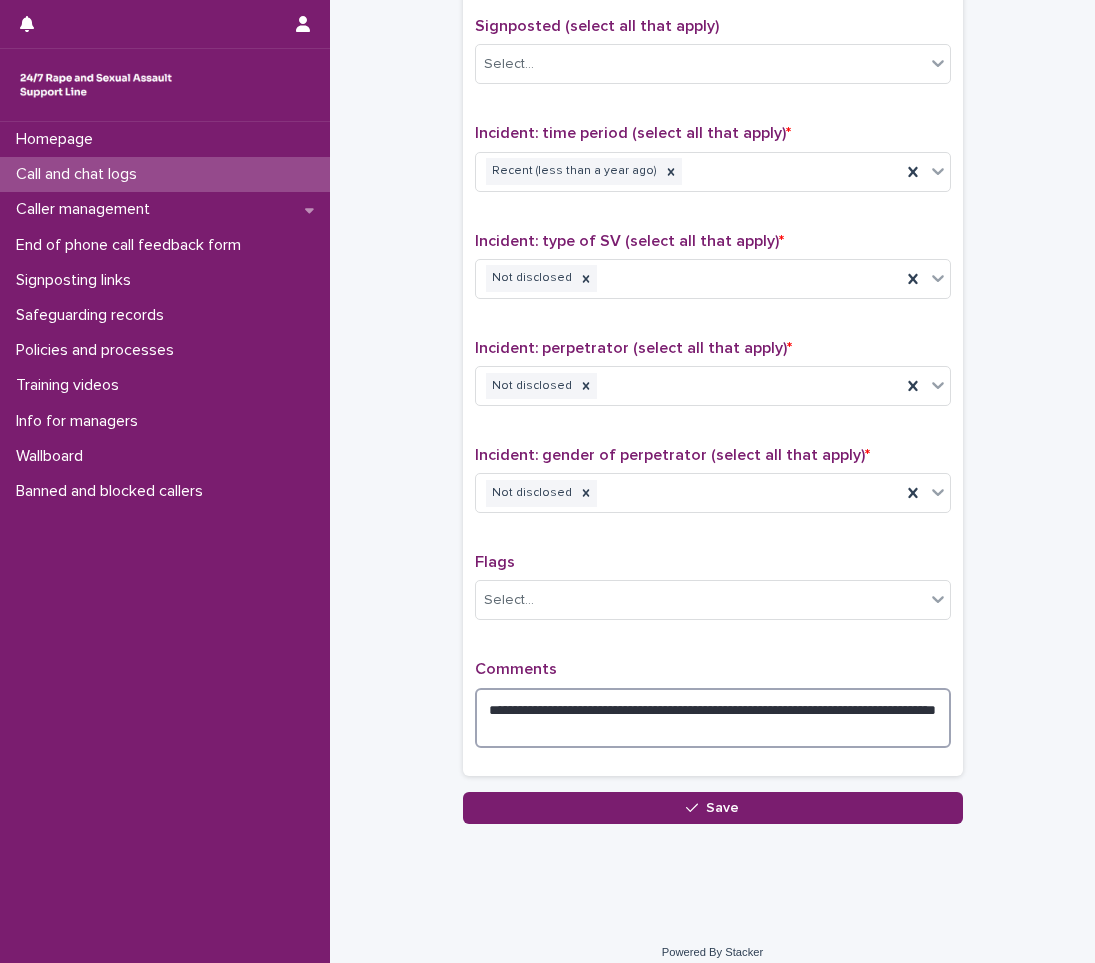 click on "**********" at bounding box center (713, 718) 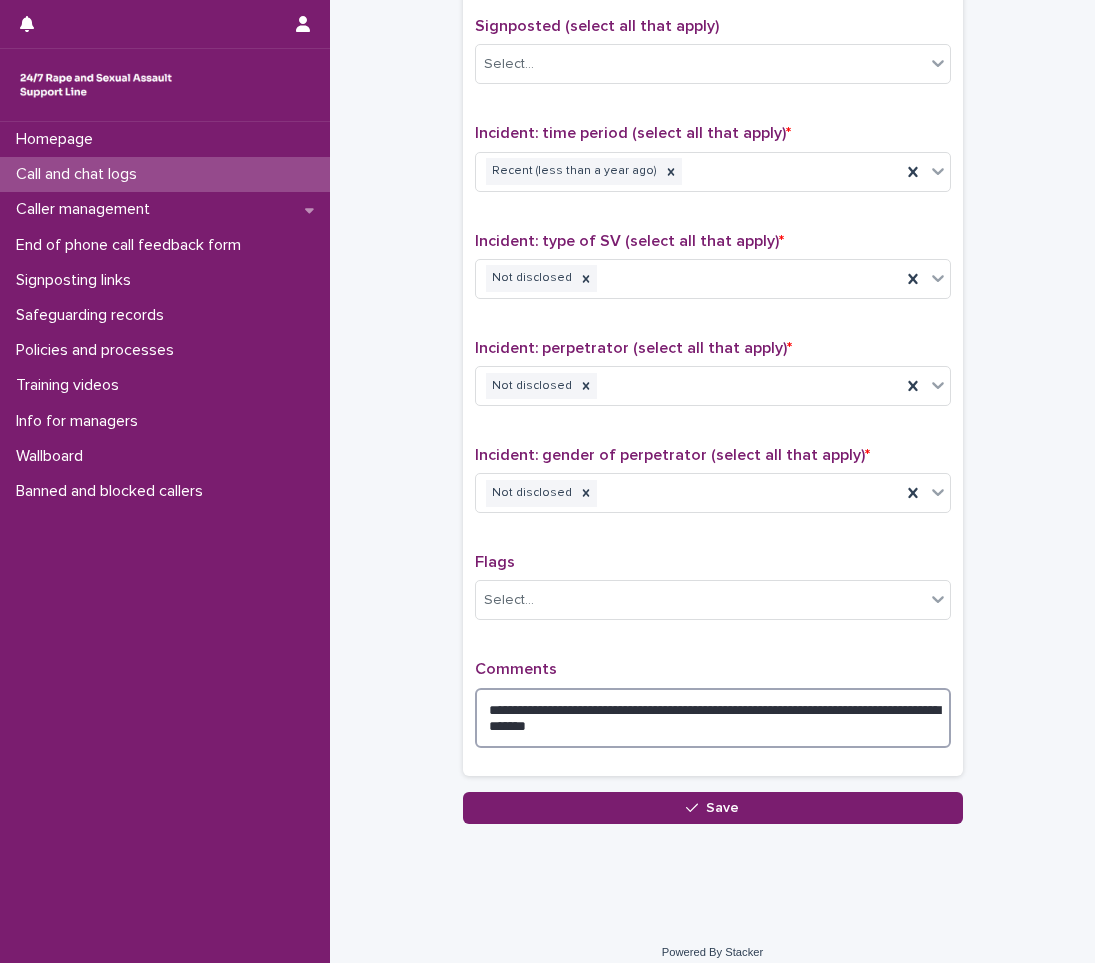 click on "**********" at bounding box center [713, 718] 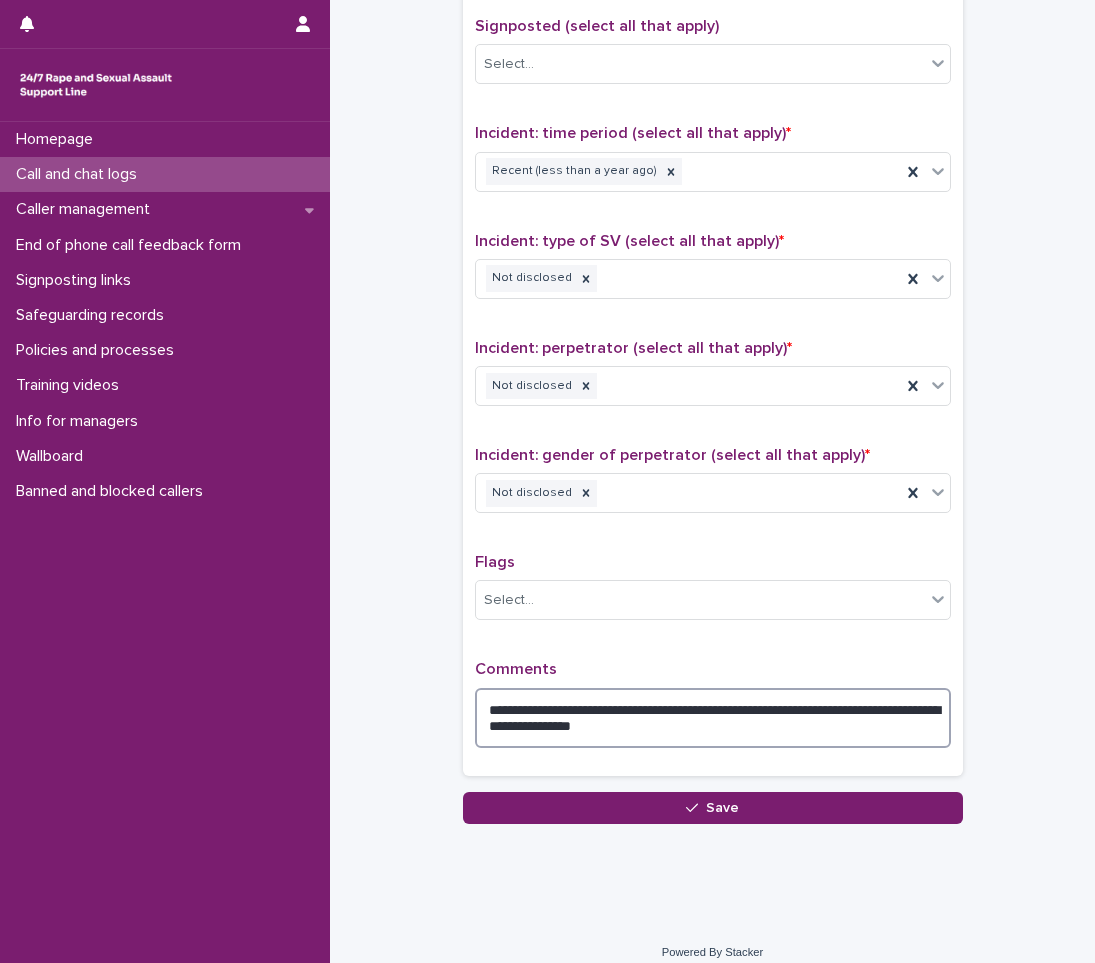 click on "**********" at bounding box center [713, 718] 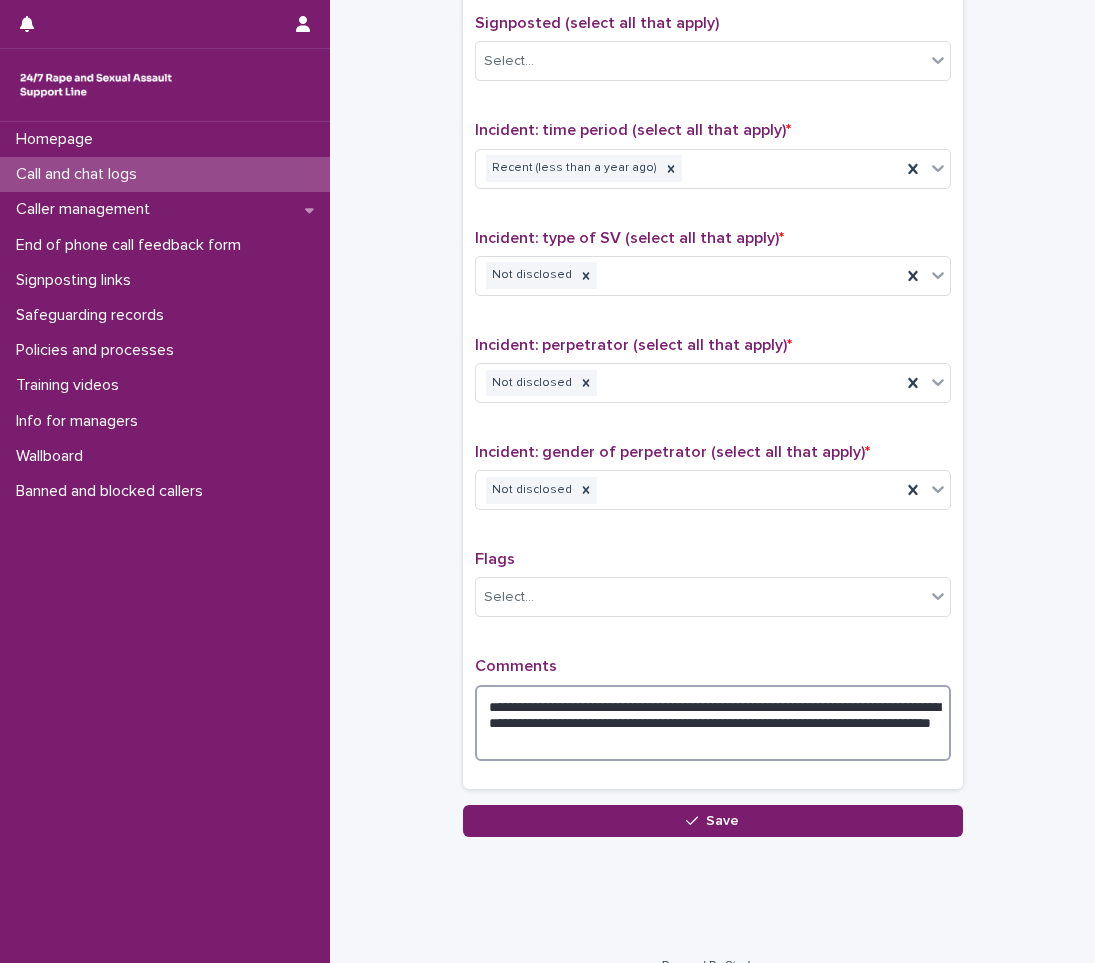 scroll, scrollTop: 1283, scrollLeft: 0, axis: vertical 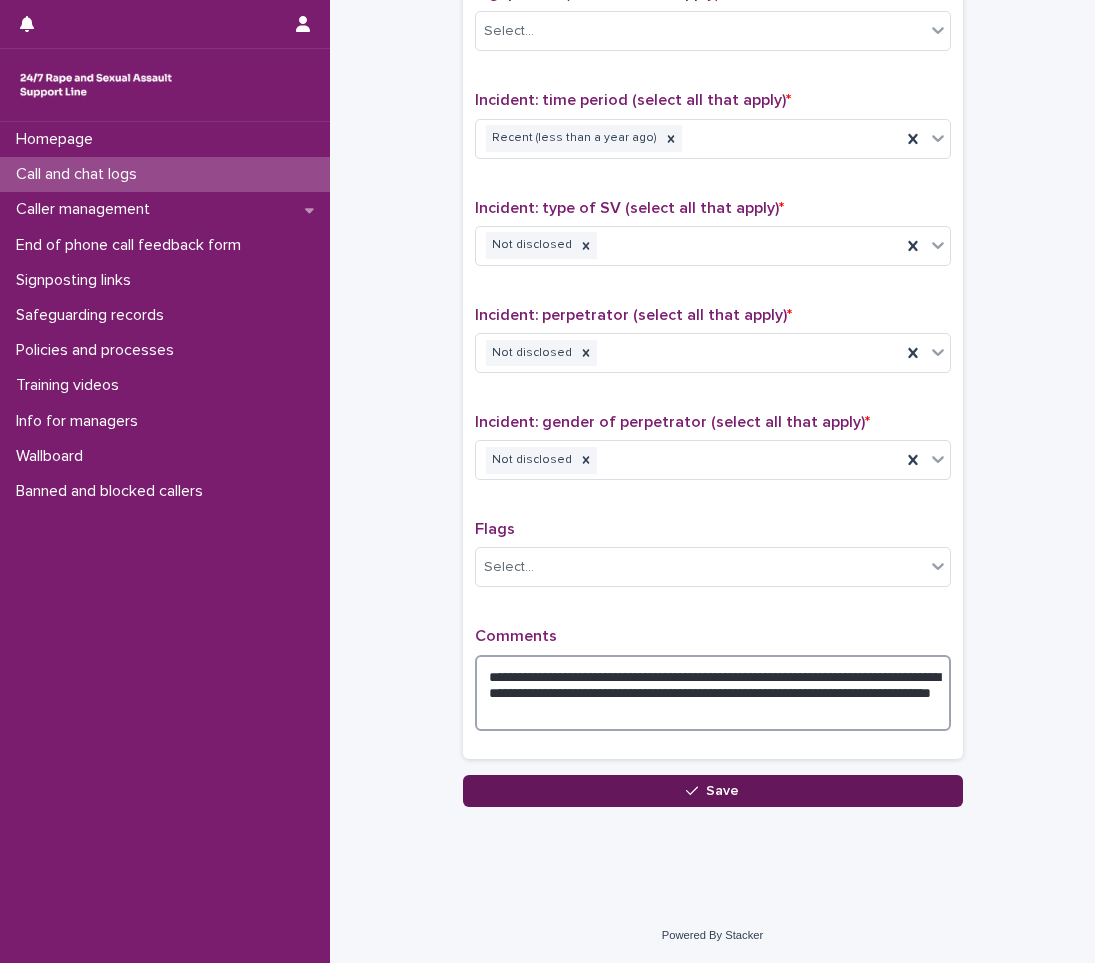 type on "**********" 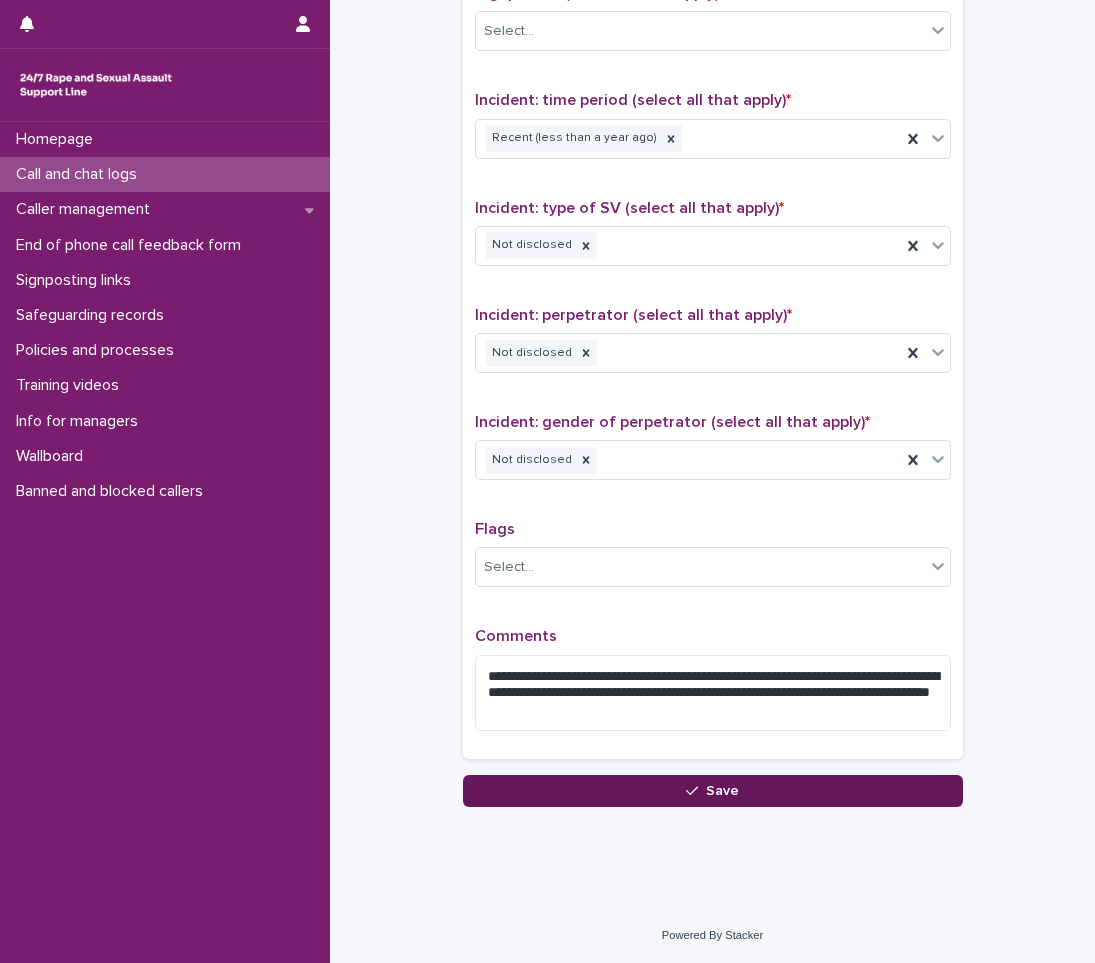 click on "Save" at bounding box center [713, 791] 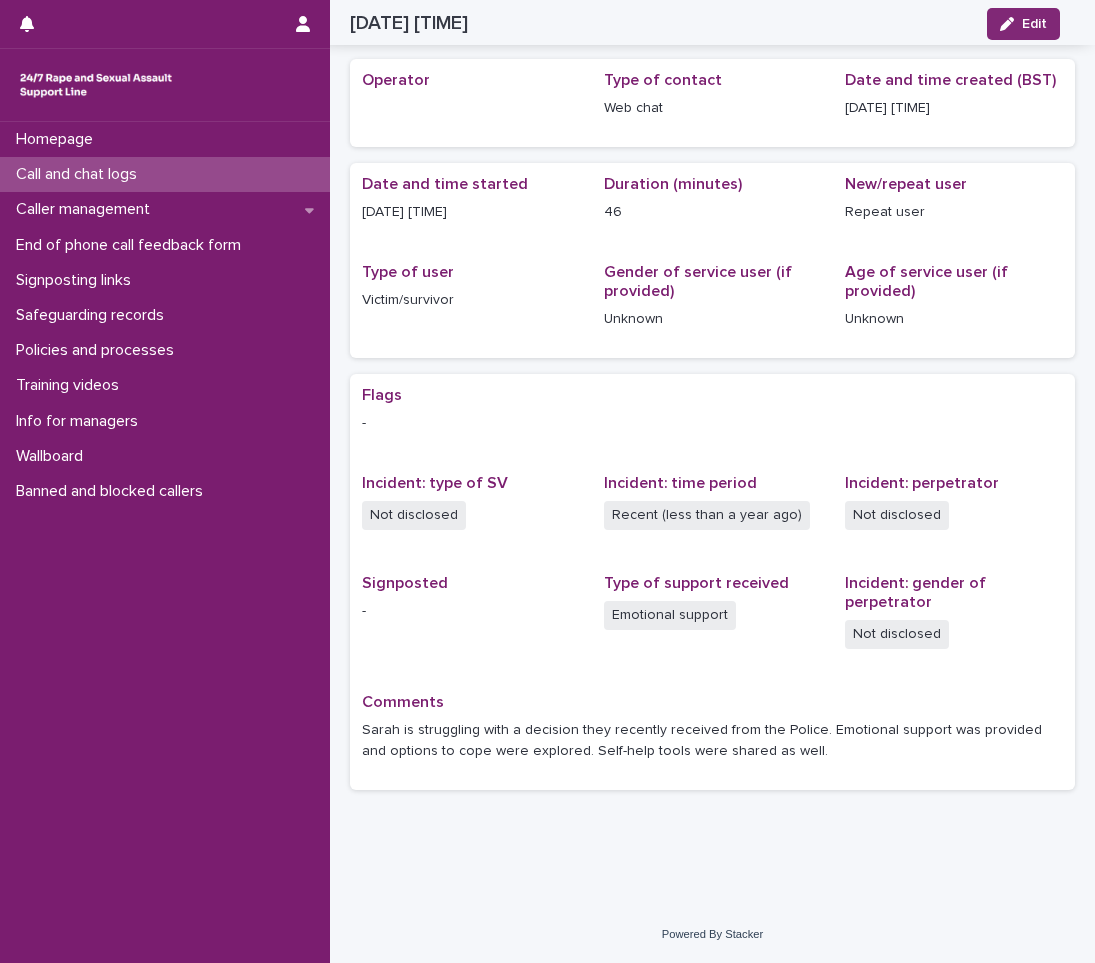scroll, scrollTop: 61, scrollLeft: 0, axis: vertical 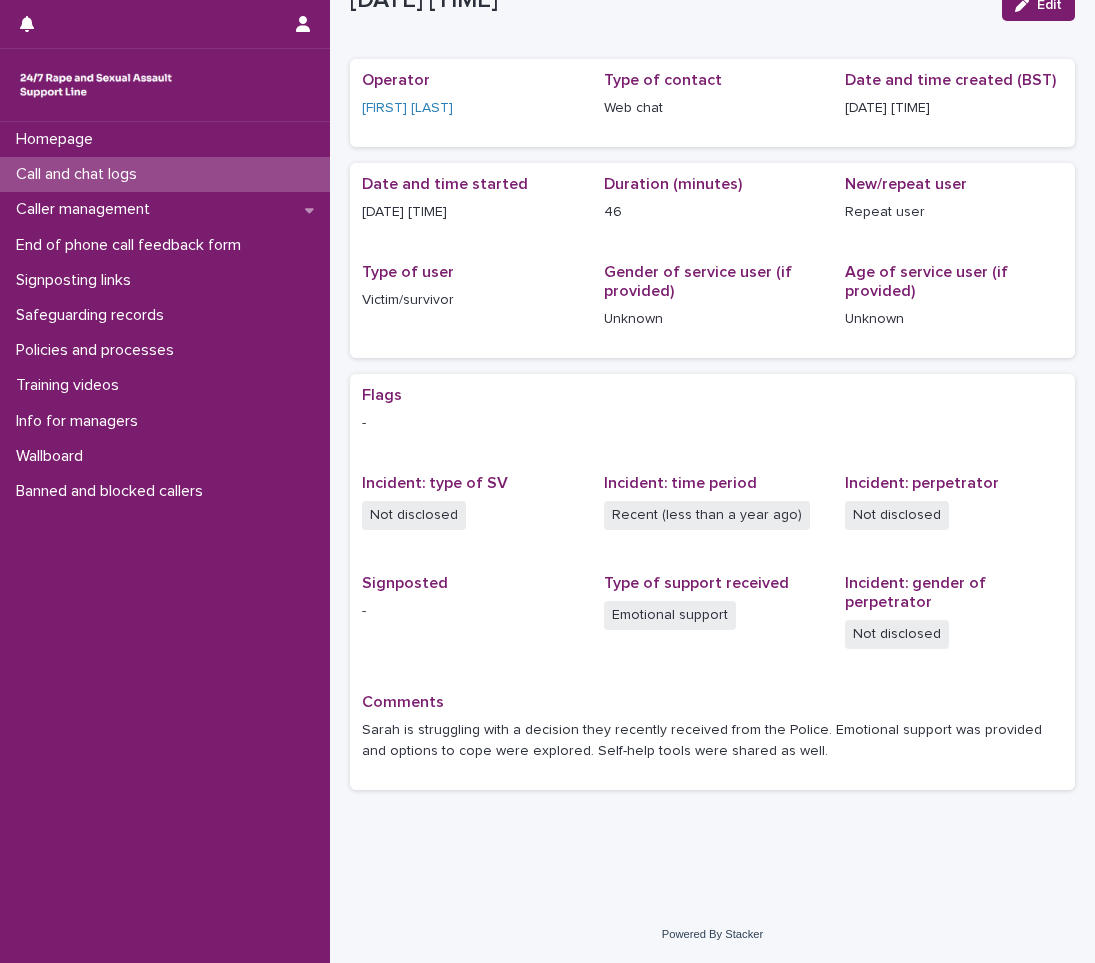 click on "Call and chat logs" at bounding box center (80, 174) 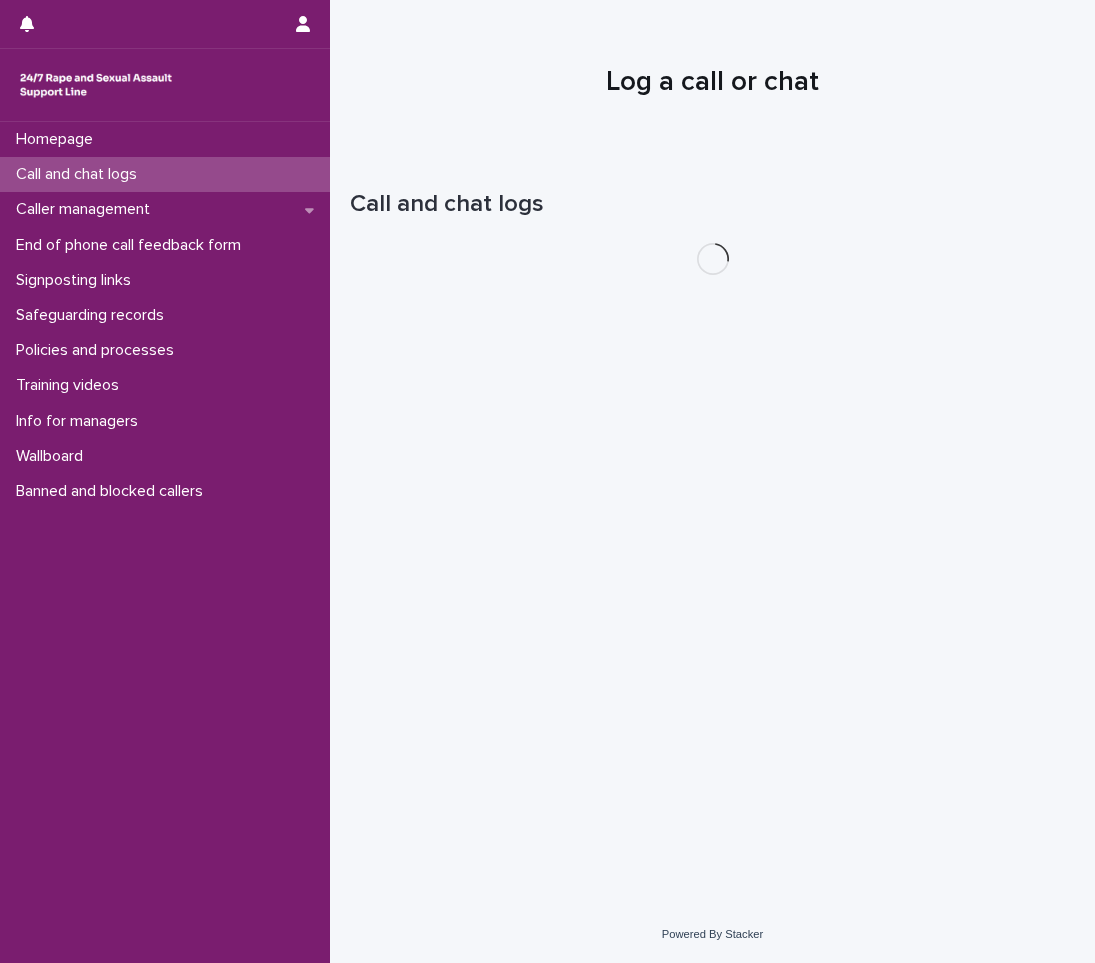 scroll, scrollTop: 0, scrollLeft: 0, axis: both 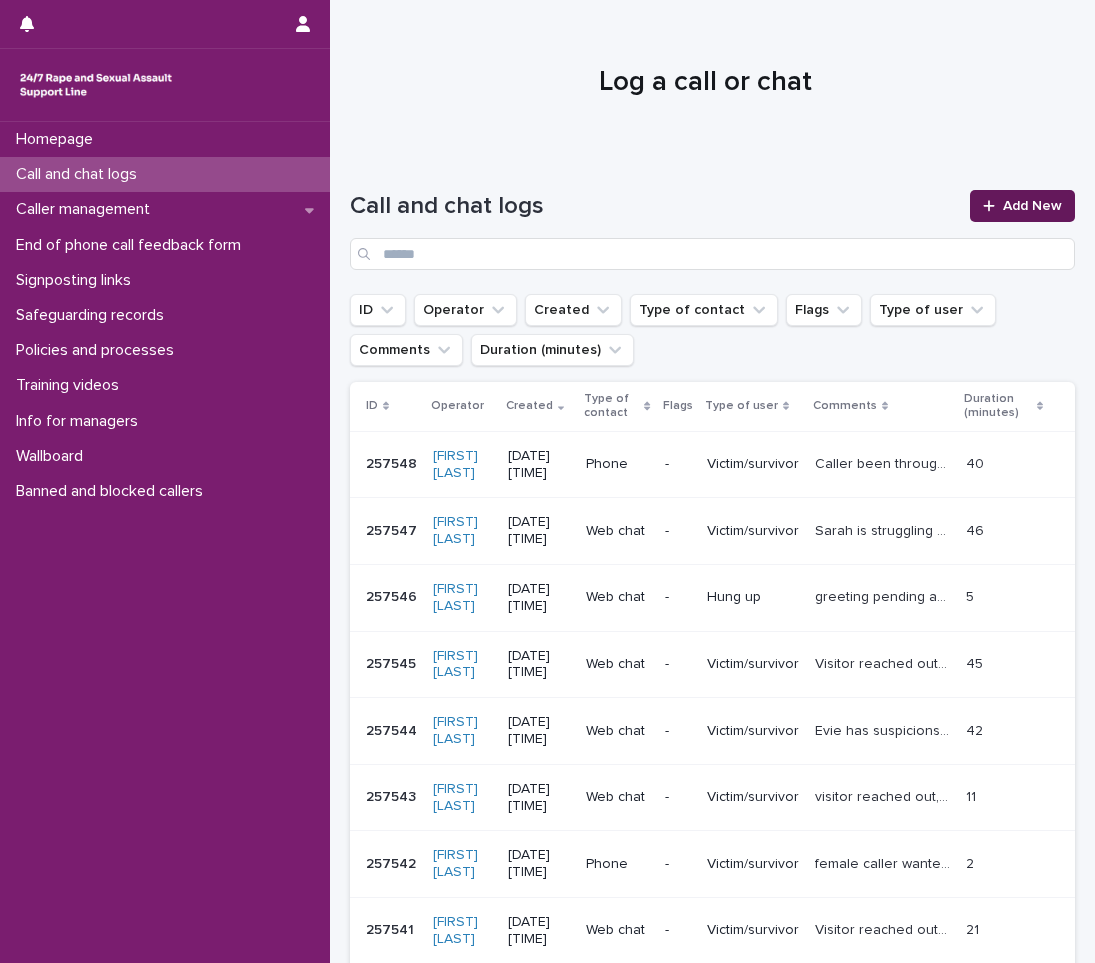 click on "Add New" at bounding box center (1032, 206) 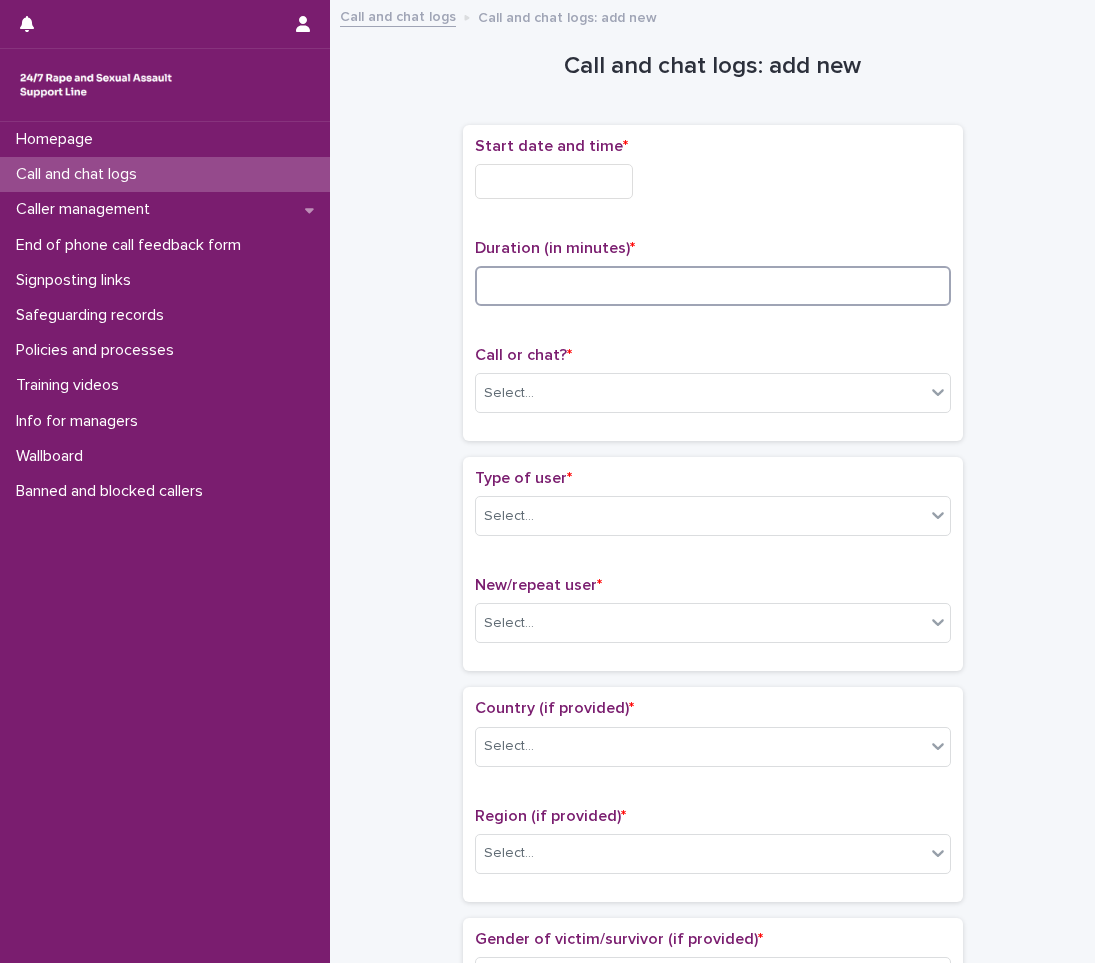 click at bounding box center (713, 286) 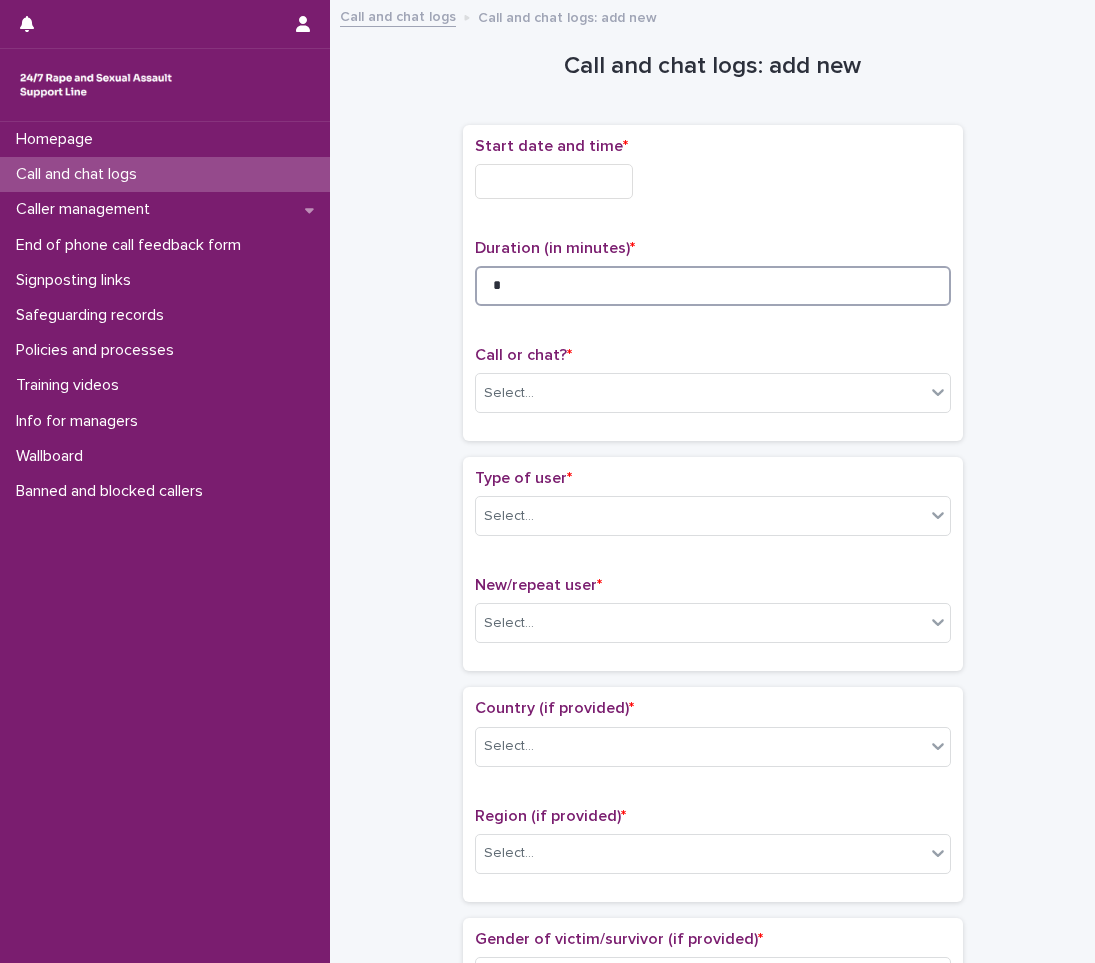 type on "*" 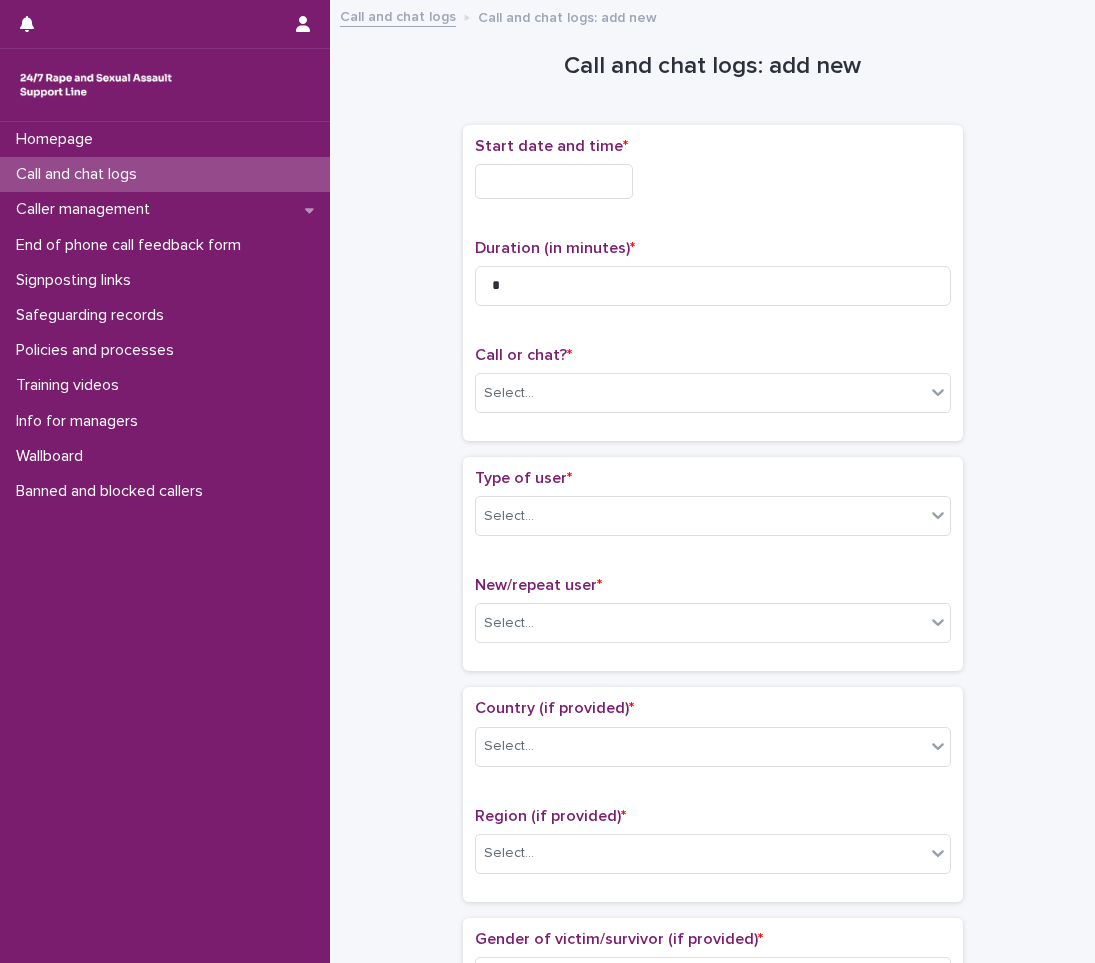 click at bounding box center [554, 181] 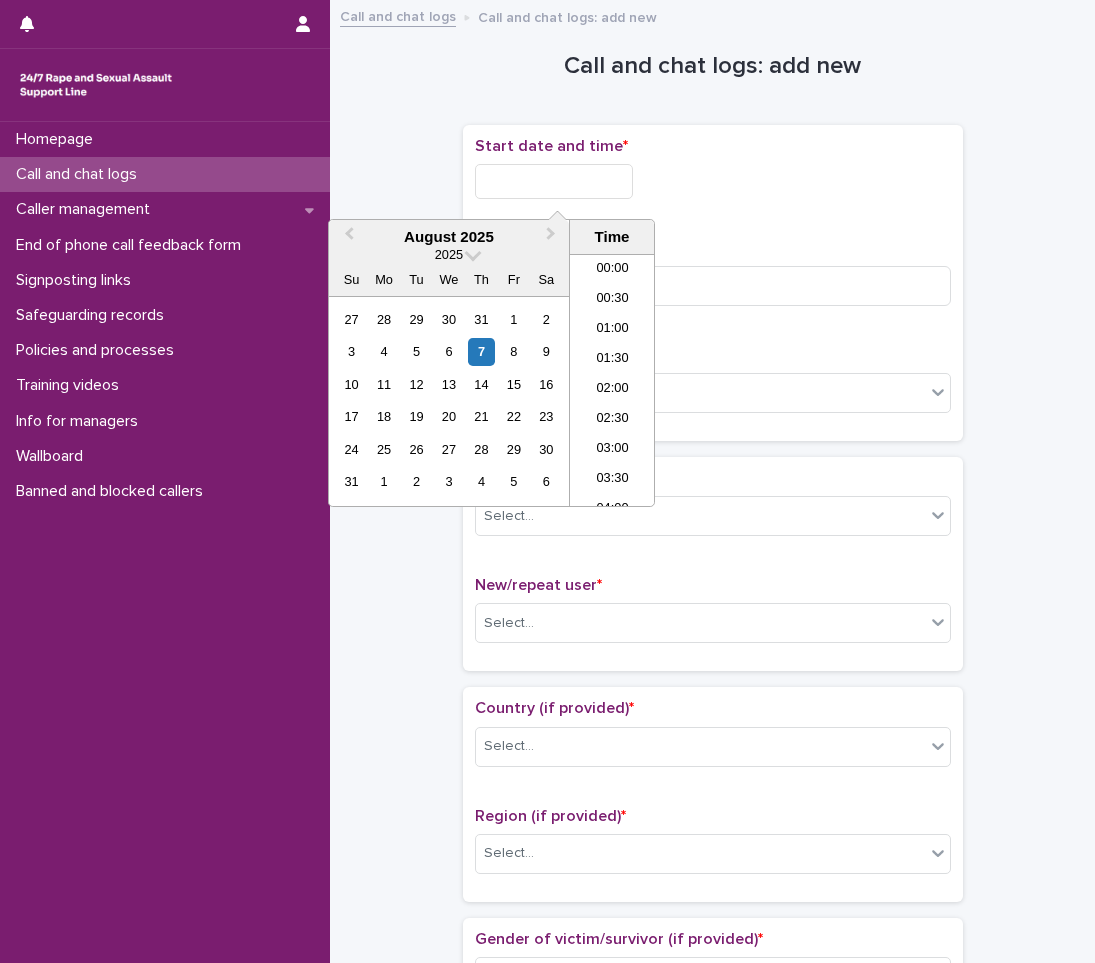 scroll, scrollTop: 40, scrollLeft: 0, axis: vertical 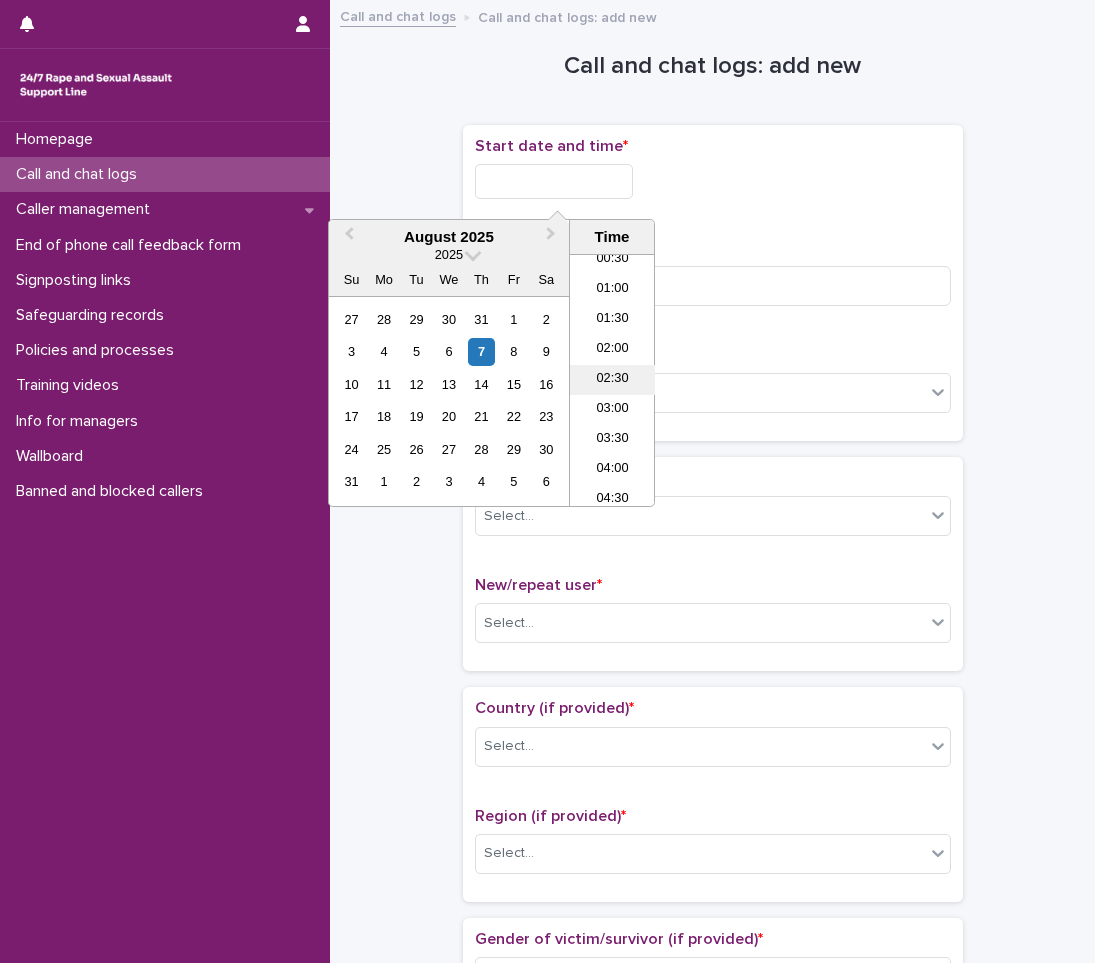 click on "02:30" at bounding box center [612, 380] 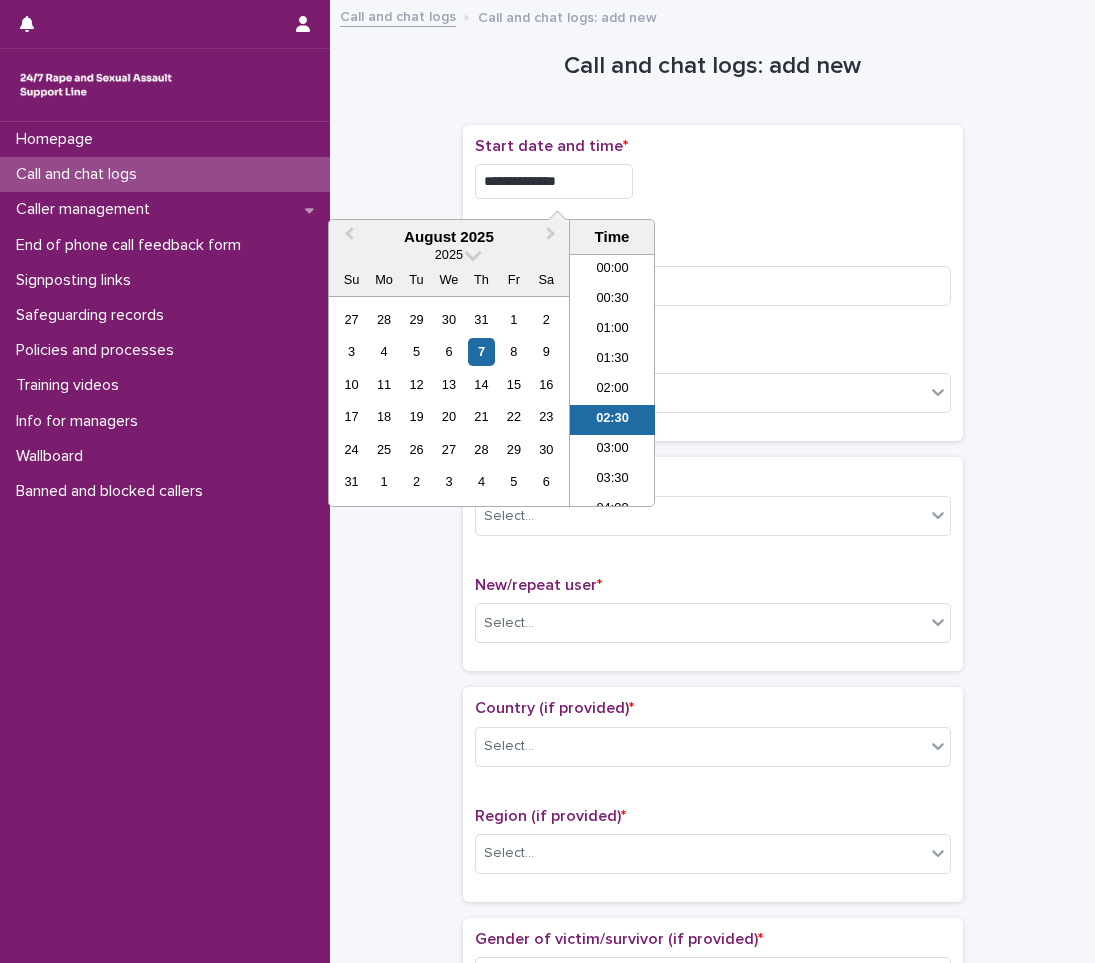 click on "**********" at bounding box center (554, 181) 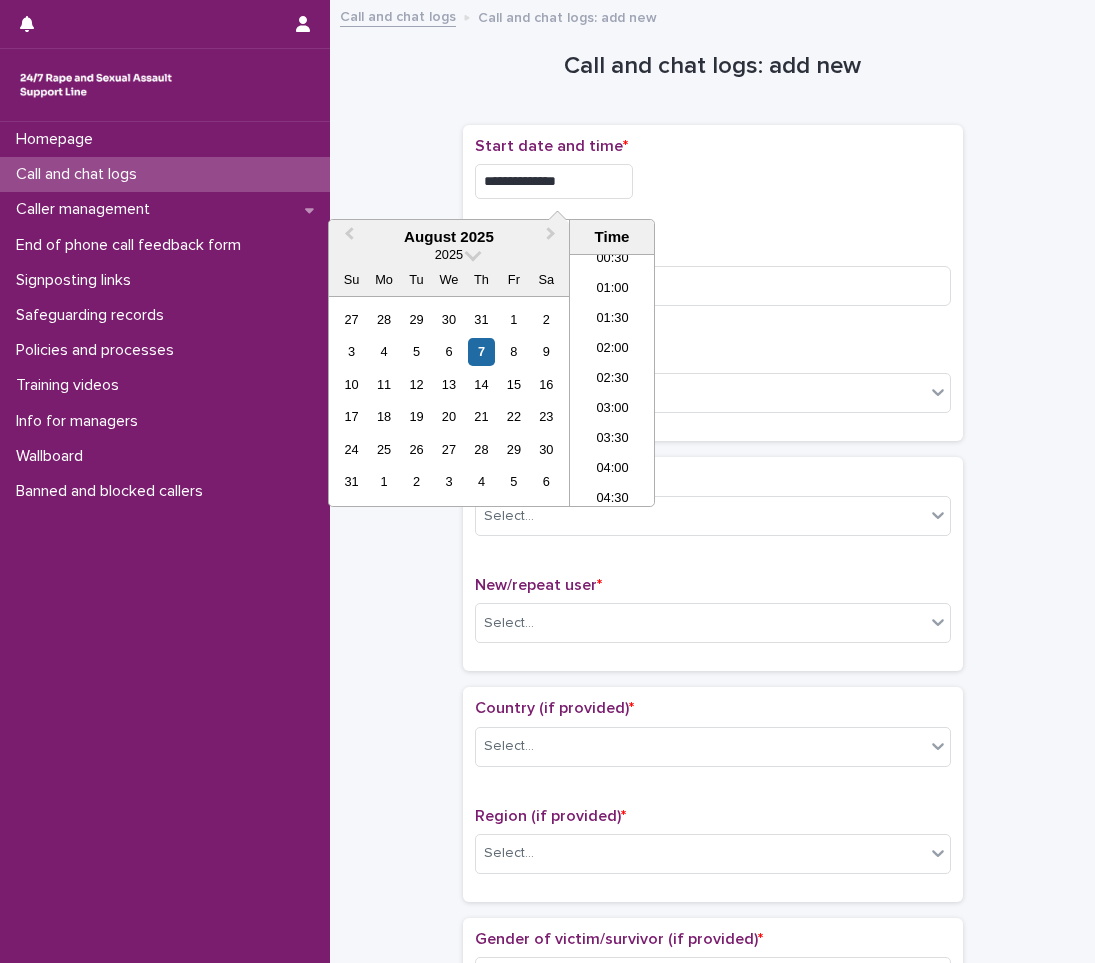 type on "**********" 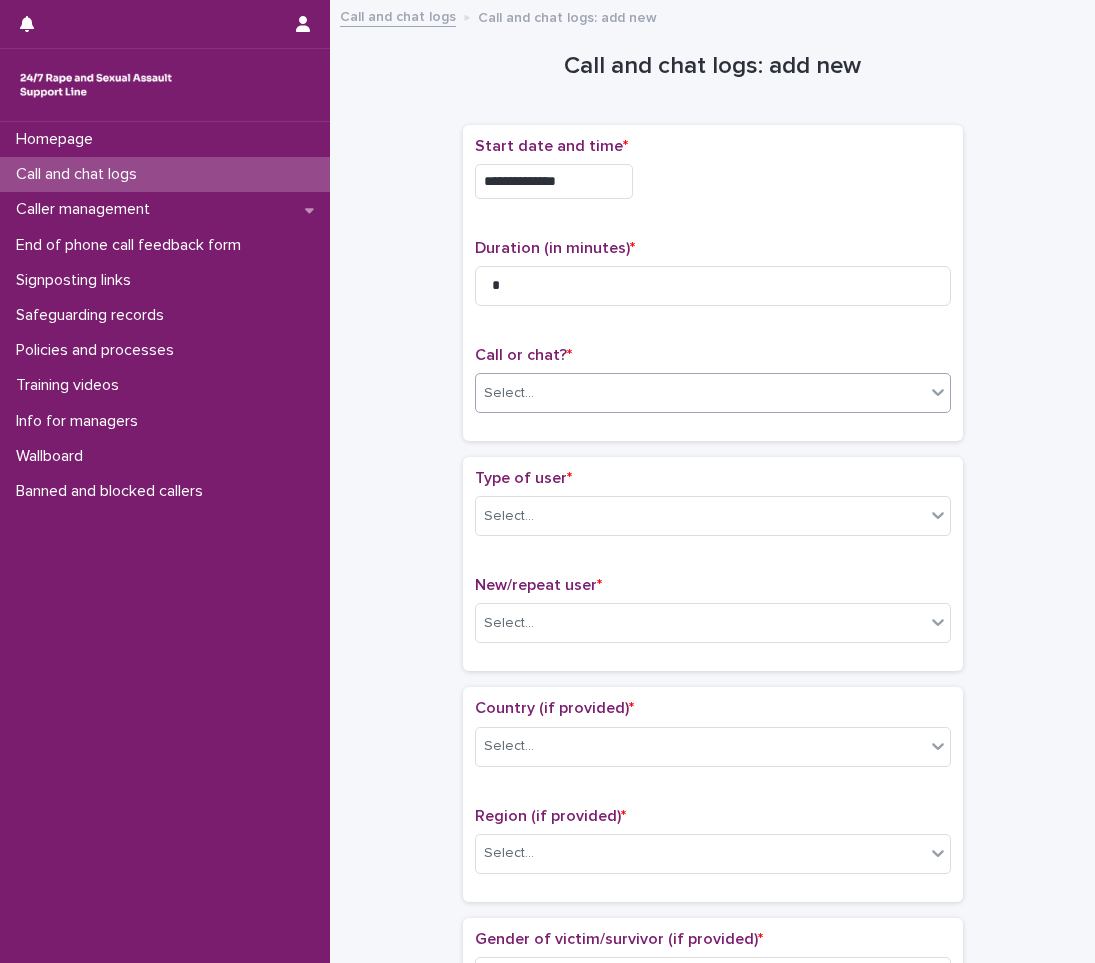 click on "Select..." at bounding box center [700, 393] 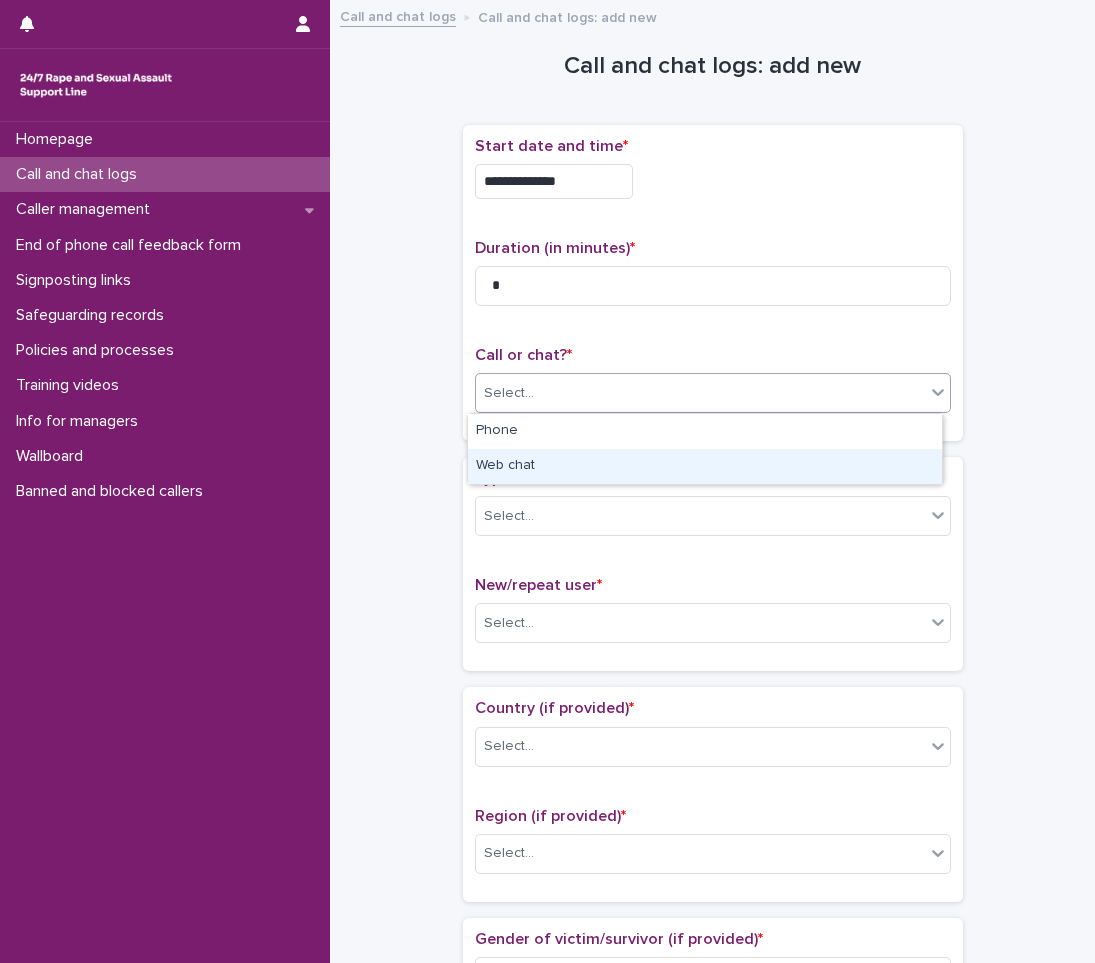 click on "Web chat" at bounding box center [705, 466] 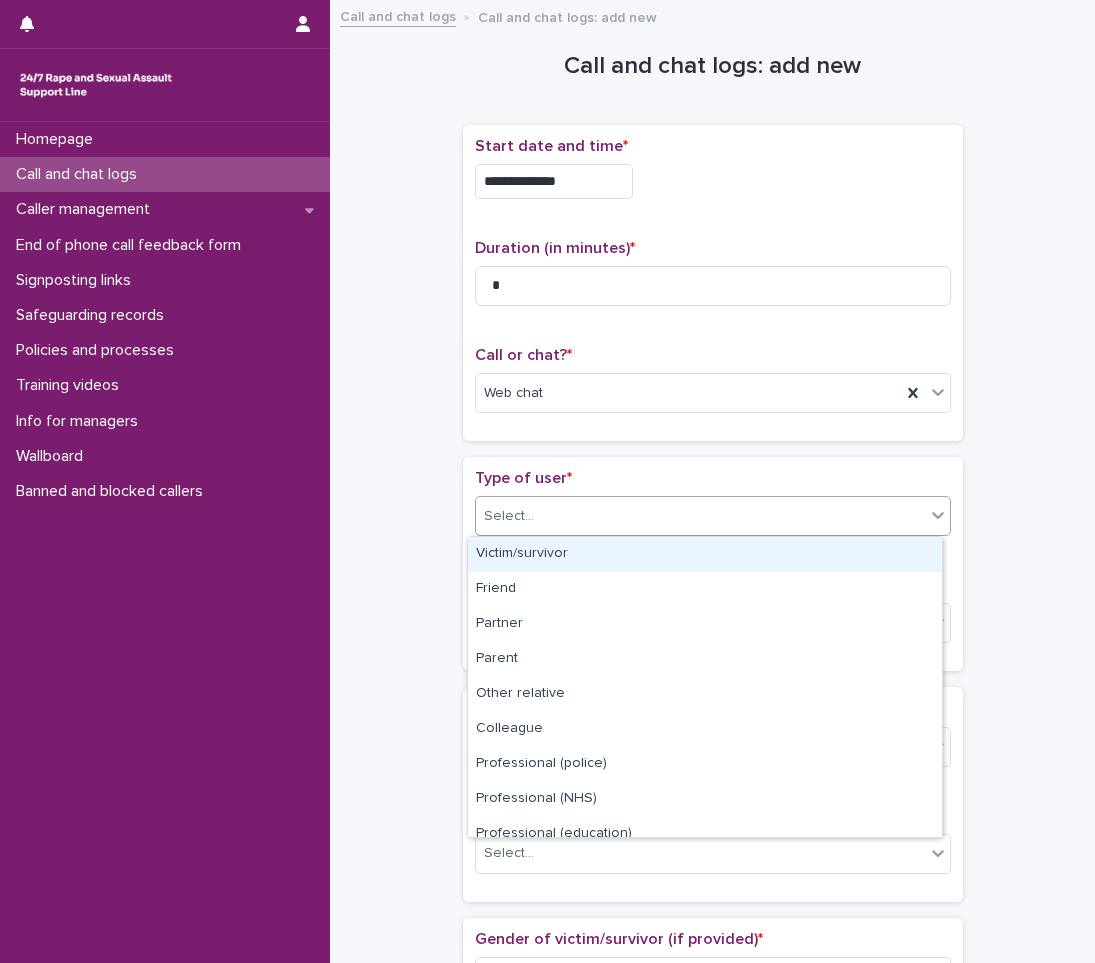 click on "Select..." at bounding box center [700, 516] 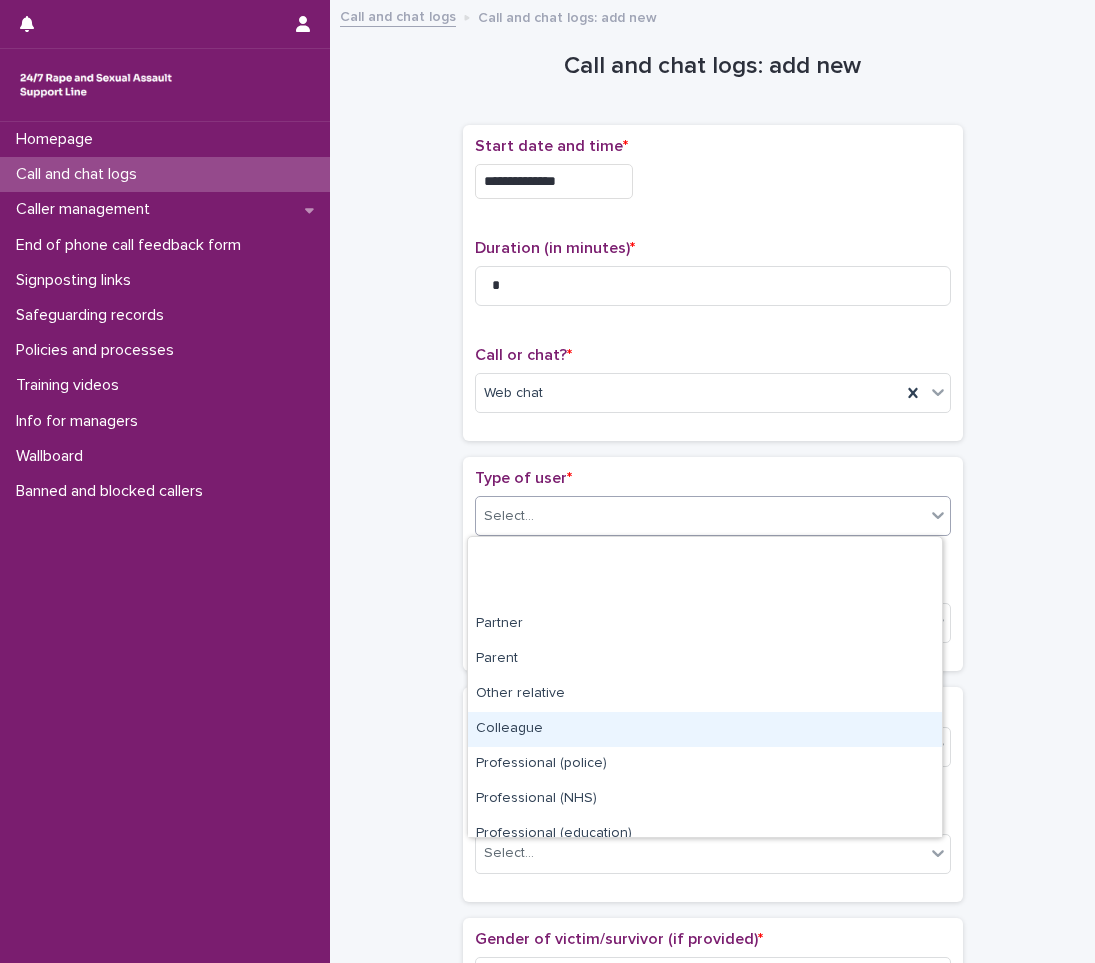scroll, scrollTop: 225, scrollLeft: 0, axis: vertical 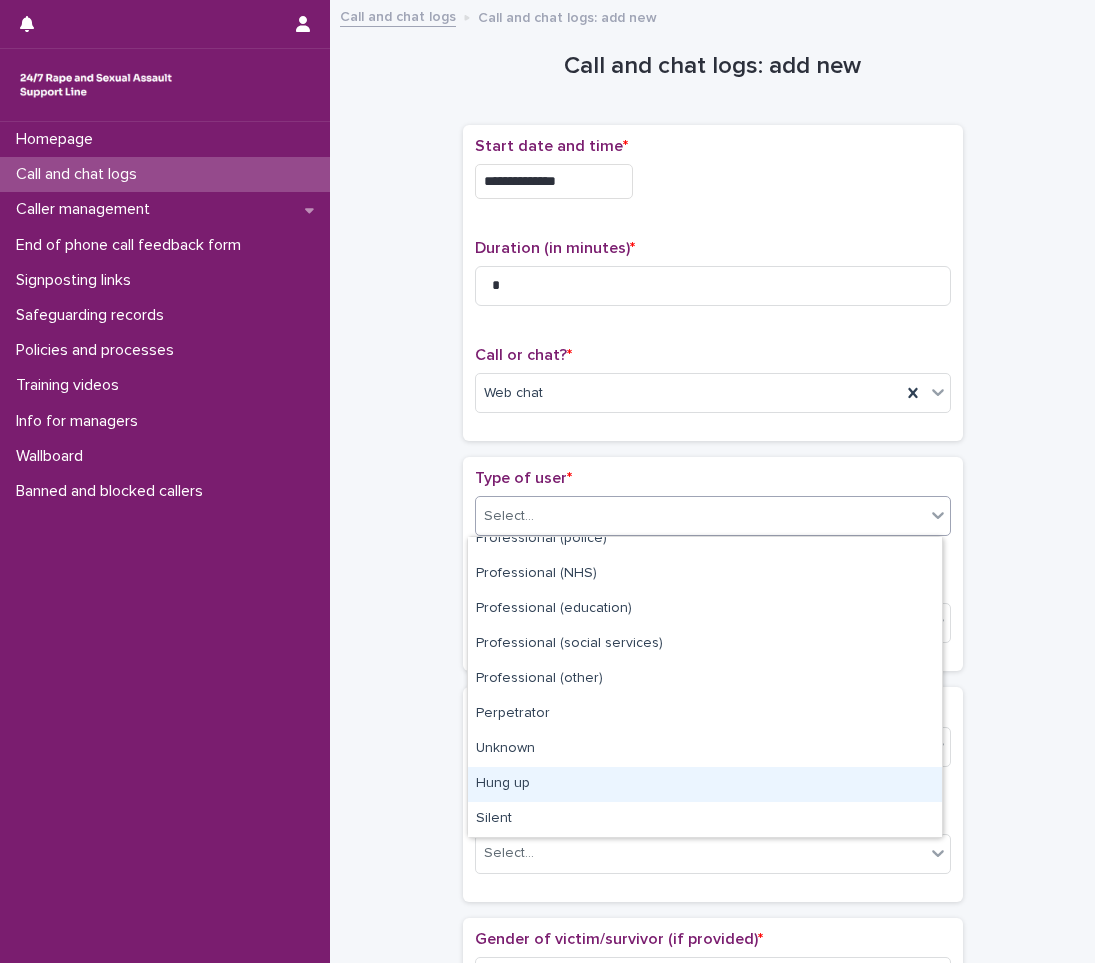 click on "Hung up" at bounding box center (705, 784) 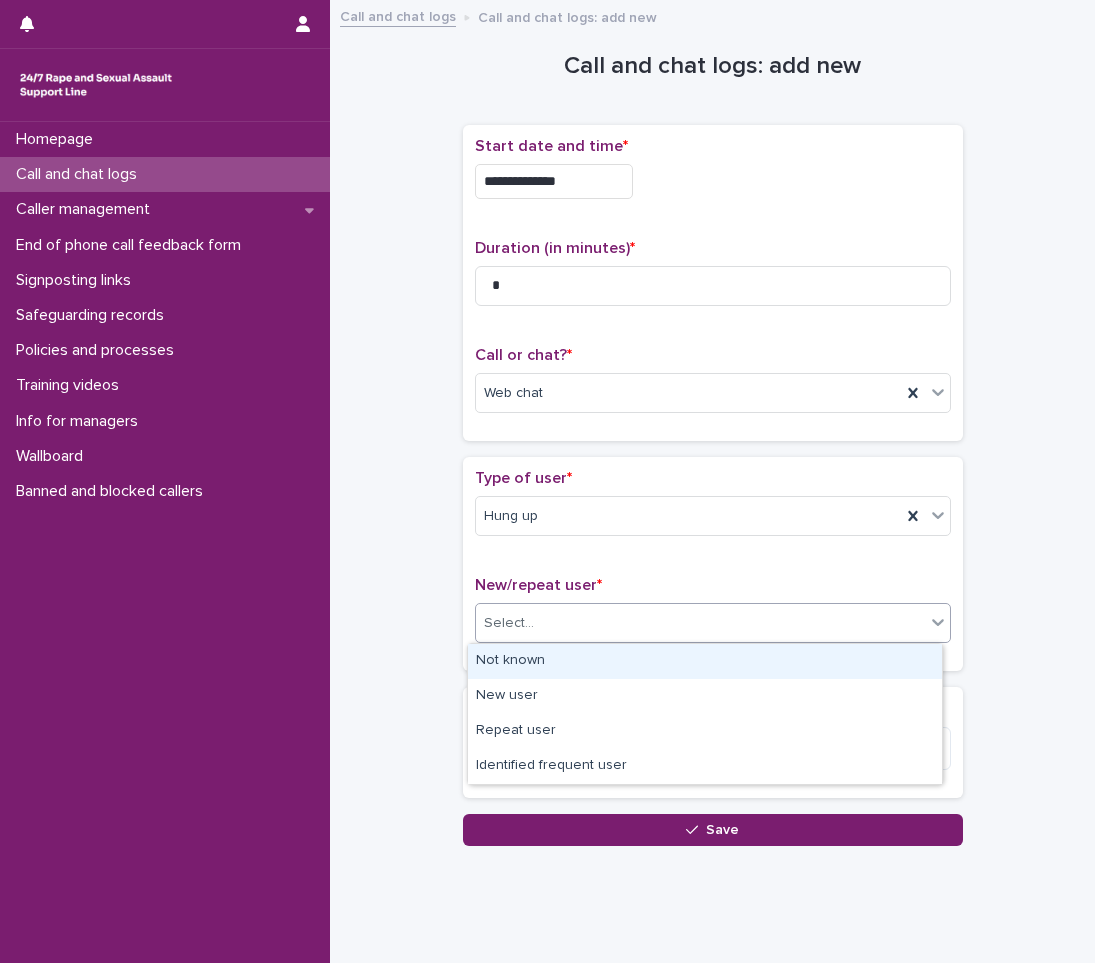 click on "Select..." at bounding box center [700, 623] 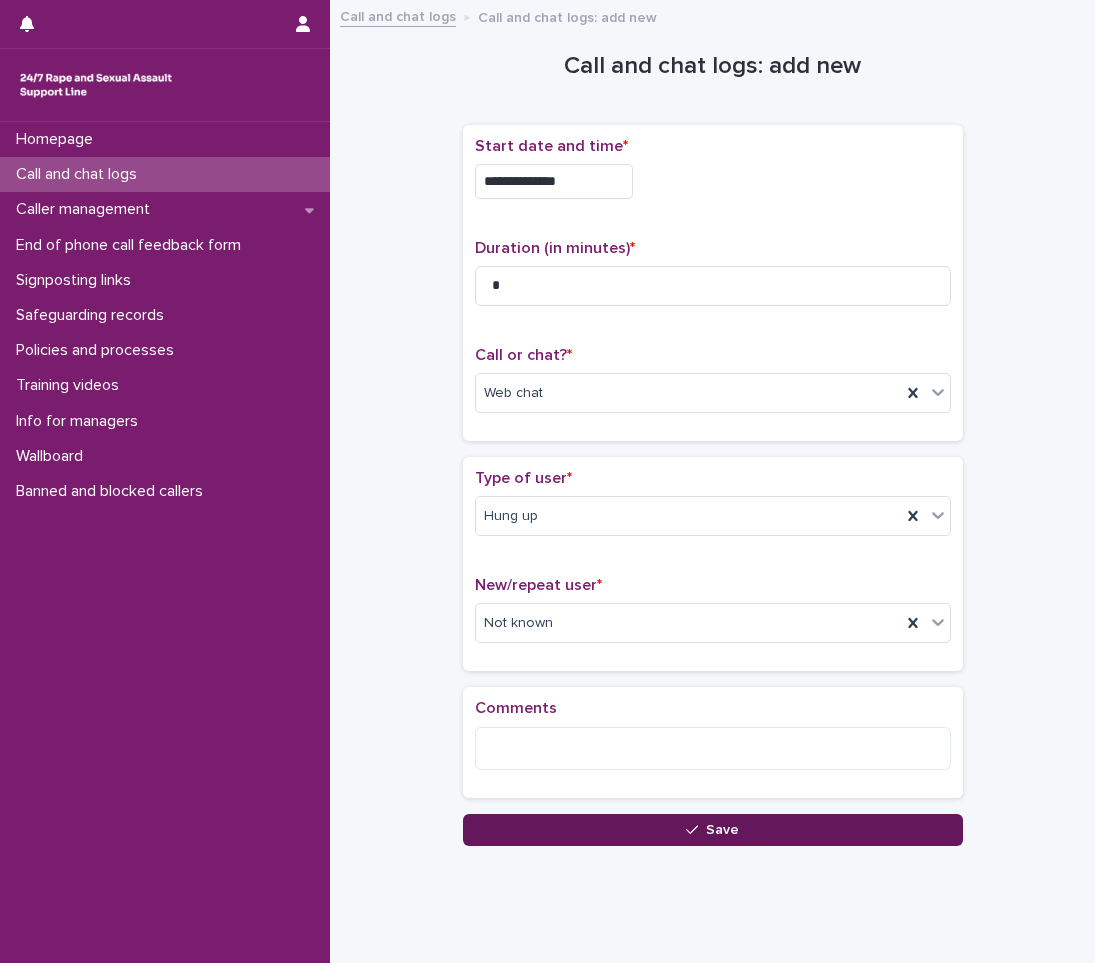 click on "Save" at bounding box center (713, 830) 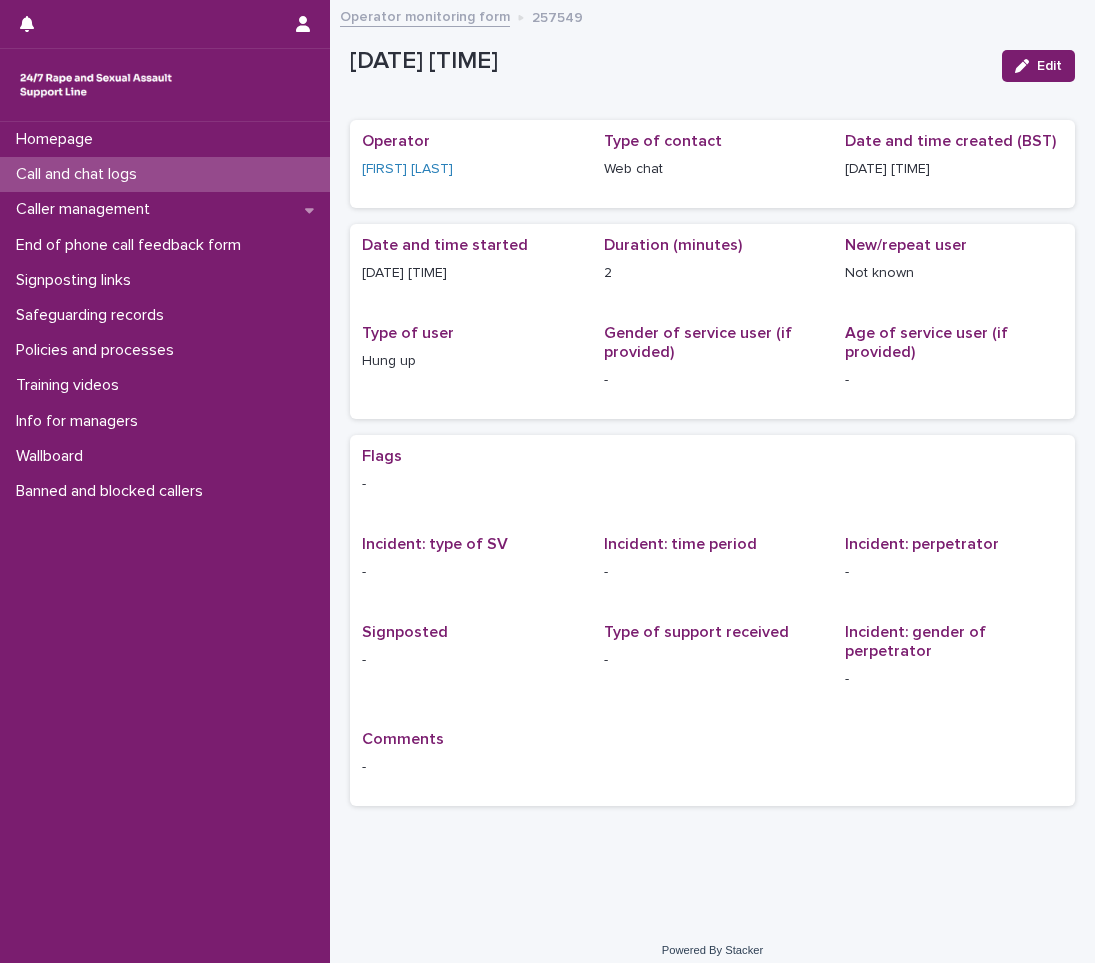 click on "Call and chat logs" at bounding box center [80, 174] 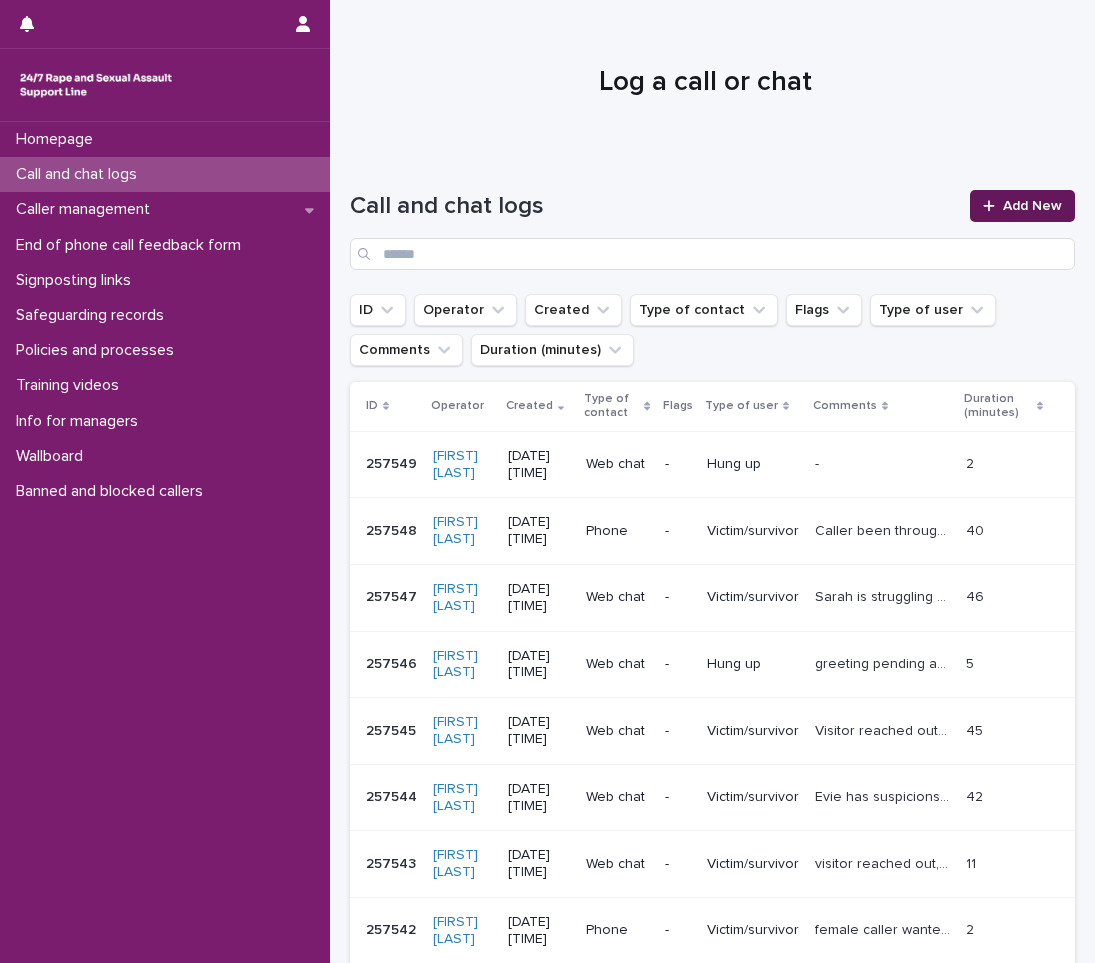 click on "Add New" at bounding box center (1032, 206) 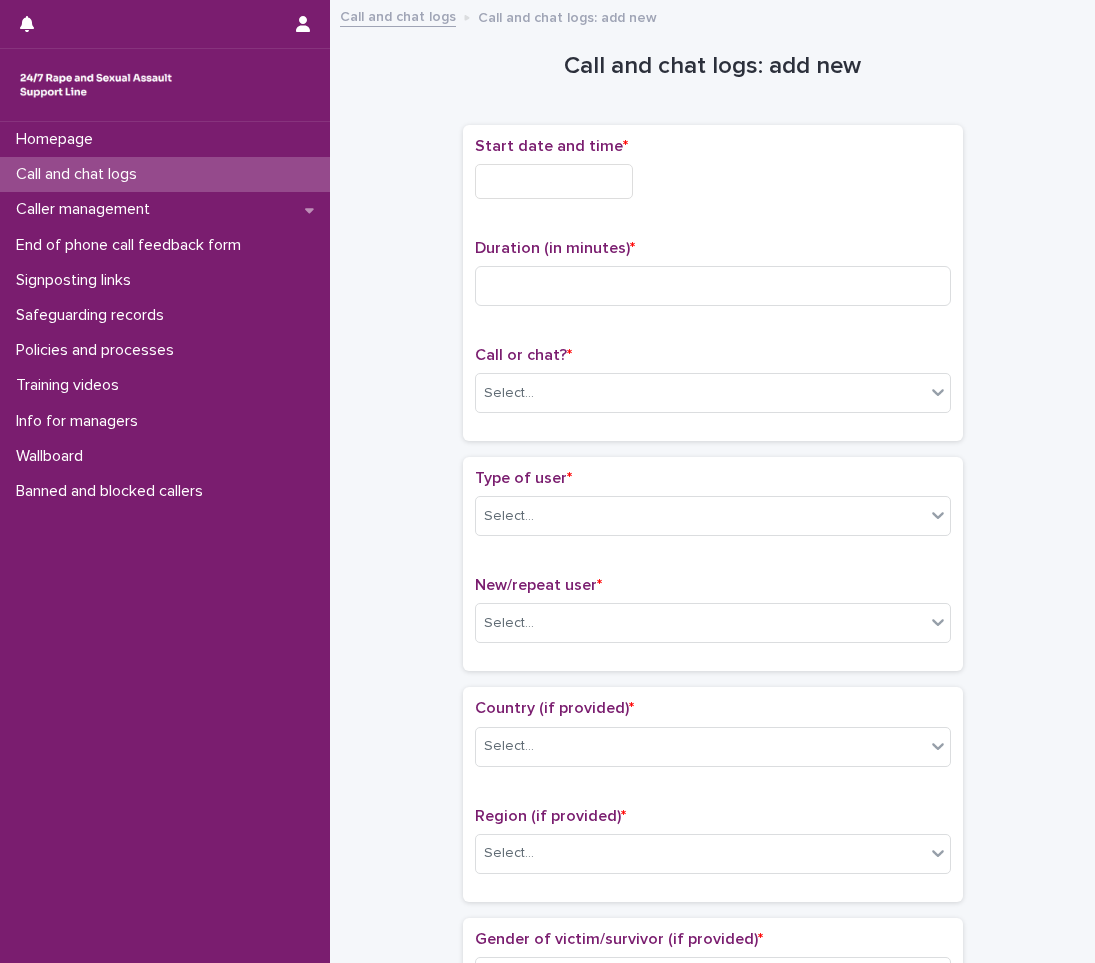 click at bounding box center [554, 181] 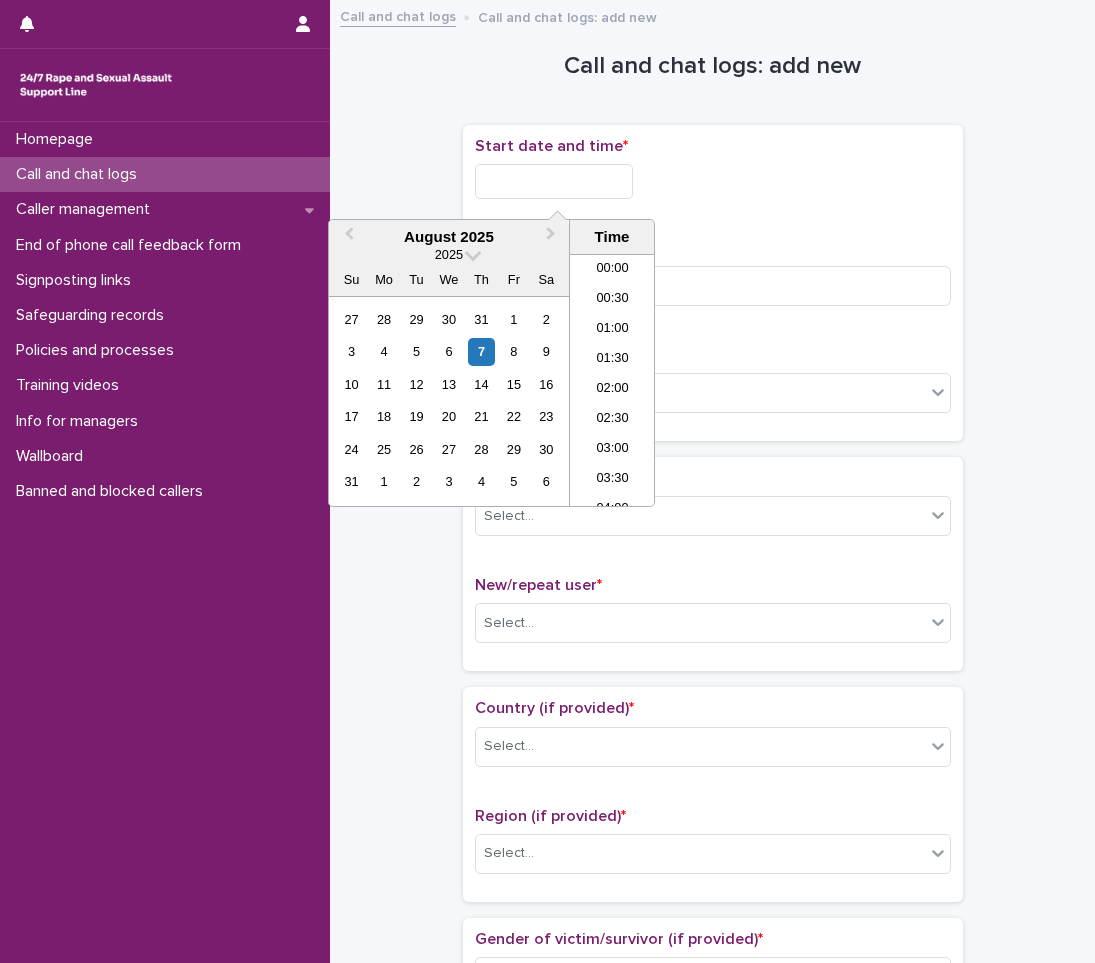 scroll, scrollTop: 70, scrollLeft: 0, axis: vertical 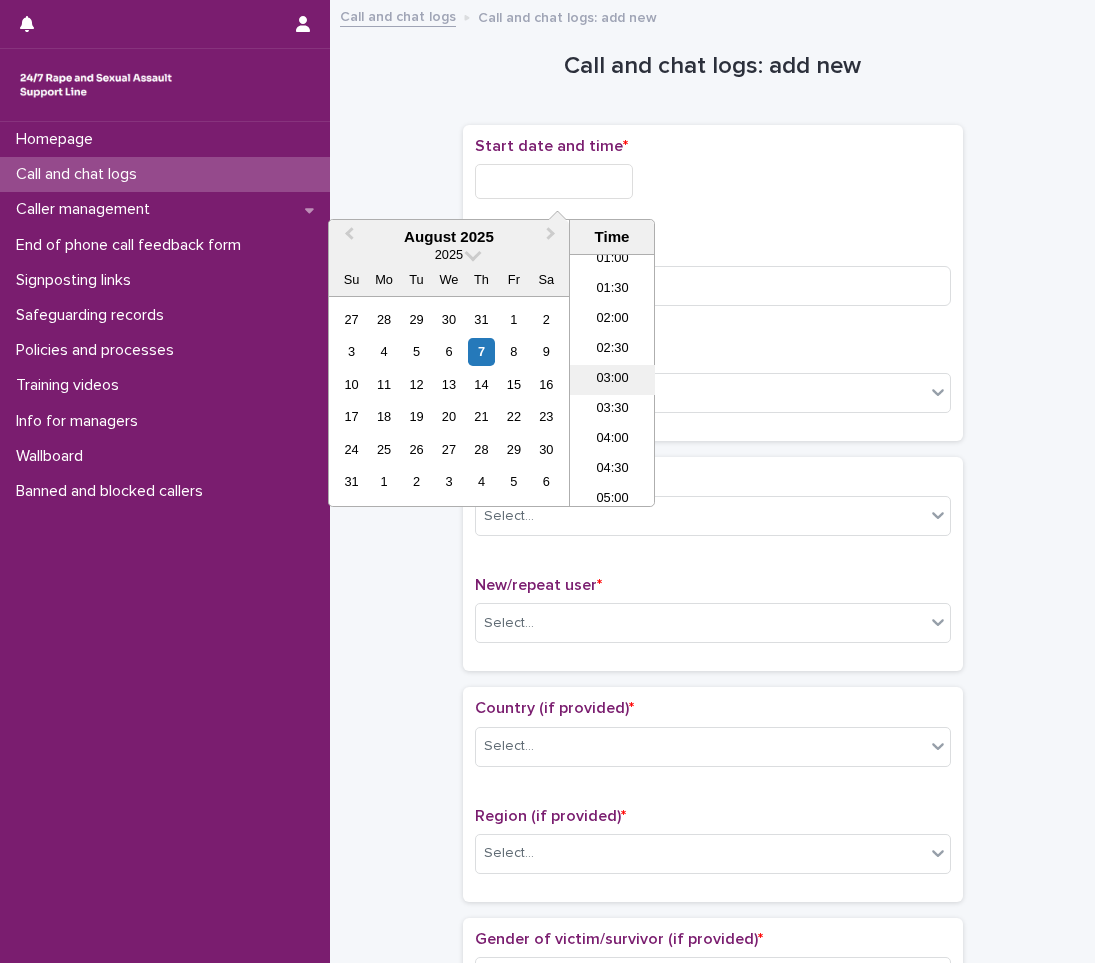click on "03:00" at bounding box center (612, 380) 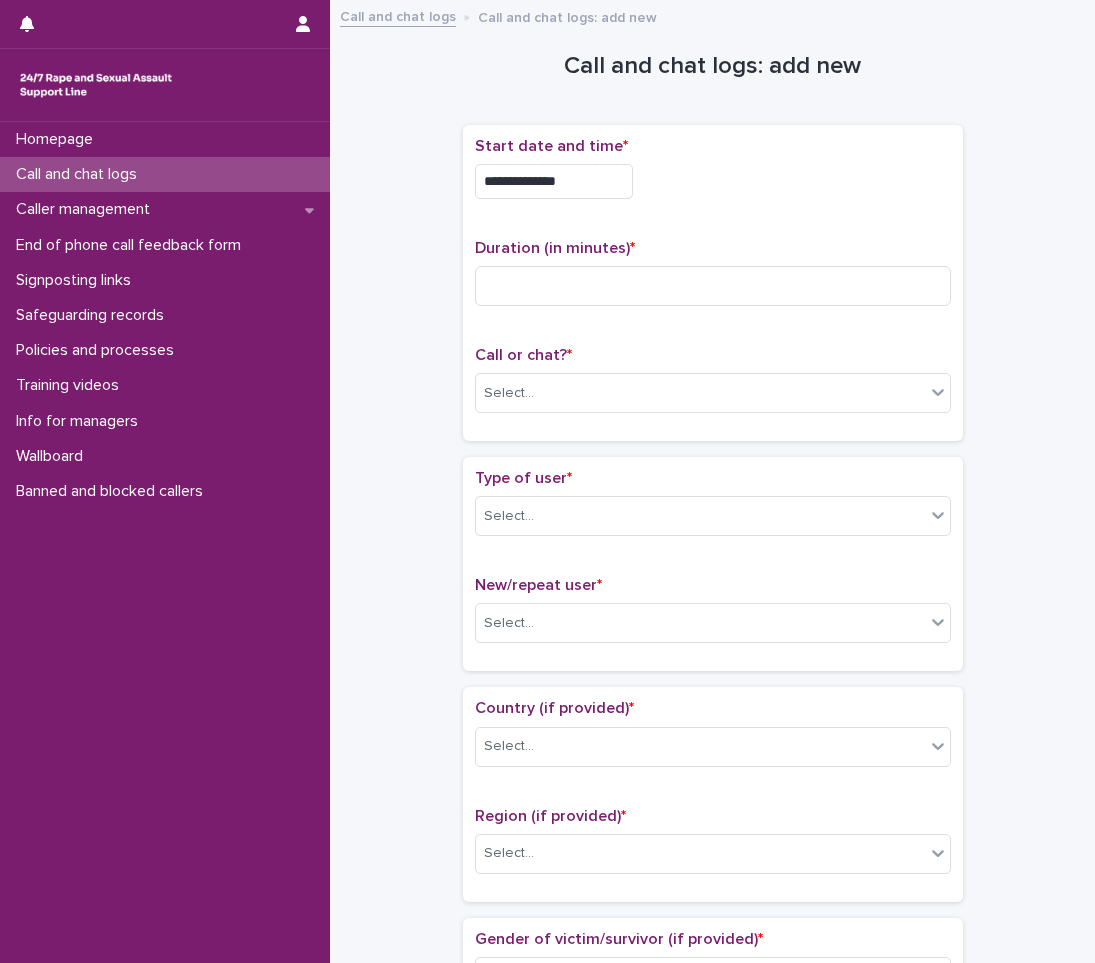 click on "**********" at bounding box center [554, 181] 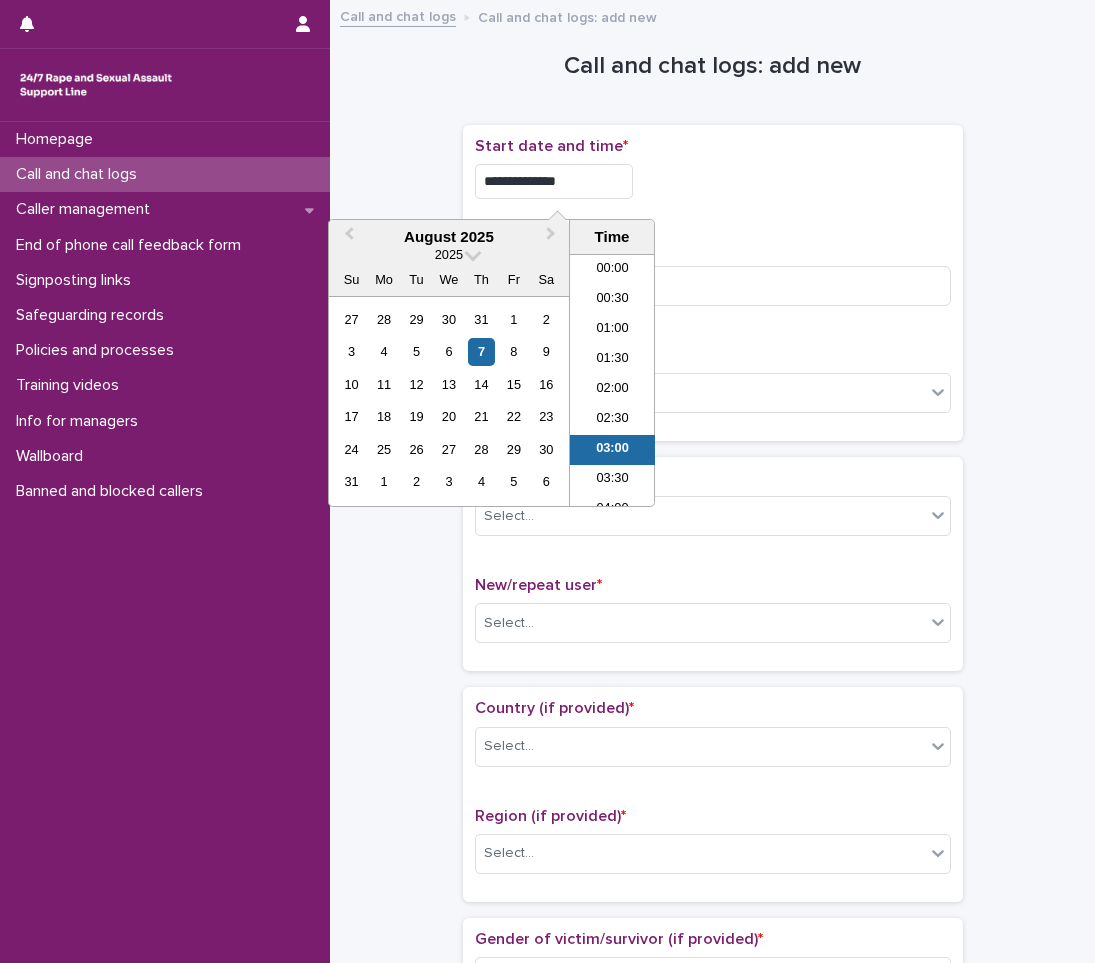 scroll, scrollTop: 70, scrollLeft: 0, axis: vertical 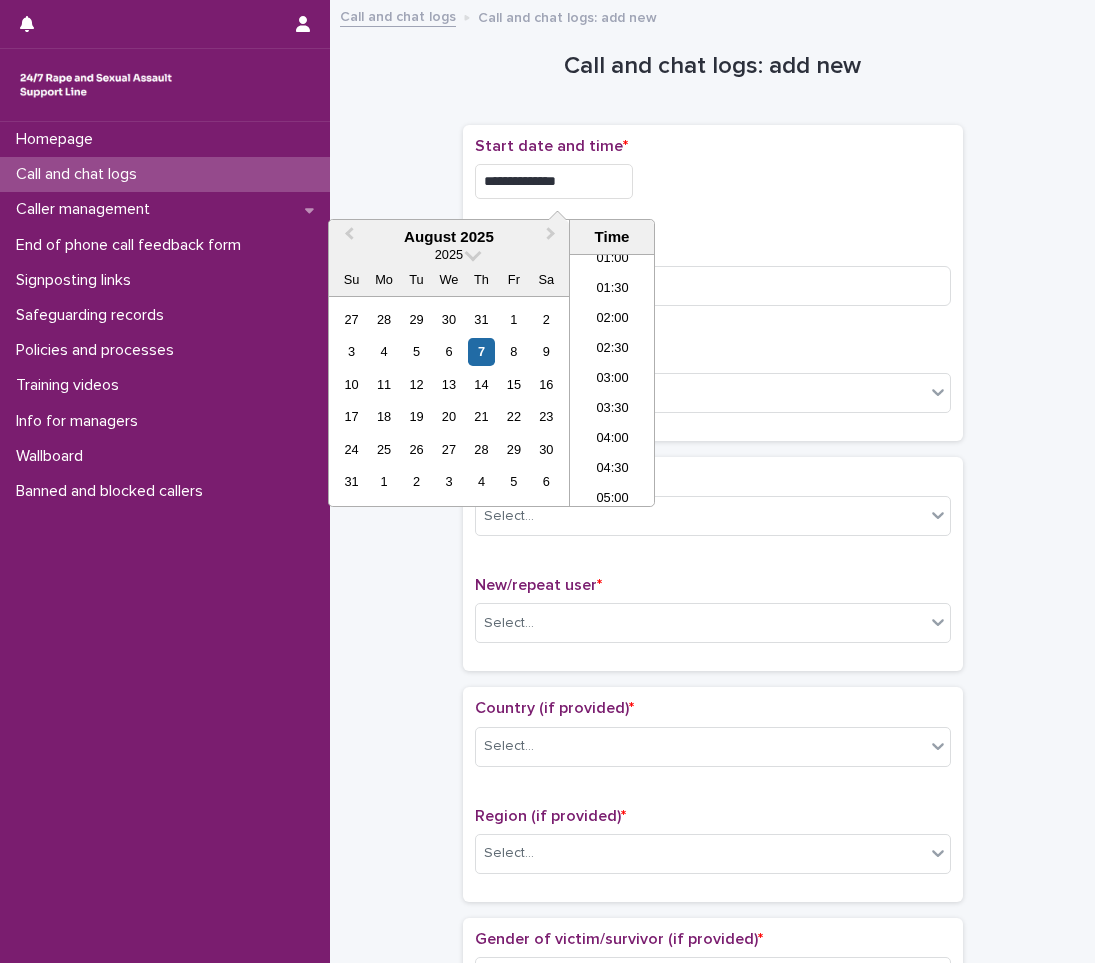 type on "**********" 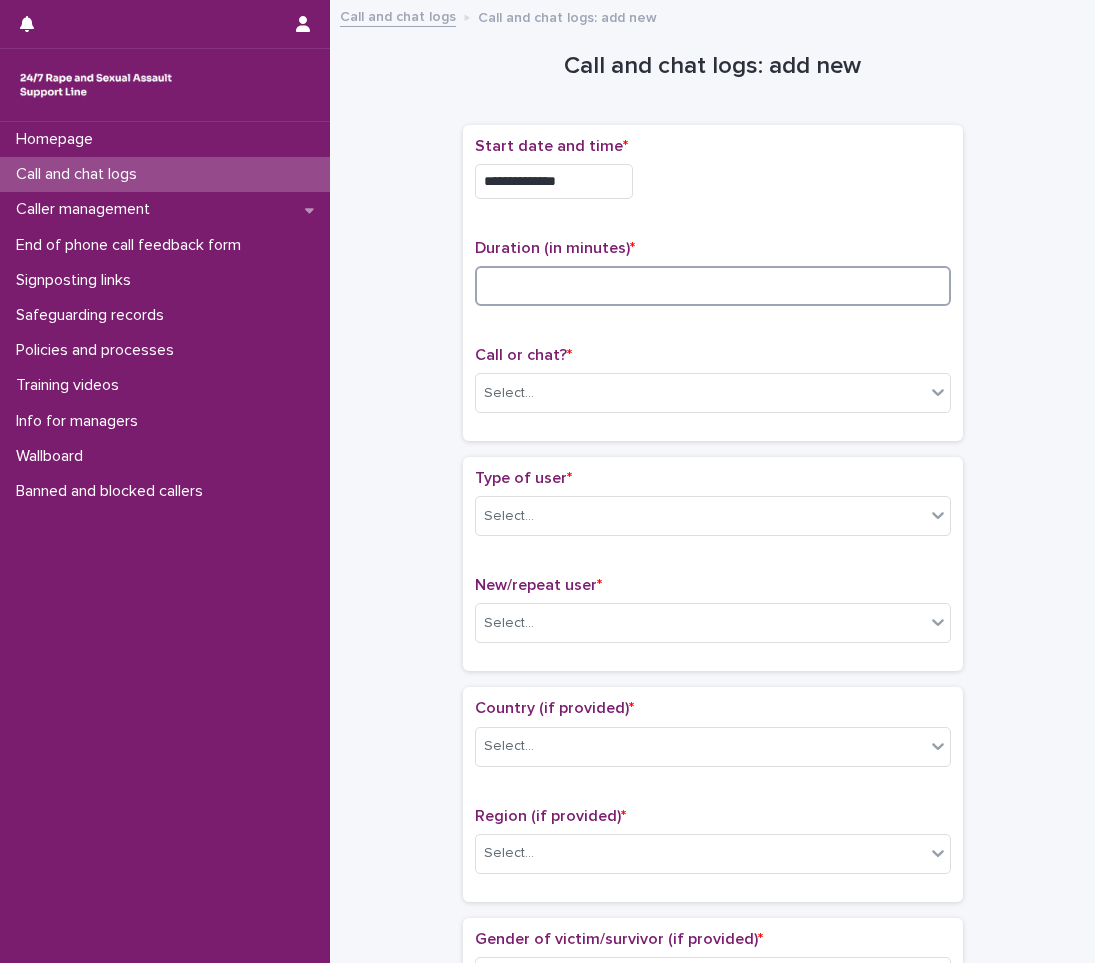 click at bounding box center (713, 286) 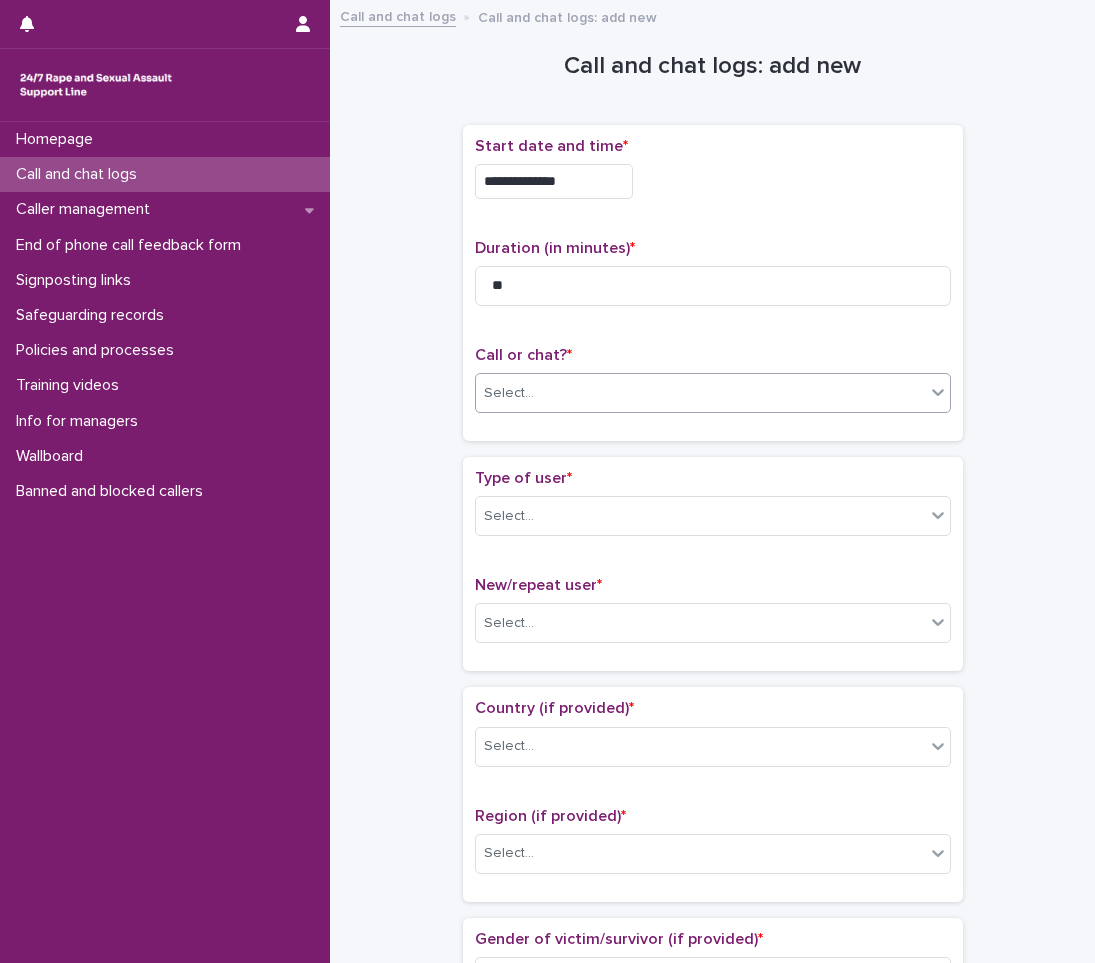 click on "Select..." at bounding box center (700, 393) 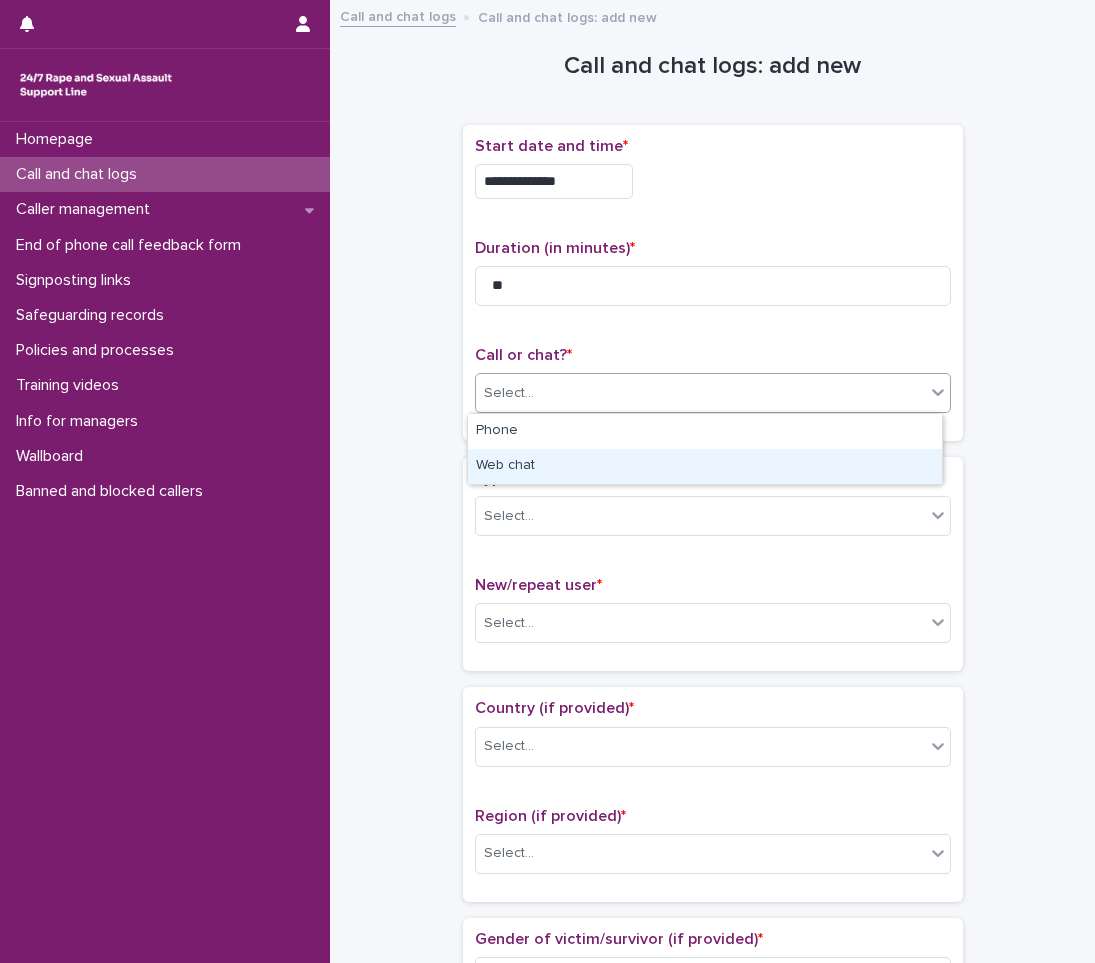 click on "Web chat" at bounding box center [705, 466] 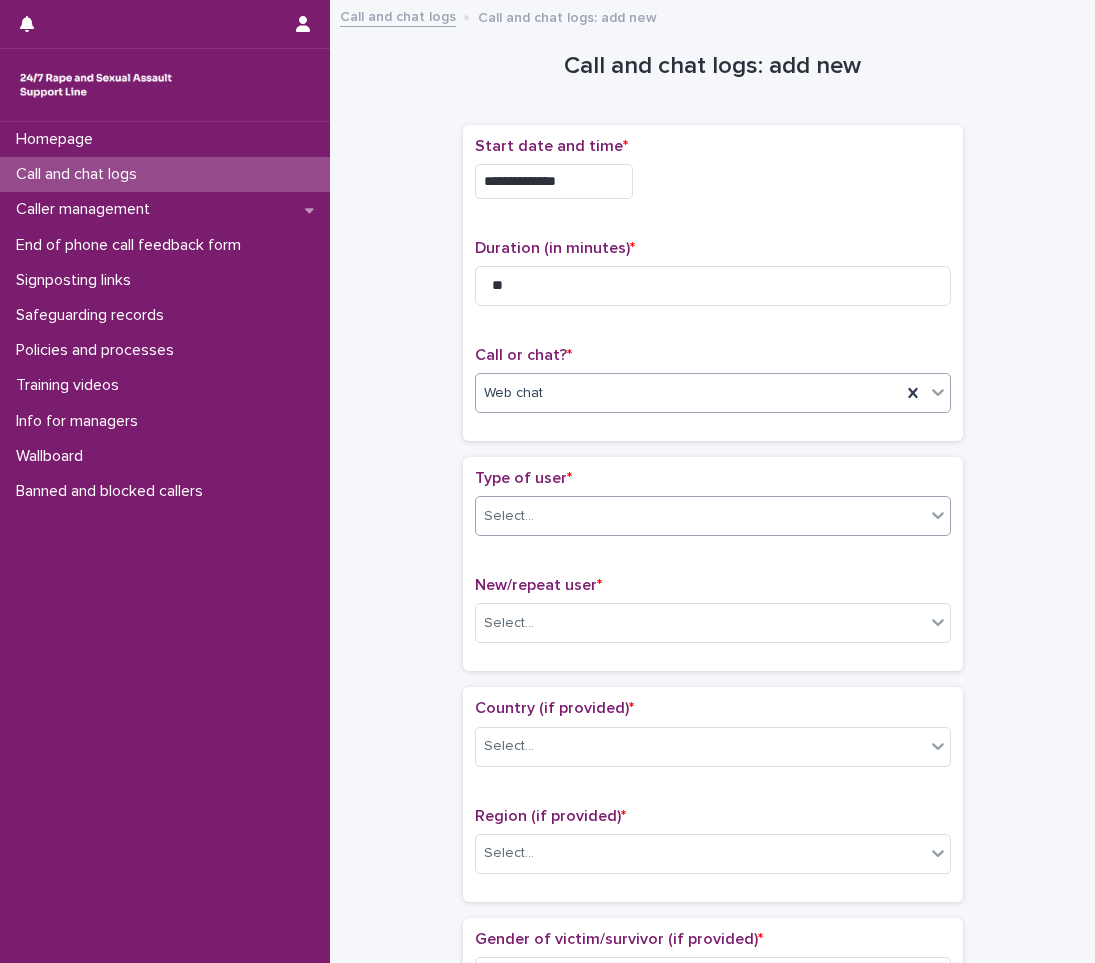 click on "Select..." at bounding box center (700, 516) 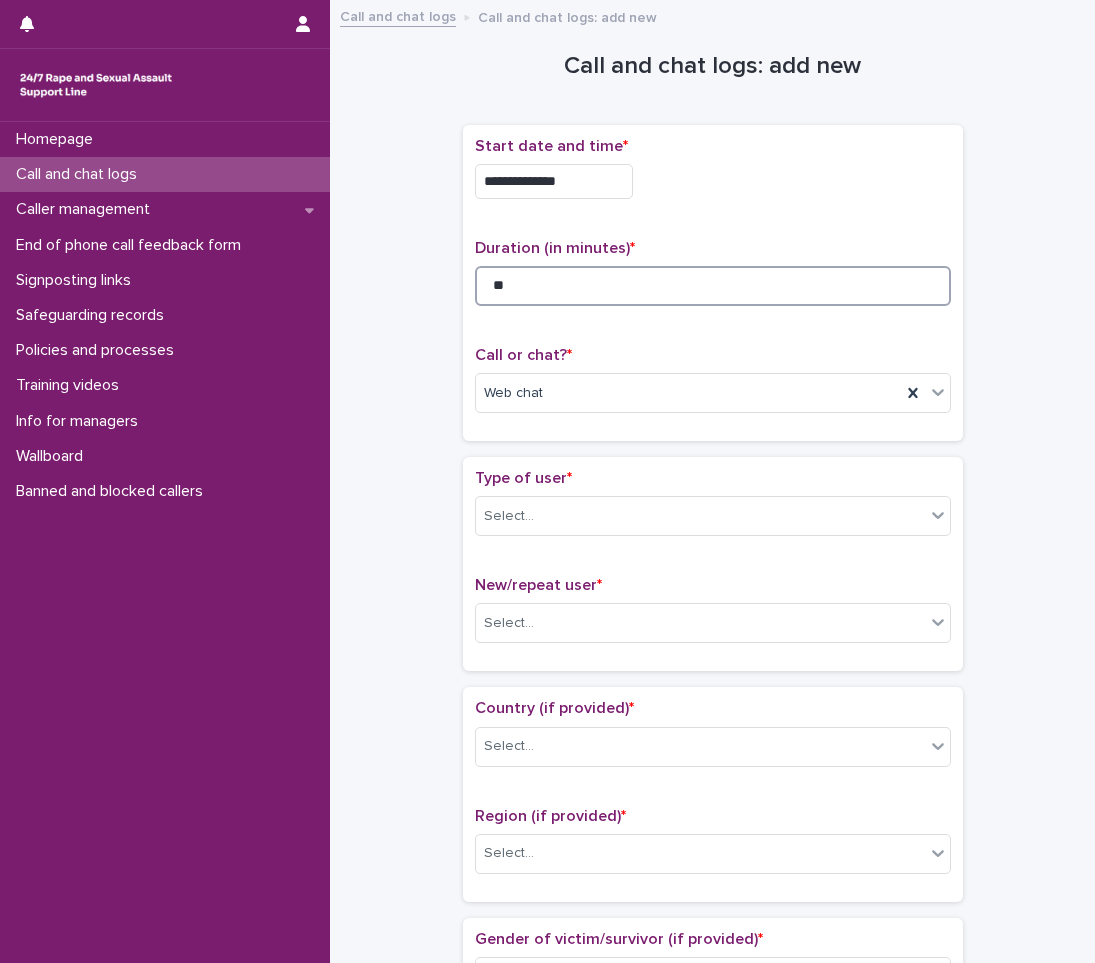 click on "**" at bounding box center (713, 286) 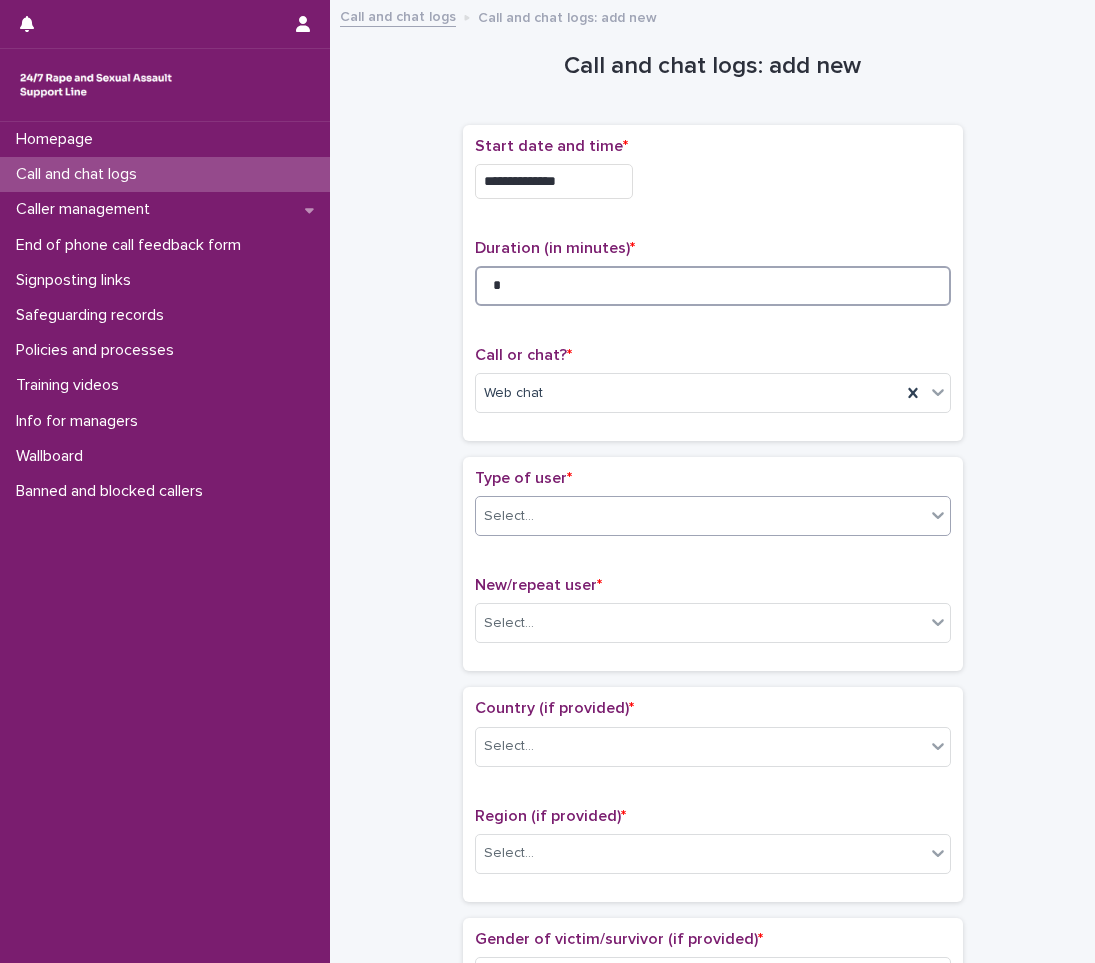 type on "*" 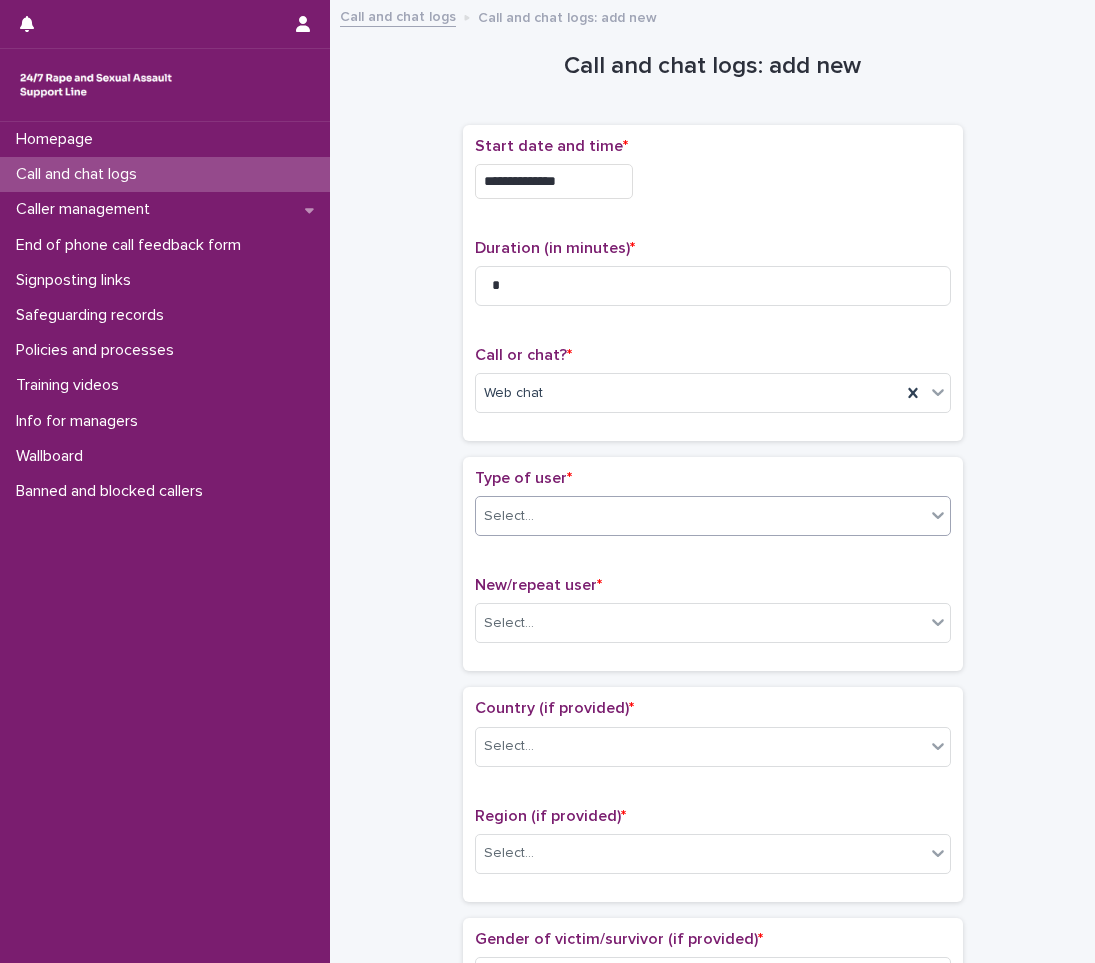click on "Select..." at bounding box center [700, 516] 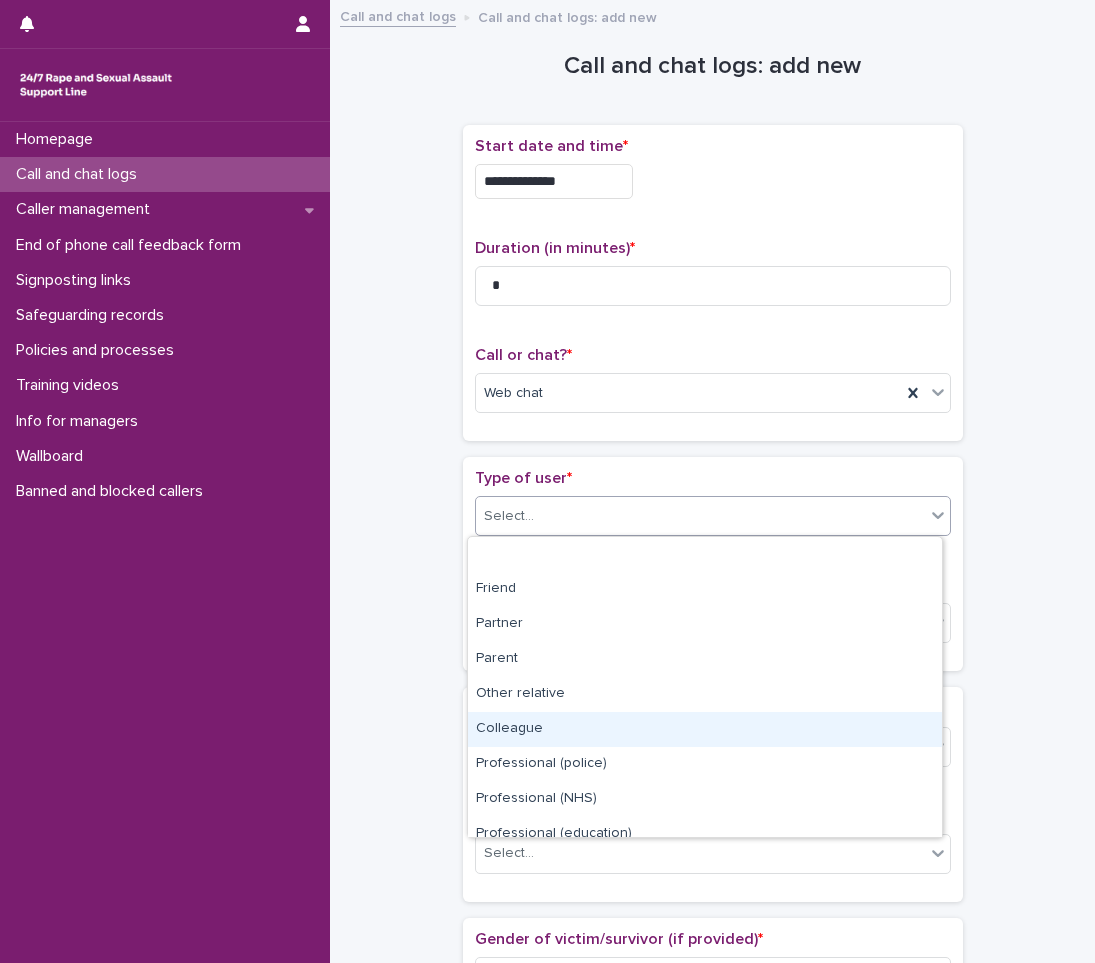scroll, scrollTop: 225, scrollLeft: 0, axis: vertical 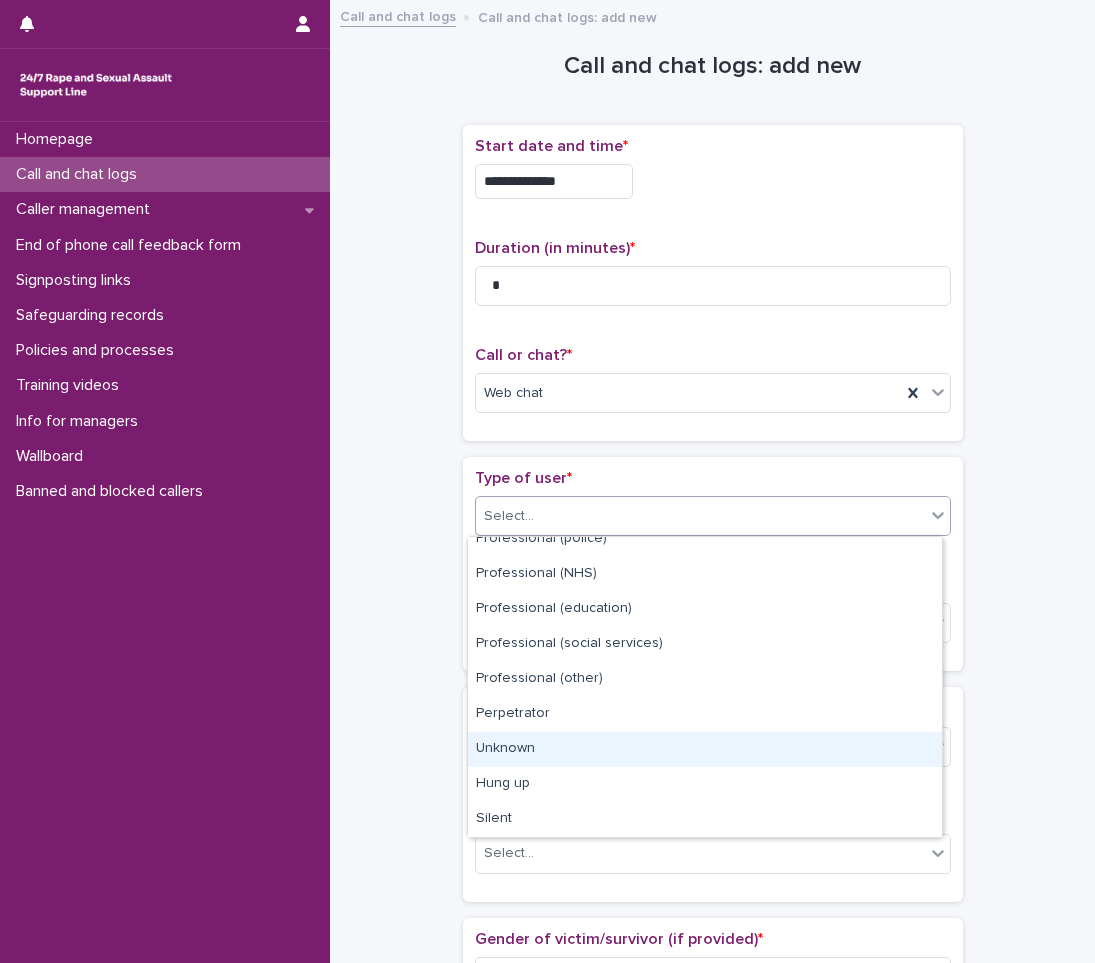 click on "Unknown" at bounding box center [705, 749] 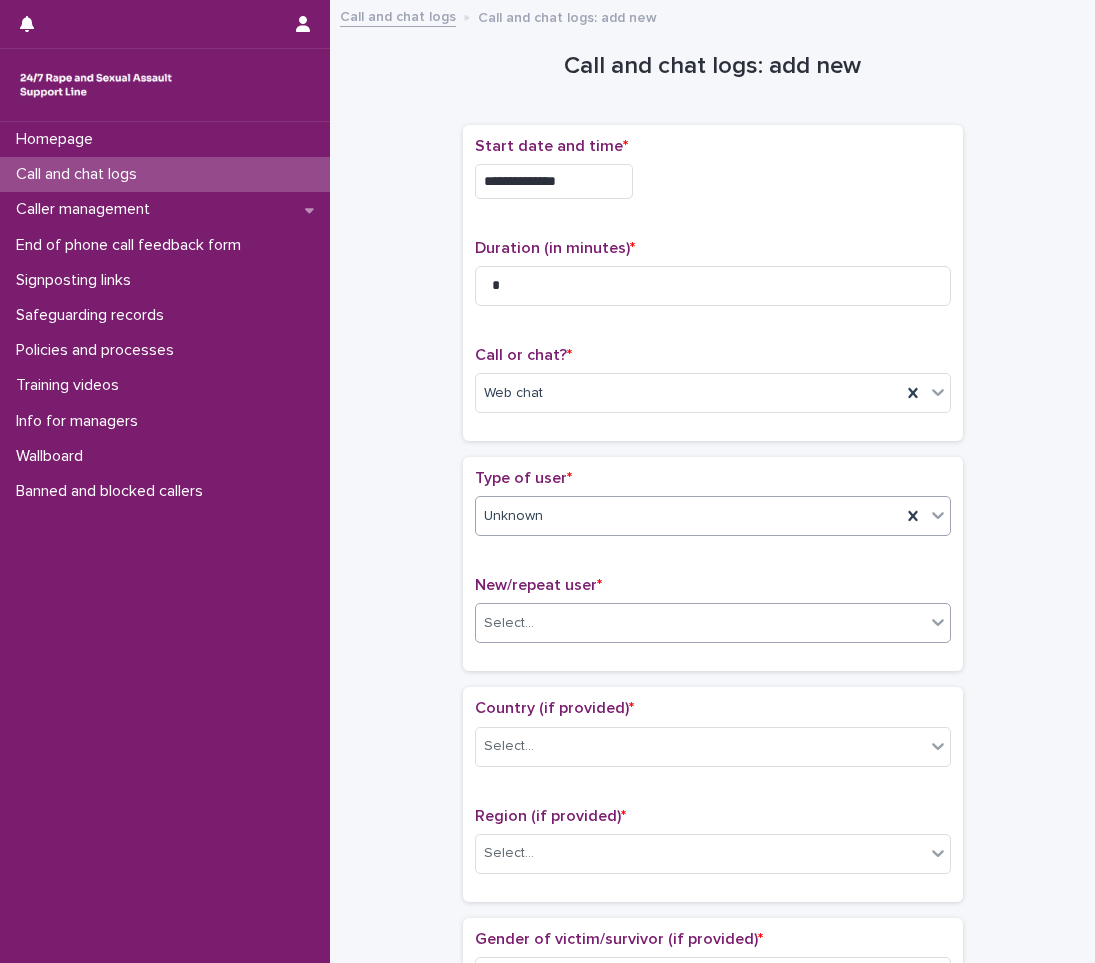 click on "Select..." at bounding box center (700, 623) 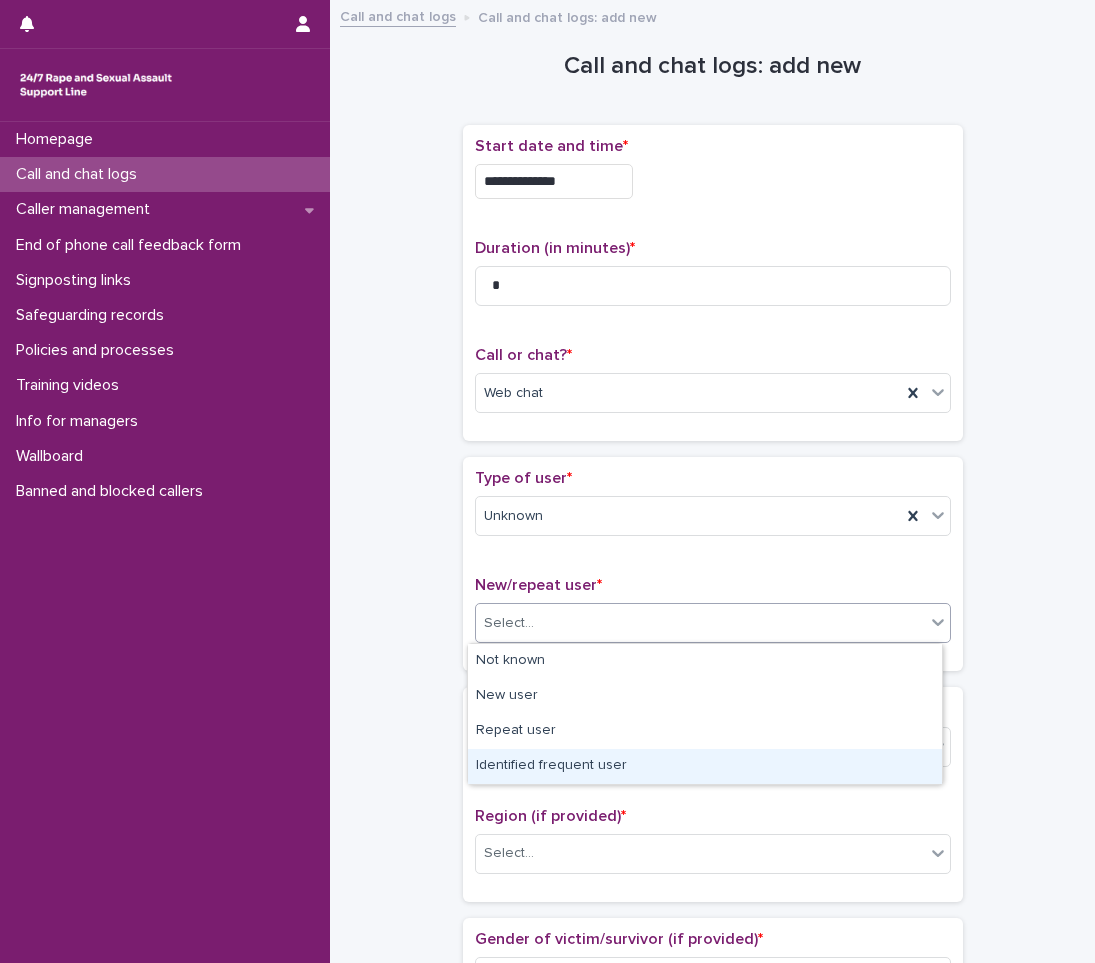 click on "Identified frequent user" at bounding box center (705, 766) 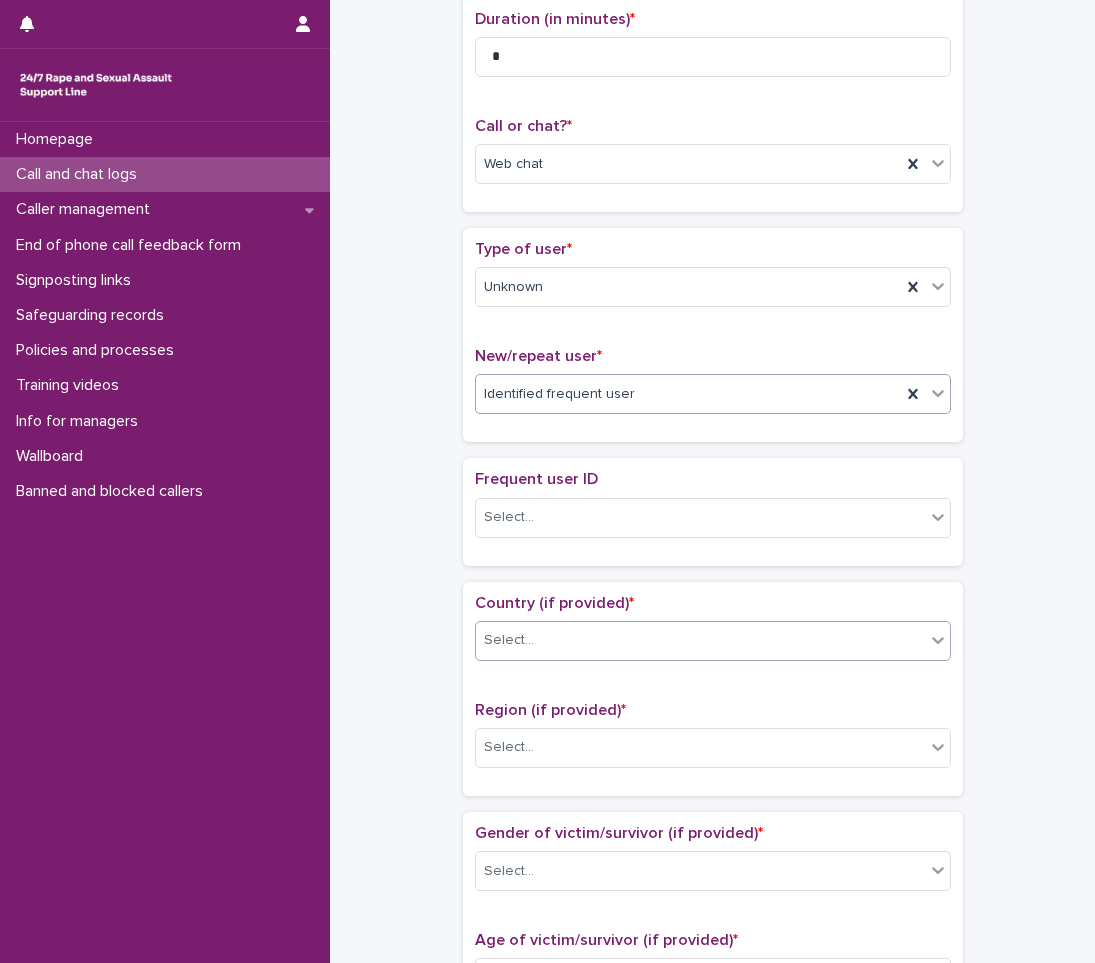 scroll, scrollTop: 238, scrollLeft: 0, axis: vertical 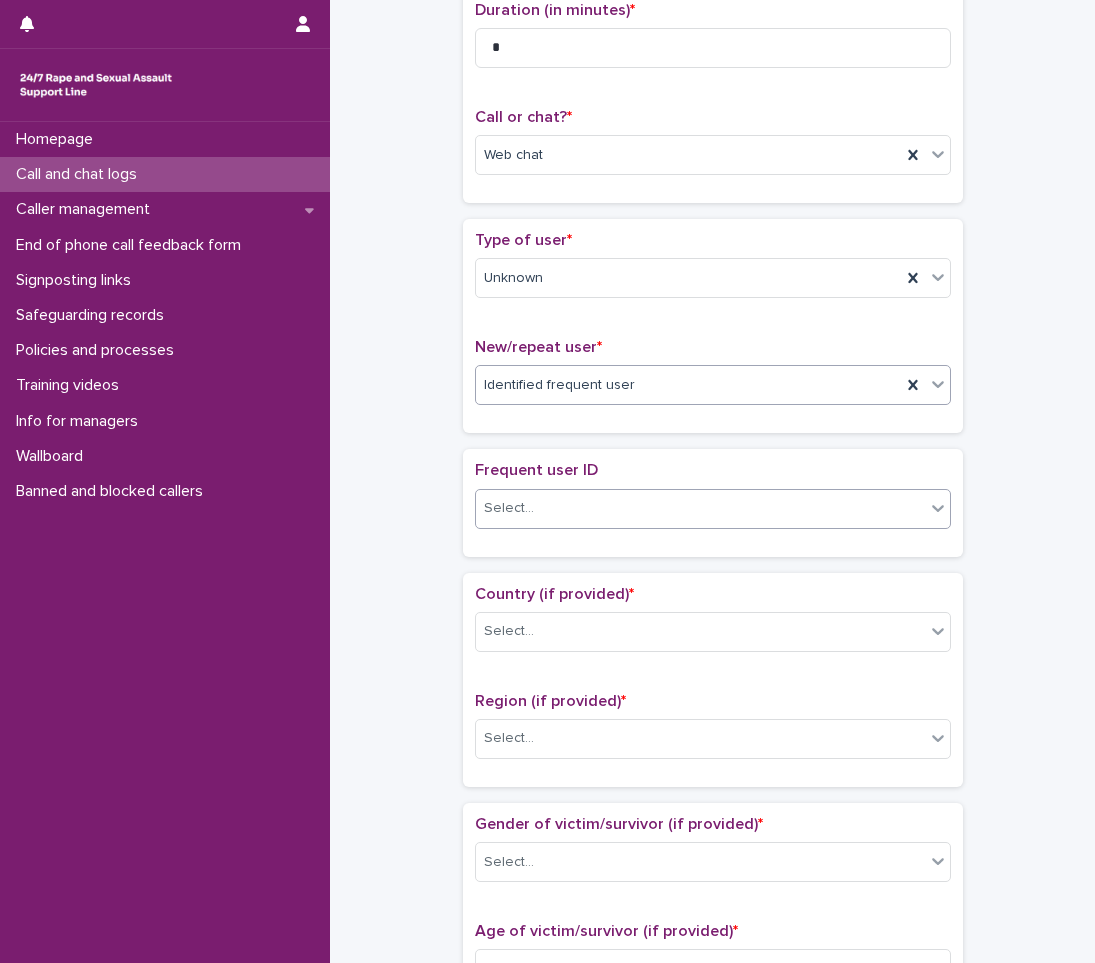 click on "Select..." at bounding box center (700, 508) 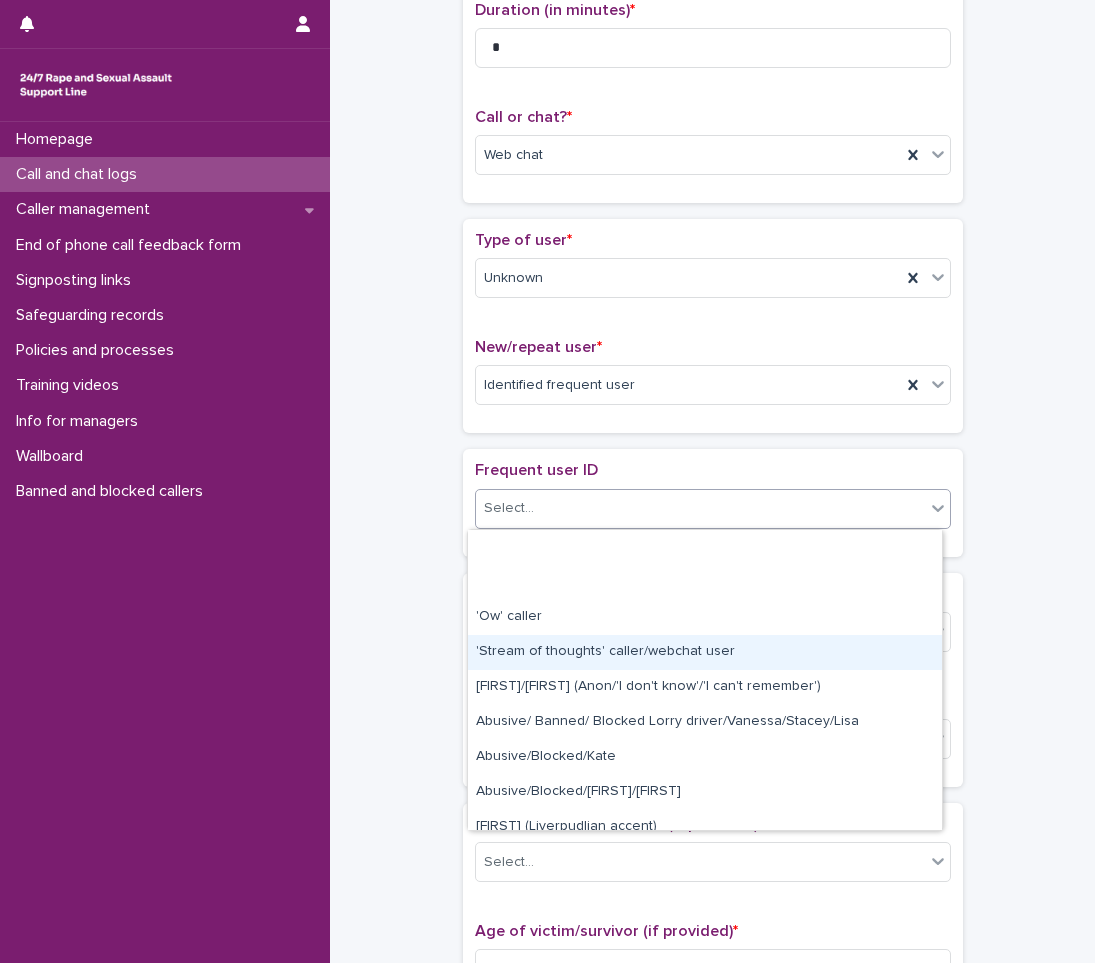 click on "'Stream of thoughts' caller/webchat user" at bounding box center (705, 652) 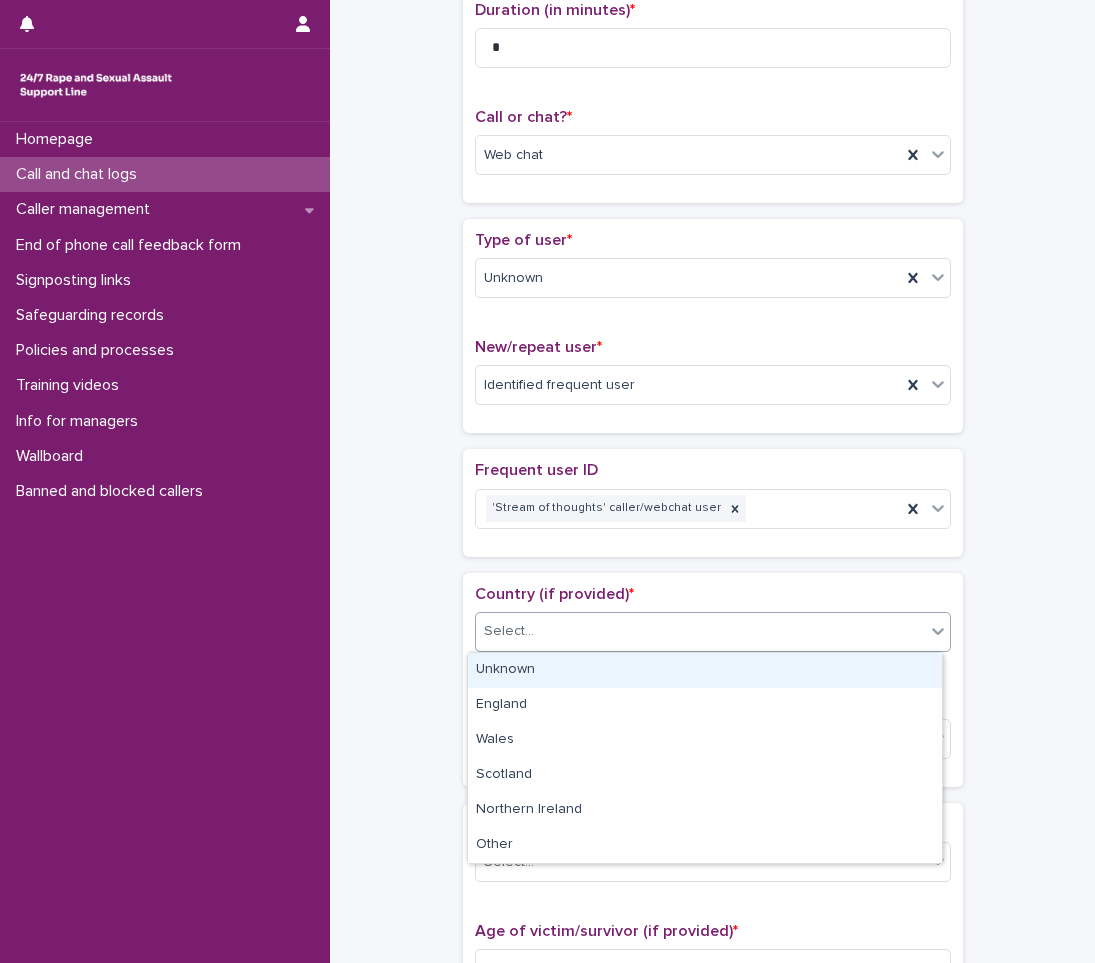 click on "Select..." at bounding box center [700, 631] 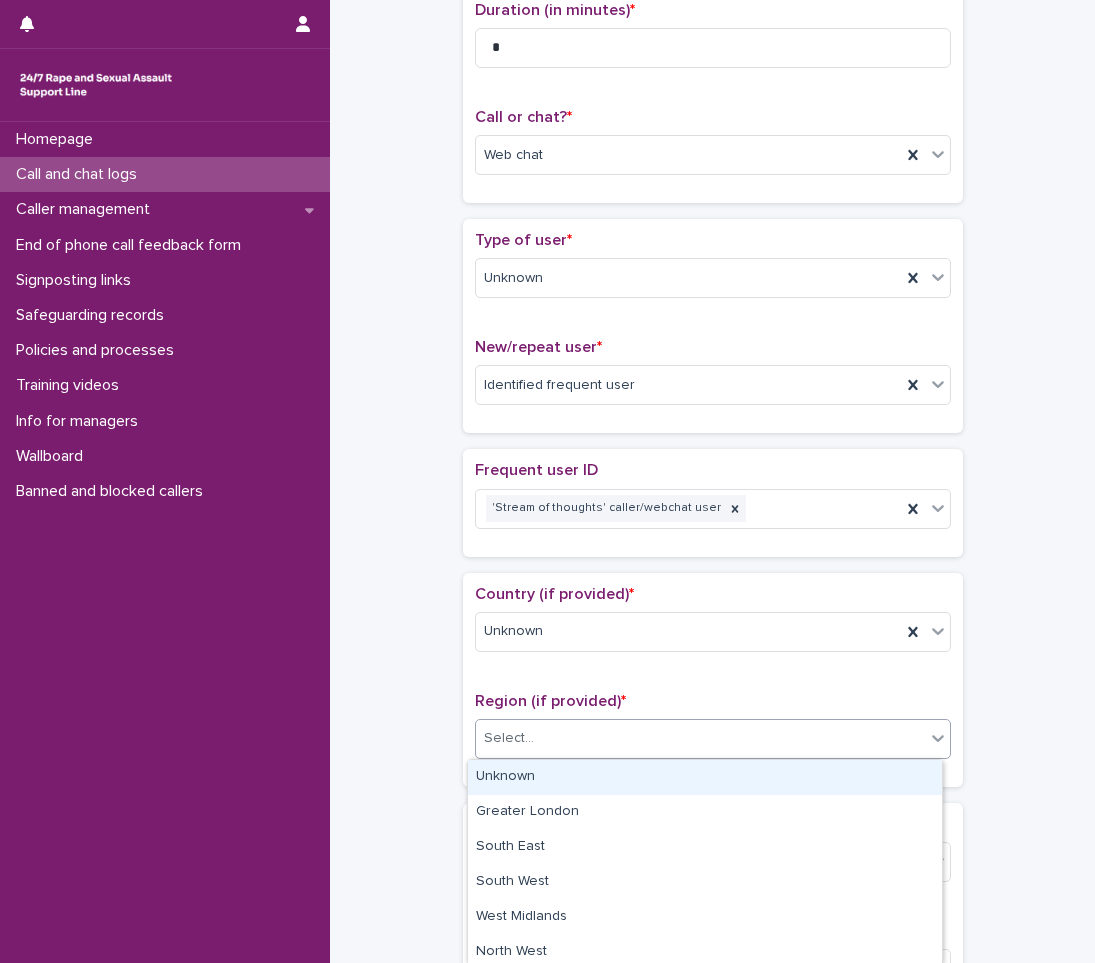 click on "Select..." at bounding box center (509, 738) 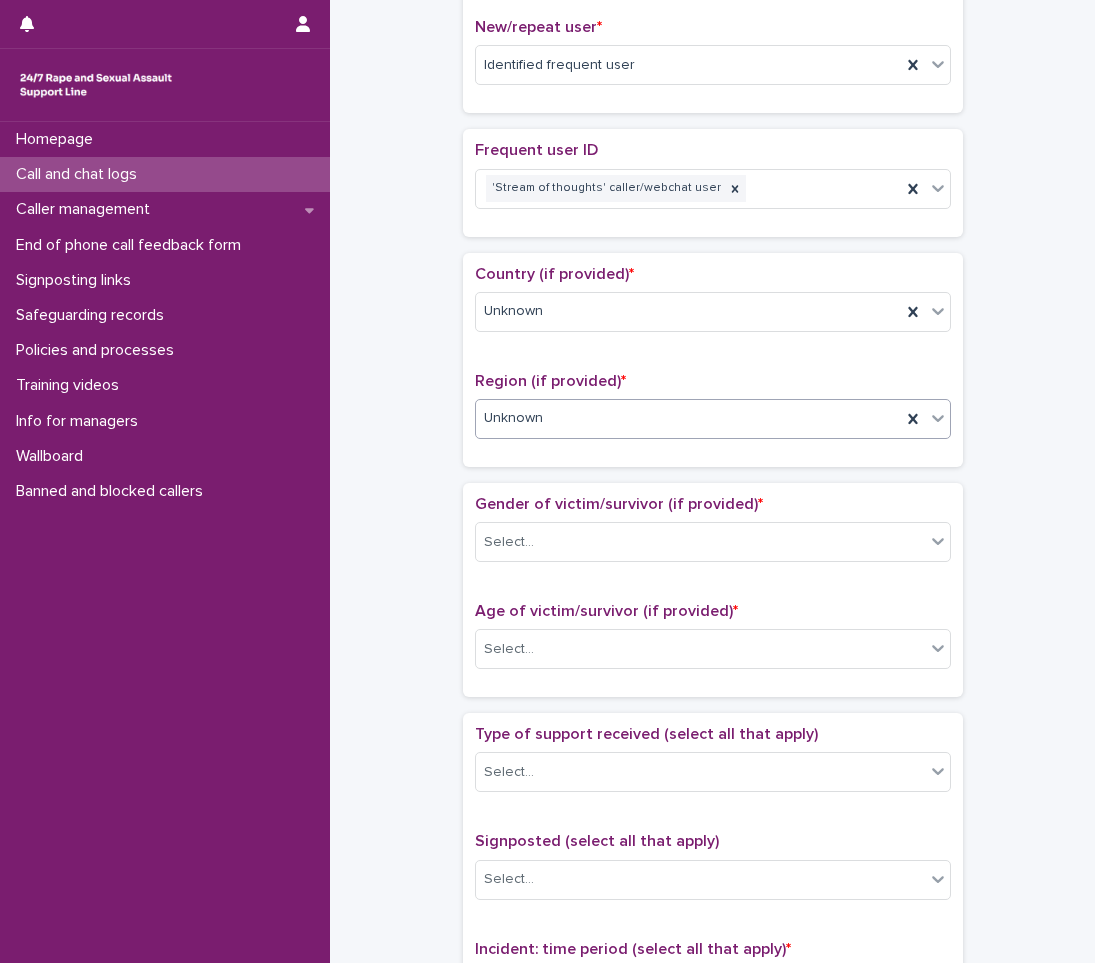scroll, scrollTop: 638, scrollLeft: 0, axis: vertical 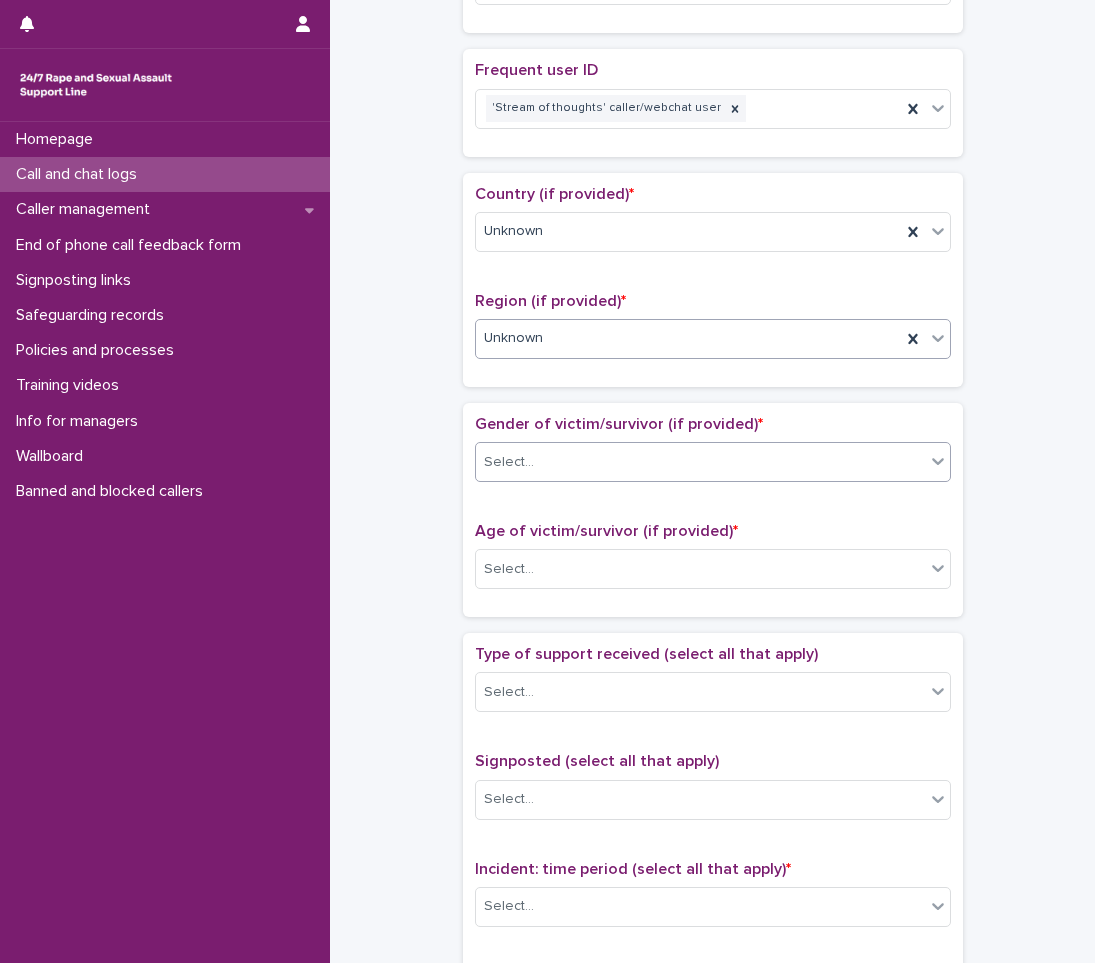click on "Select..." at bounding box center (713, 462) 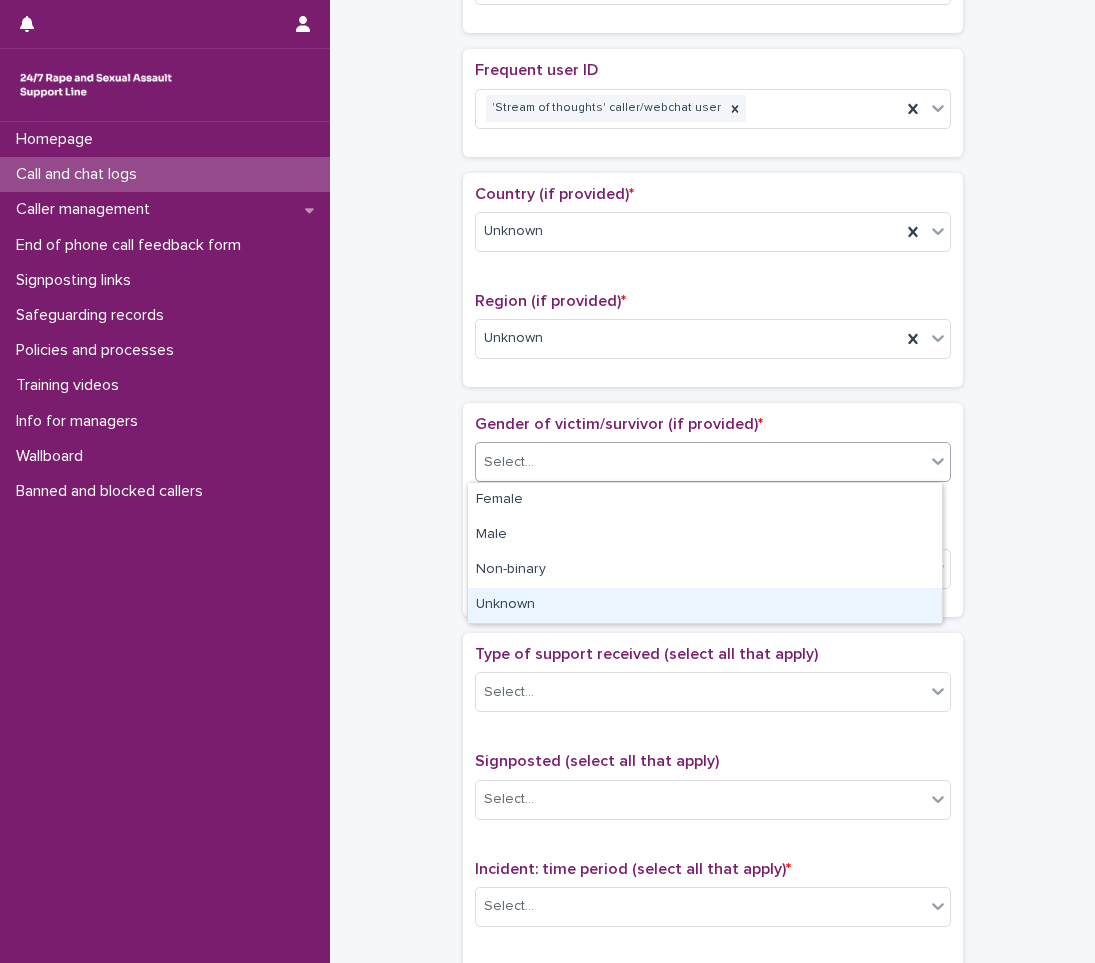 click on "Unknown" at bounding box center [705, 605] 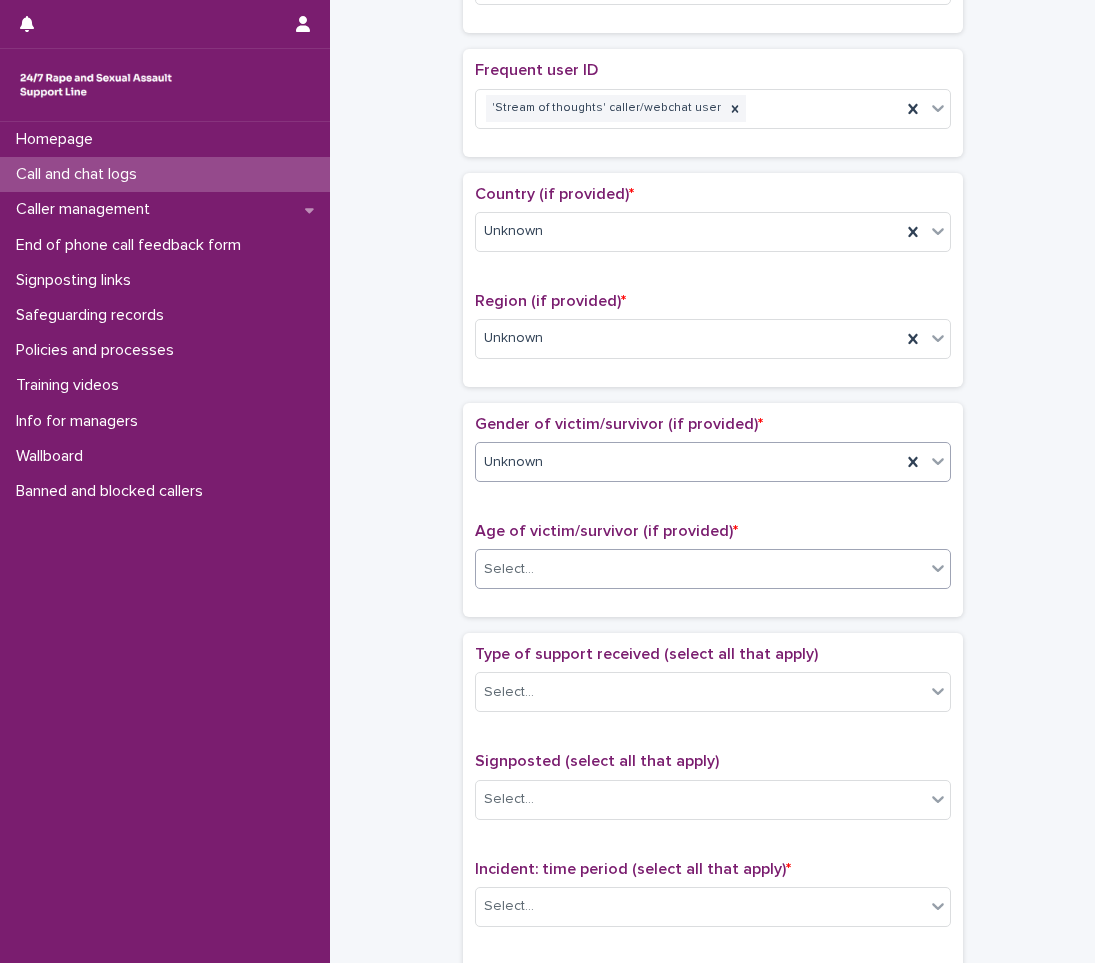click on "Select..." at bounding box center [700, 569] 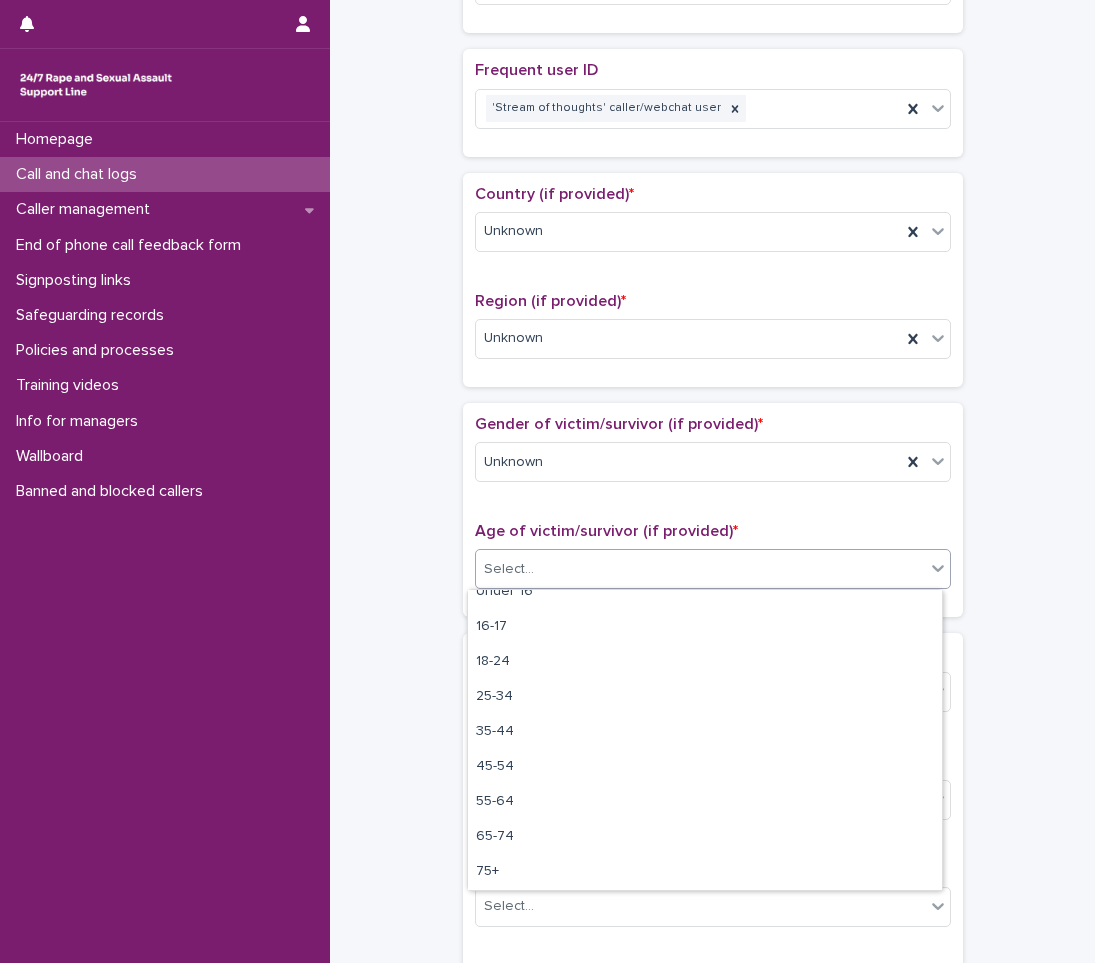 scroll, scrollTop: 0, scrollLeft: 0, axis: both 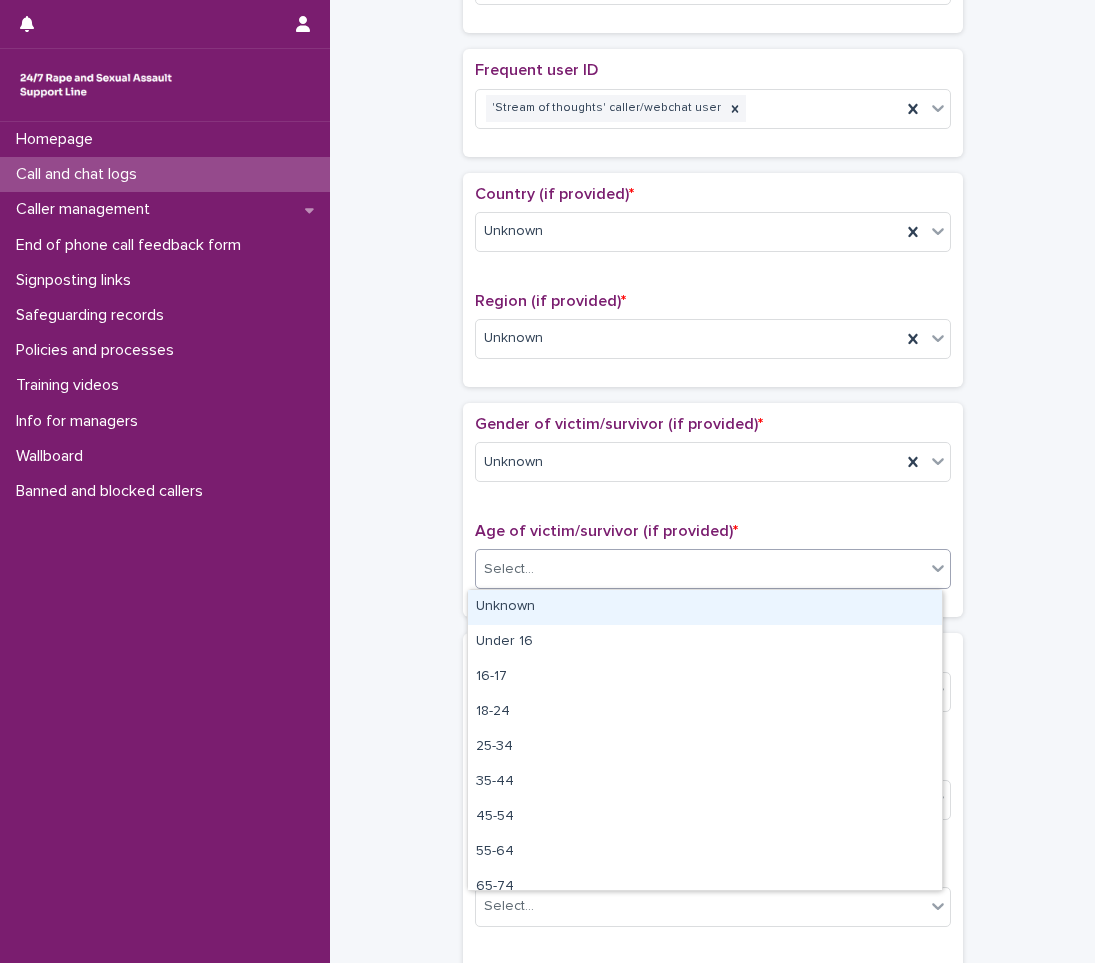 click on "Unknown" at bounding box center (705, 607) 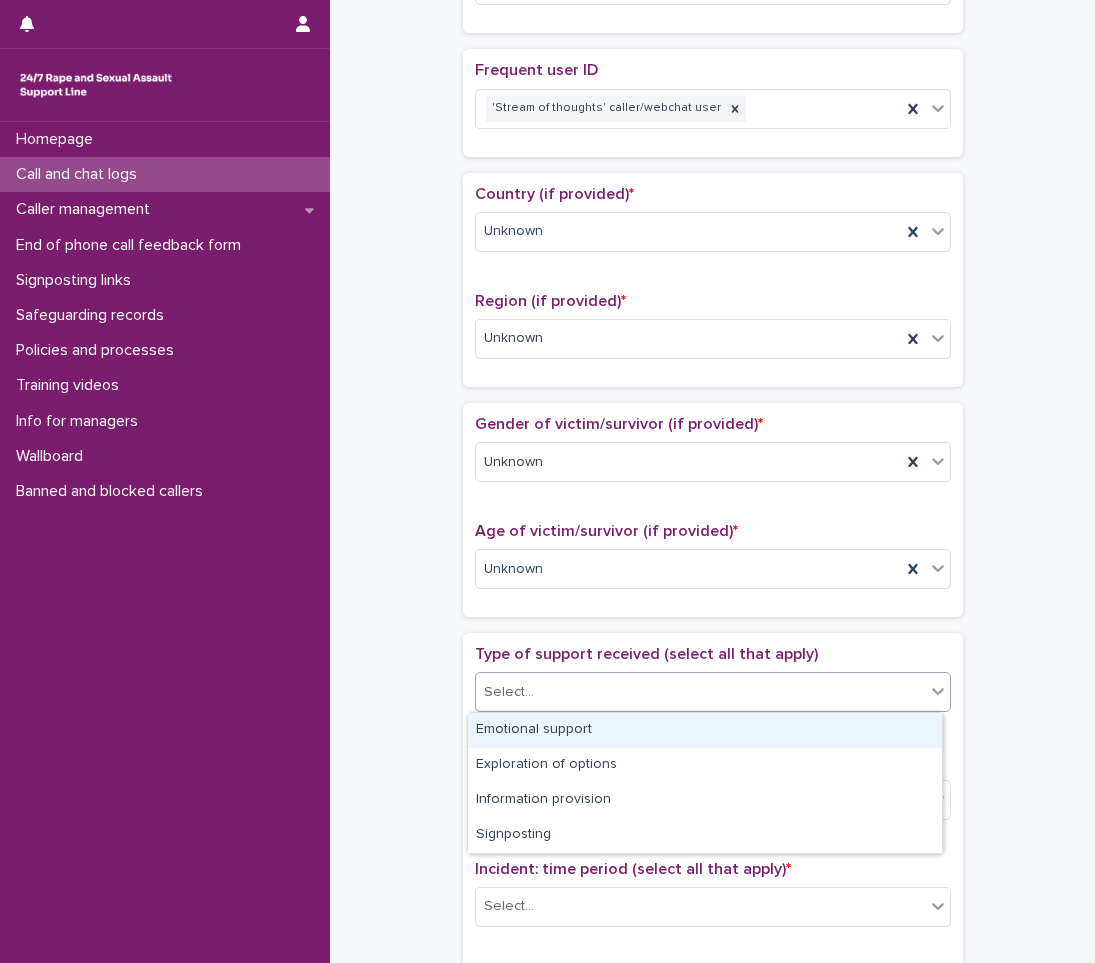 click on "Select..." at bounding box center (509, 692) 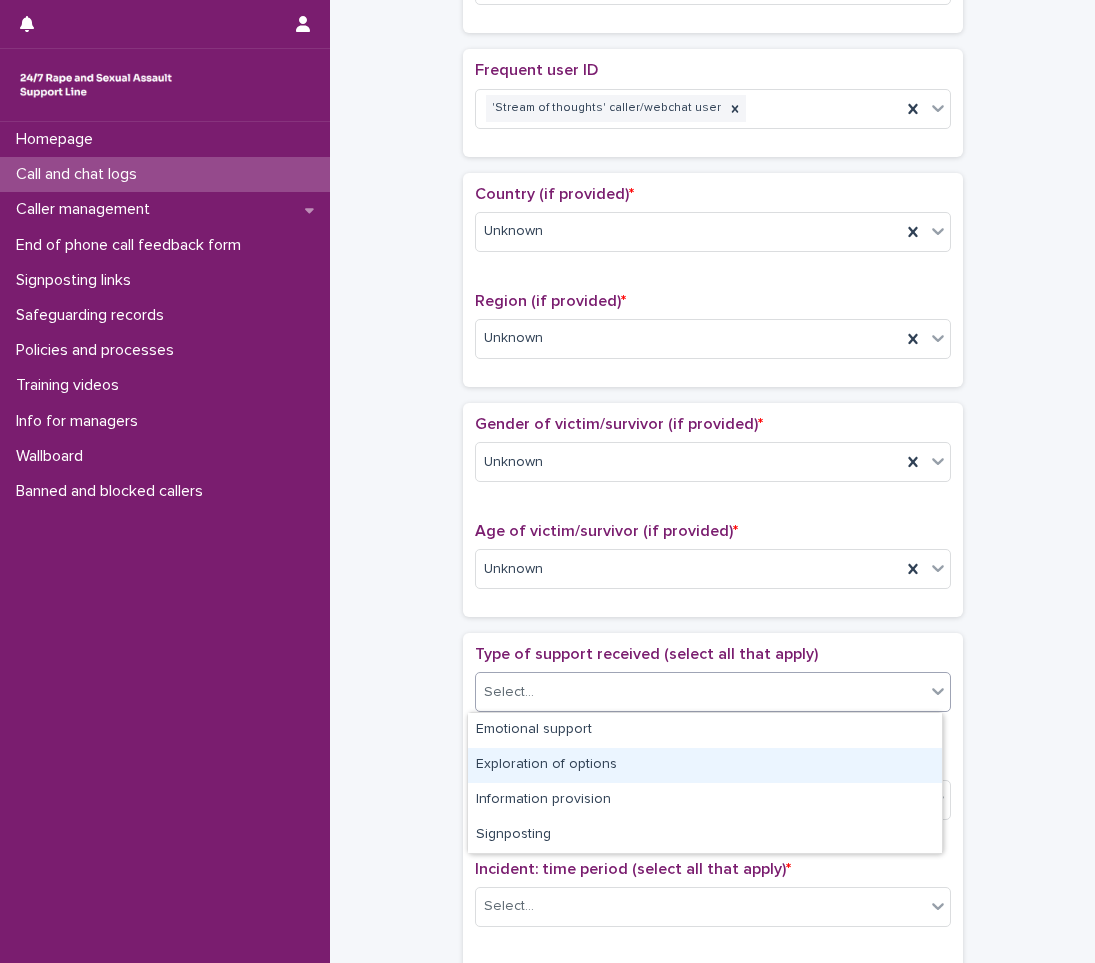 click on "**********" at bounding box center [712, 458] 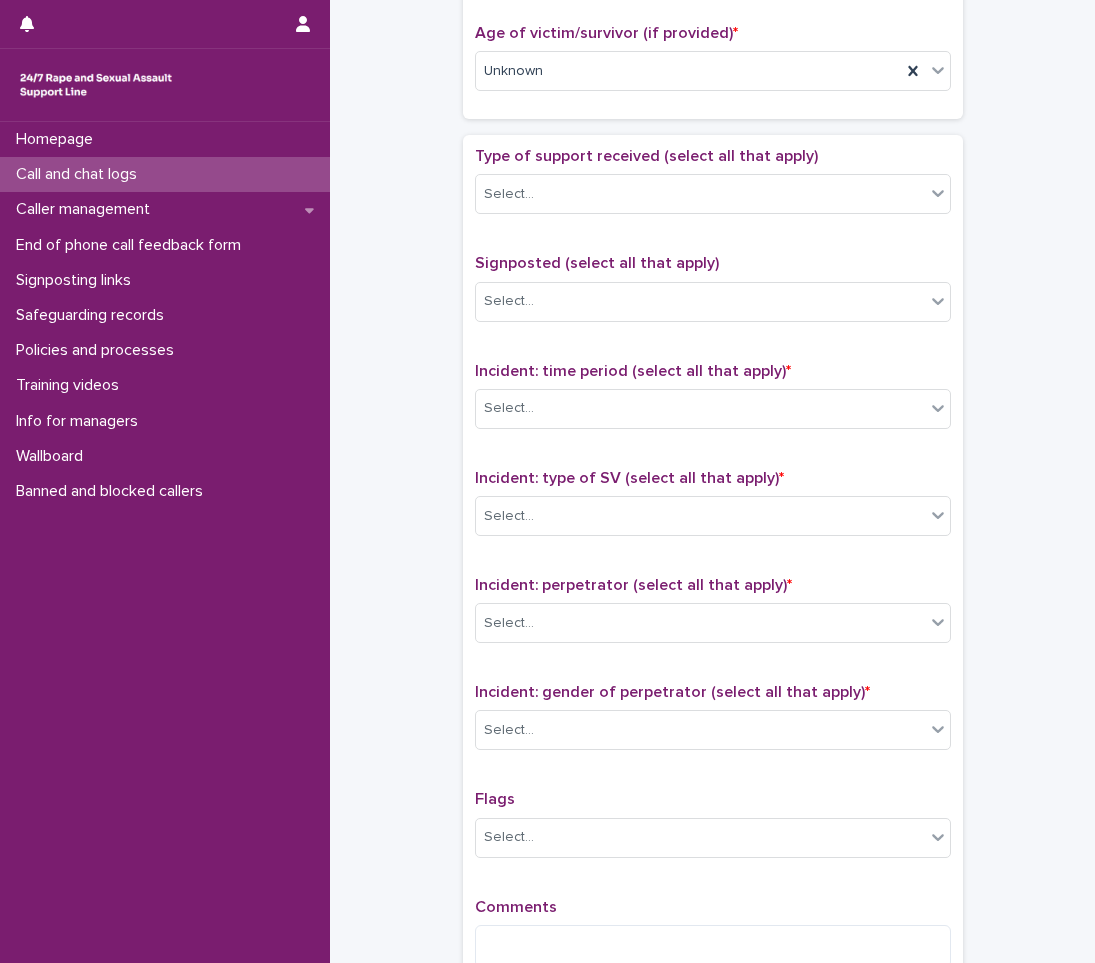 scroll, scrollTop: 1138, scrollLeft: 0, axis: vertical 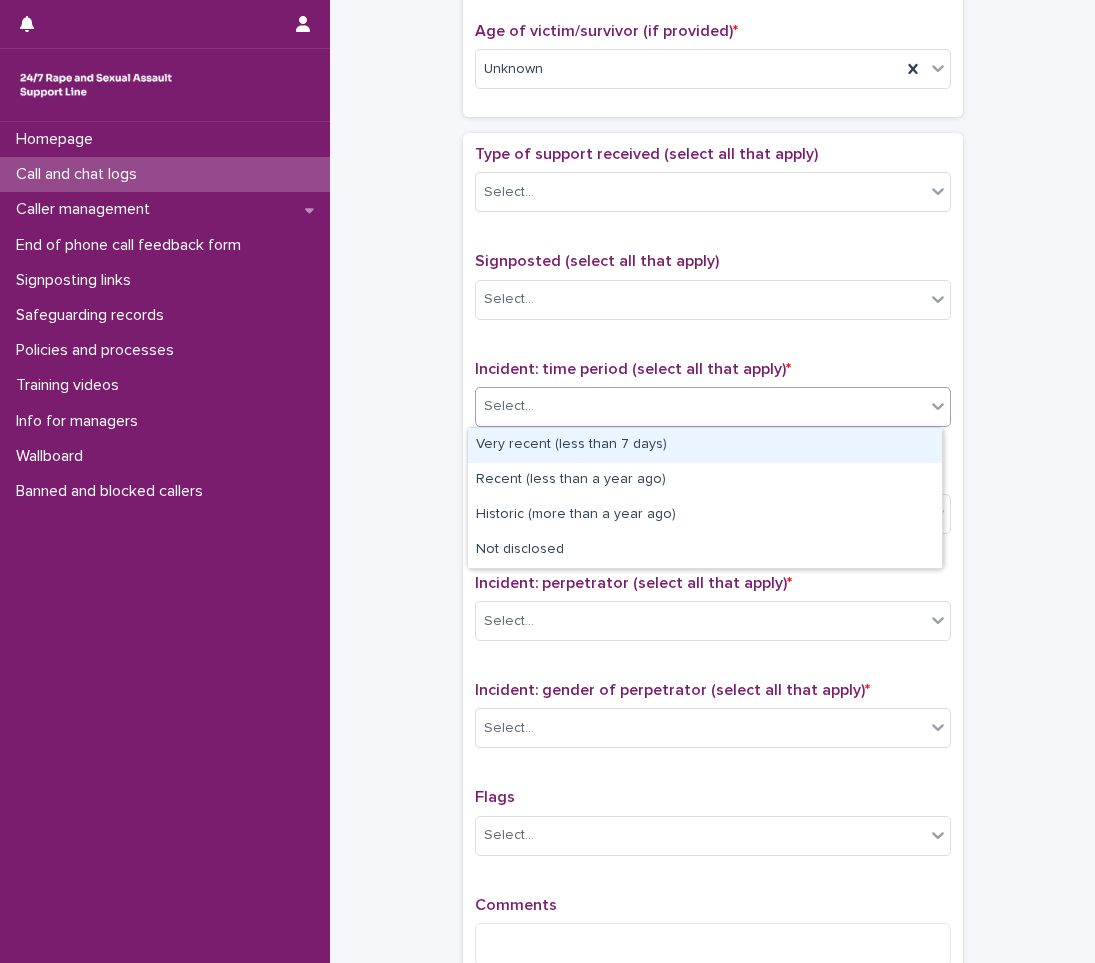 click on "Select..." at bounding box center (700, 406) 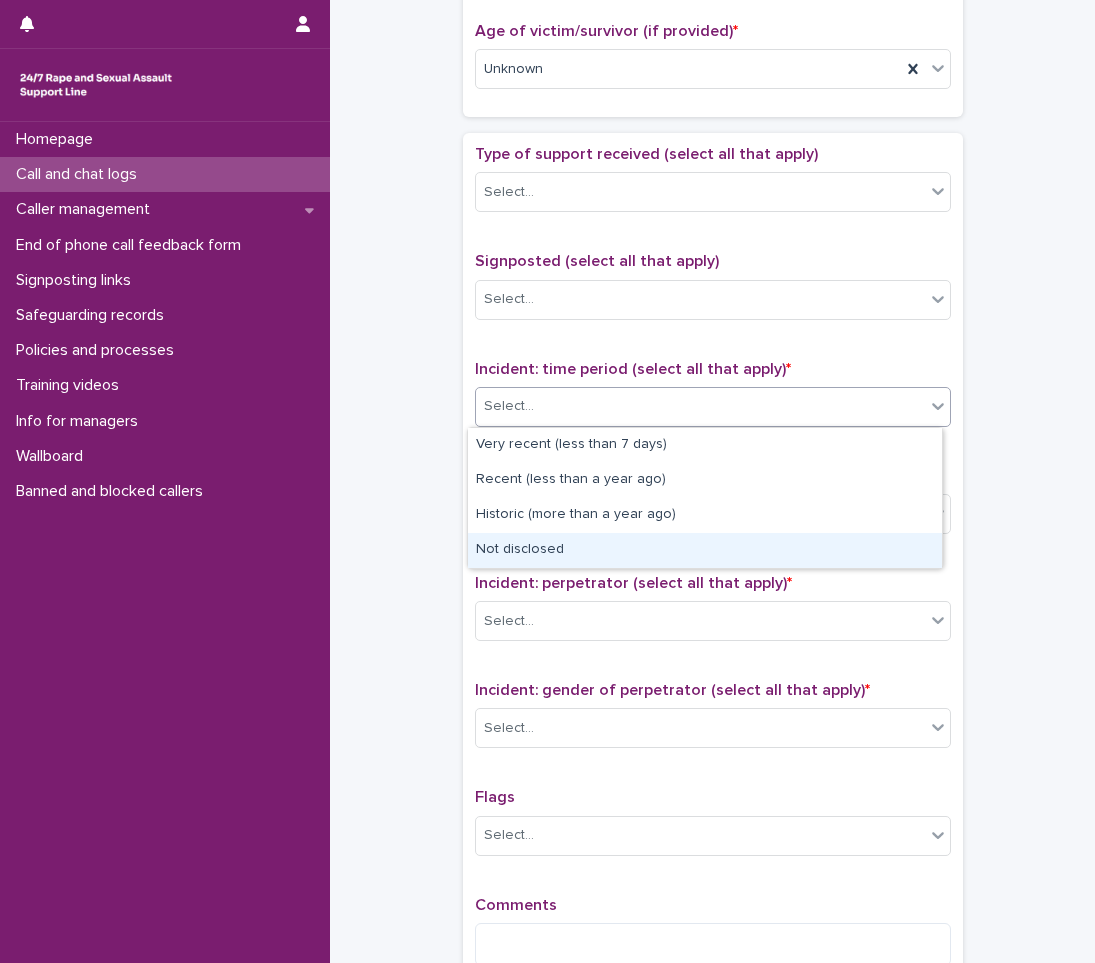 click on "Not disclosed" at bounding box center (705, 550) 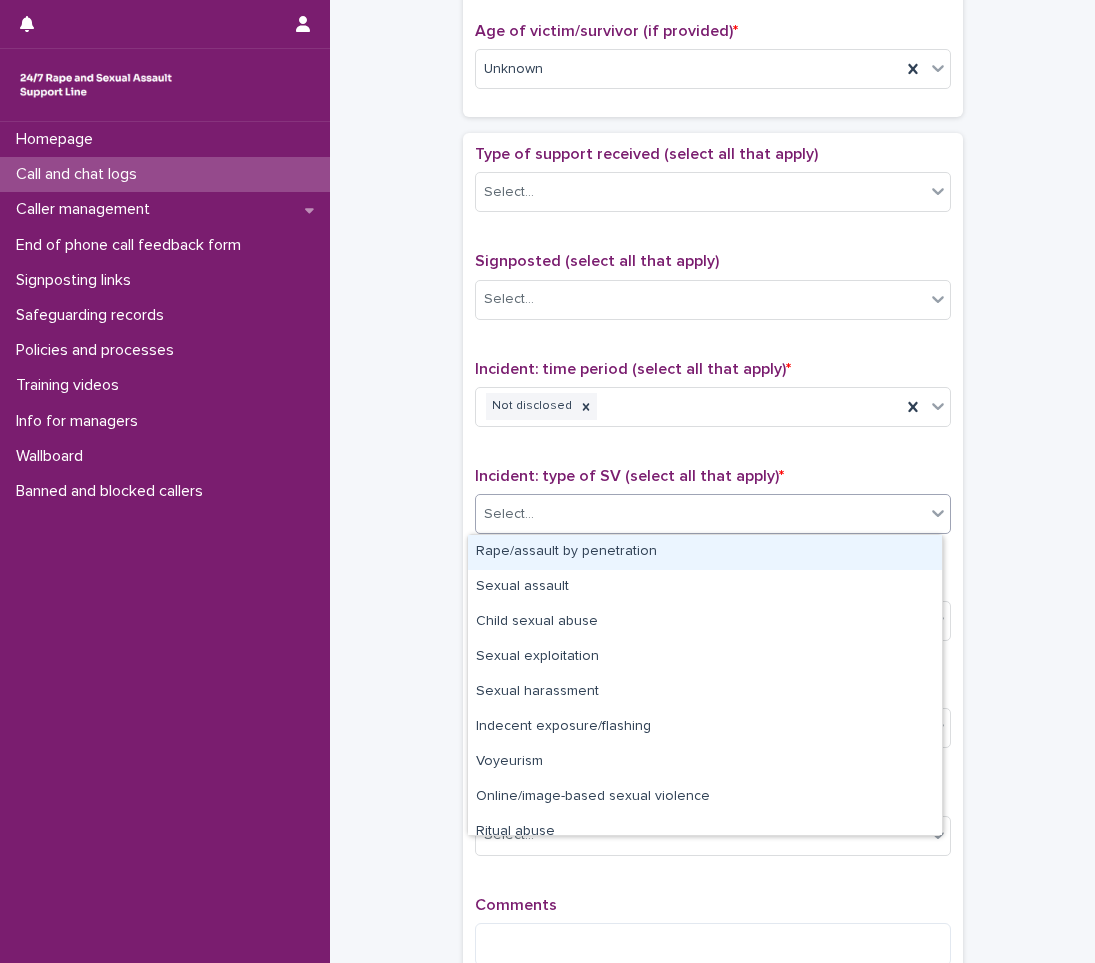 click on "Select..." at bounding box center (700, 514) 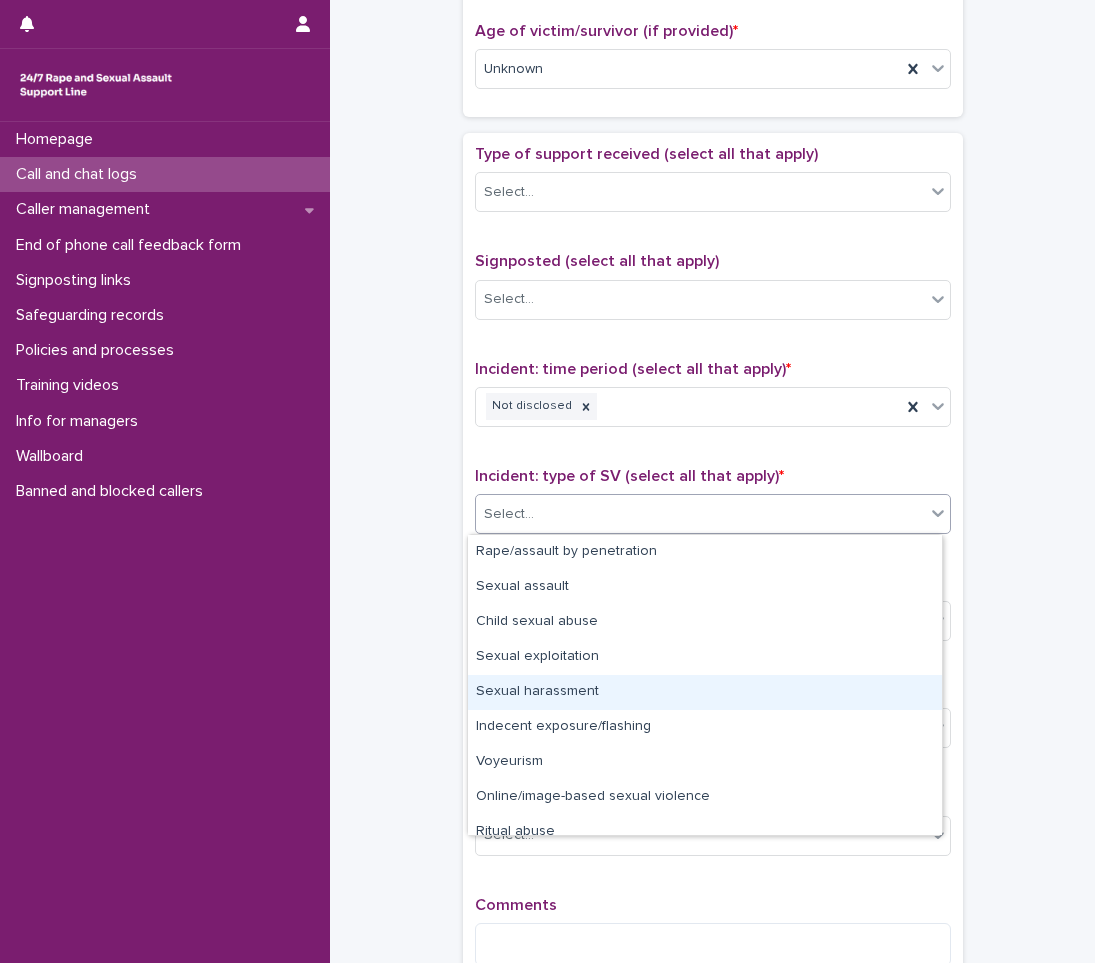 scroll, scrollTop: 50, scrollLeft: 0, axis: vertical 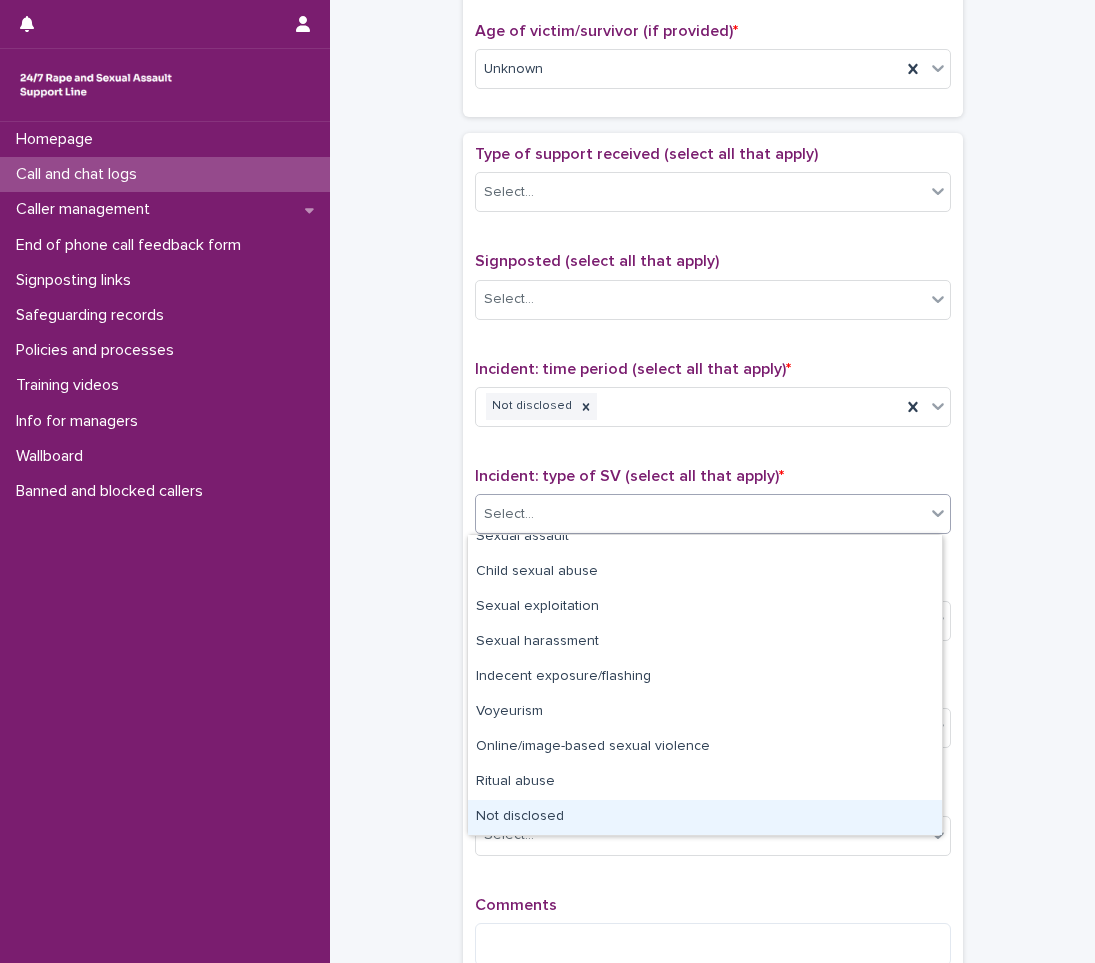 click on "Not disclosed" at bounding box center (705, 817) 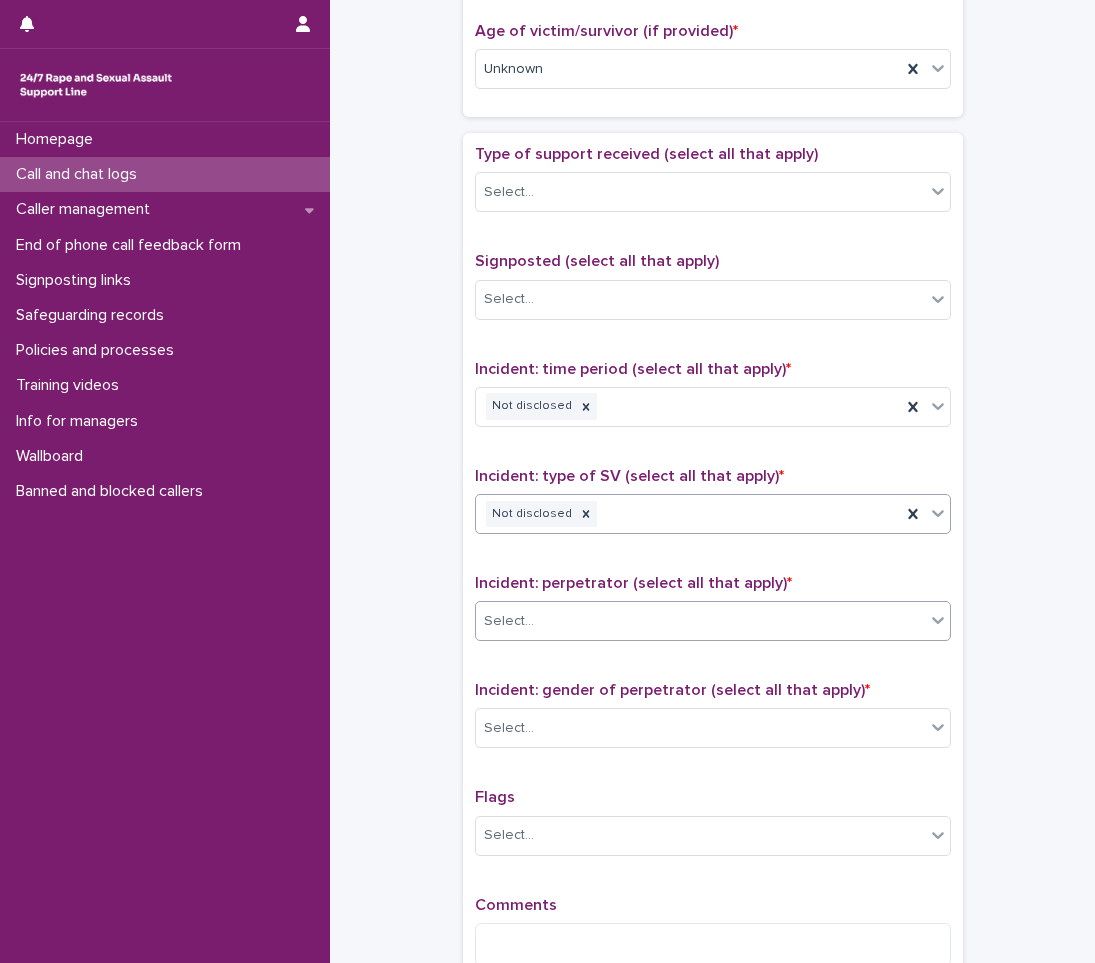 click on "Select..." at bounding box center [700, 621] 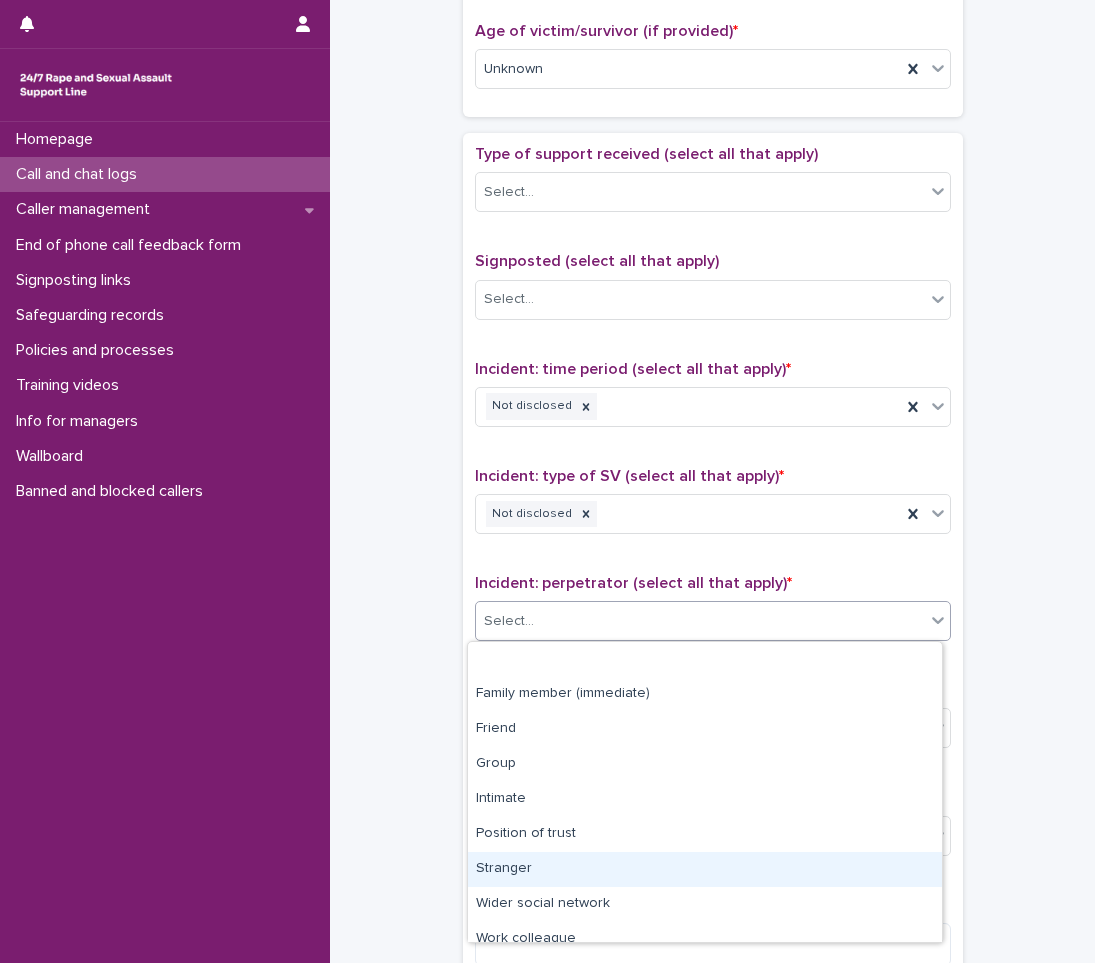 scroll, scrollTop: 85, scrollLeft: 0, axis: vertical 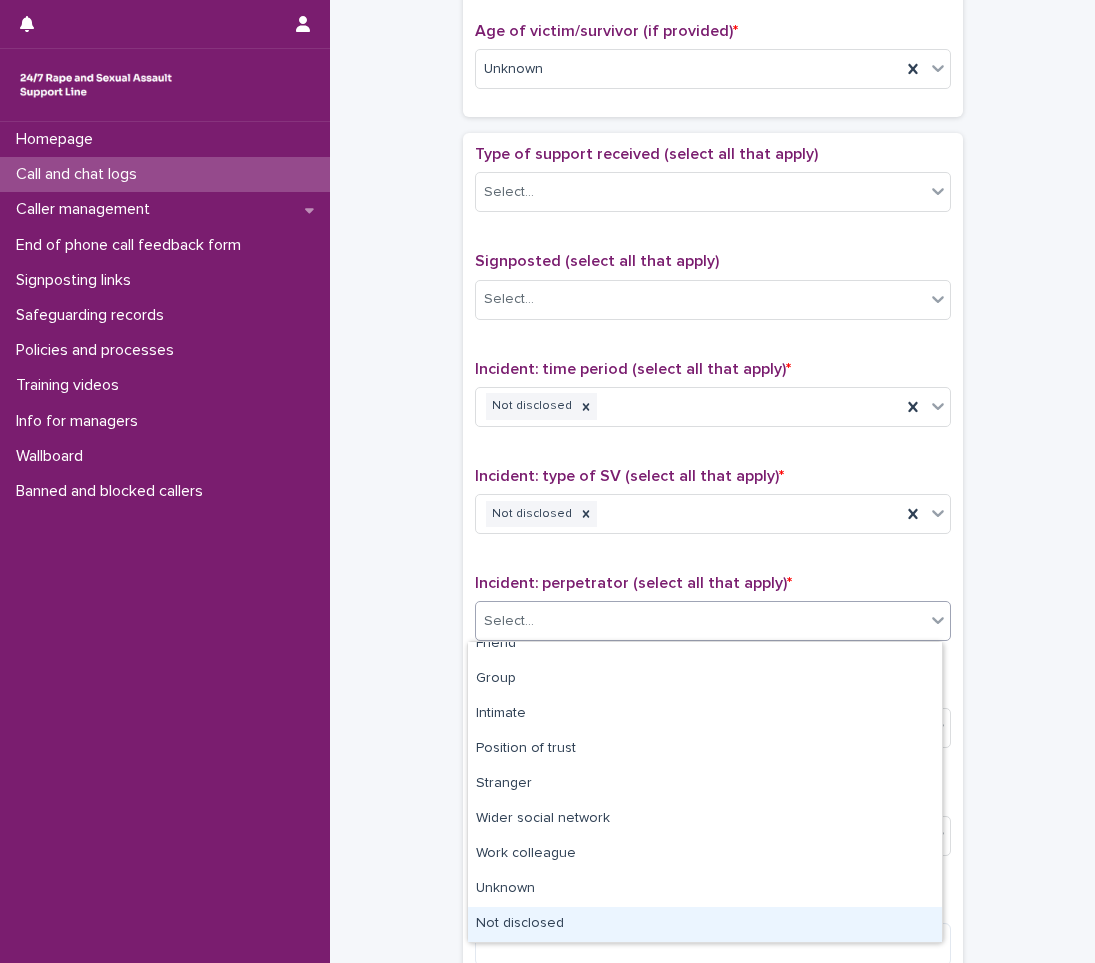 click on "Not disclosed" at bounding box center [705, 924] 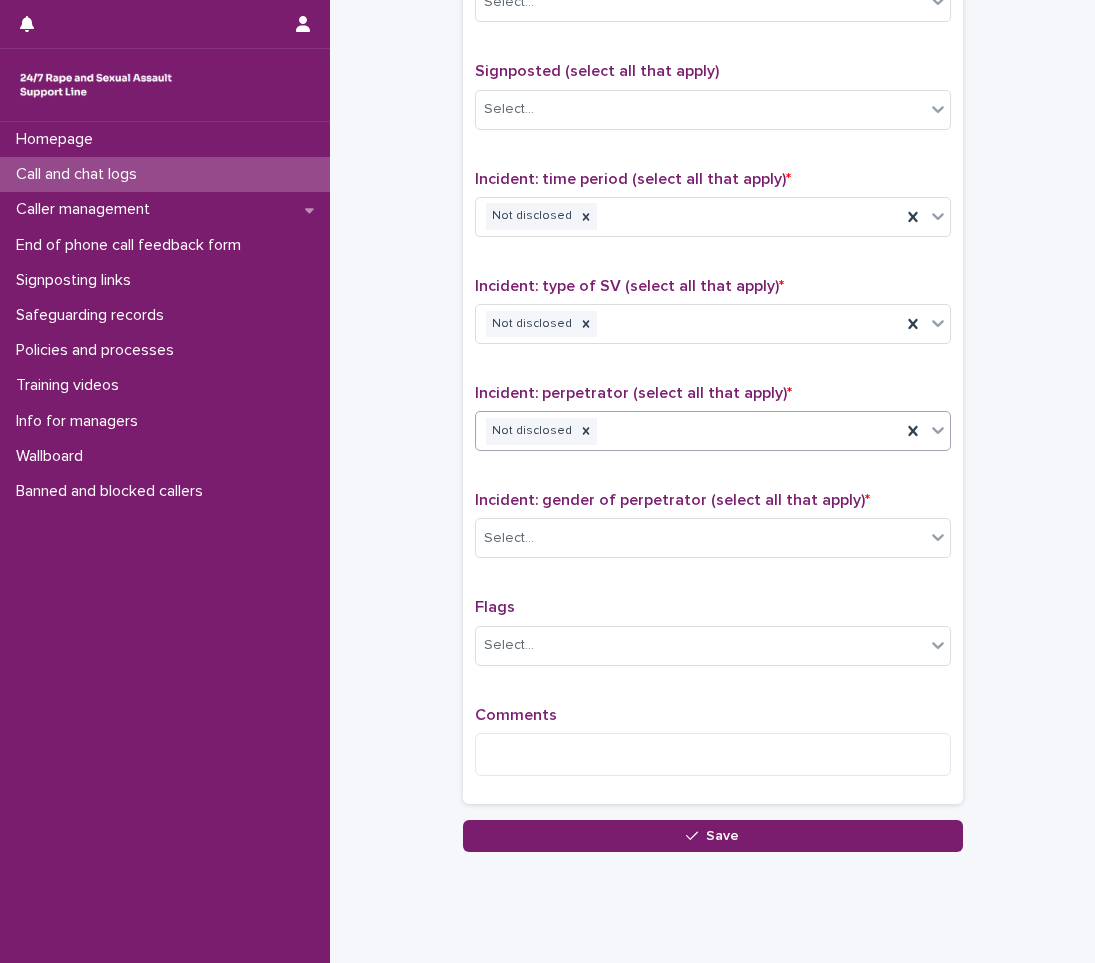 scroll, scrollTop: 1374, scrollLeft: 0, axis: vertical 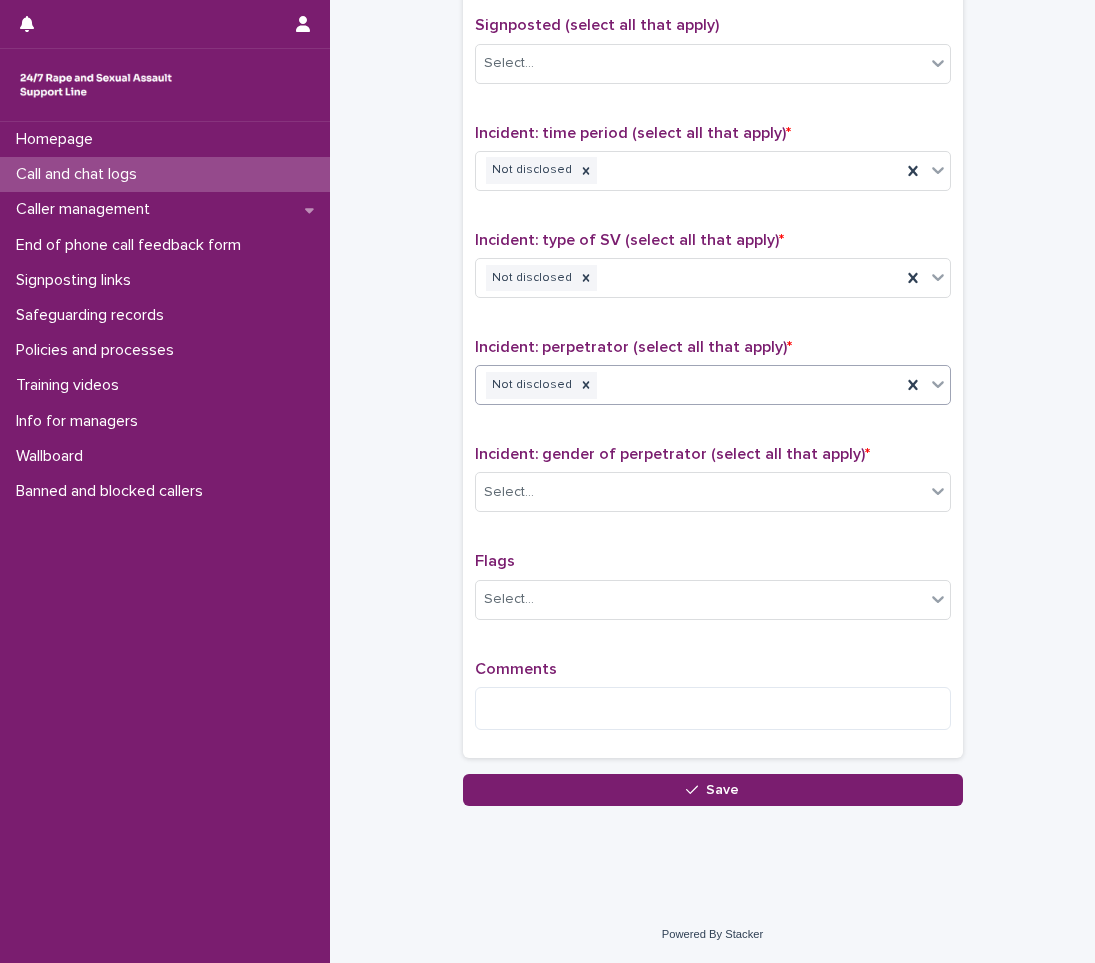 click on "Incident: gender of perpetrator (select all that apply) * Select..." at bounding box center (713, 486) 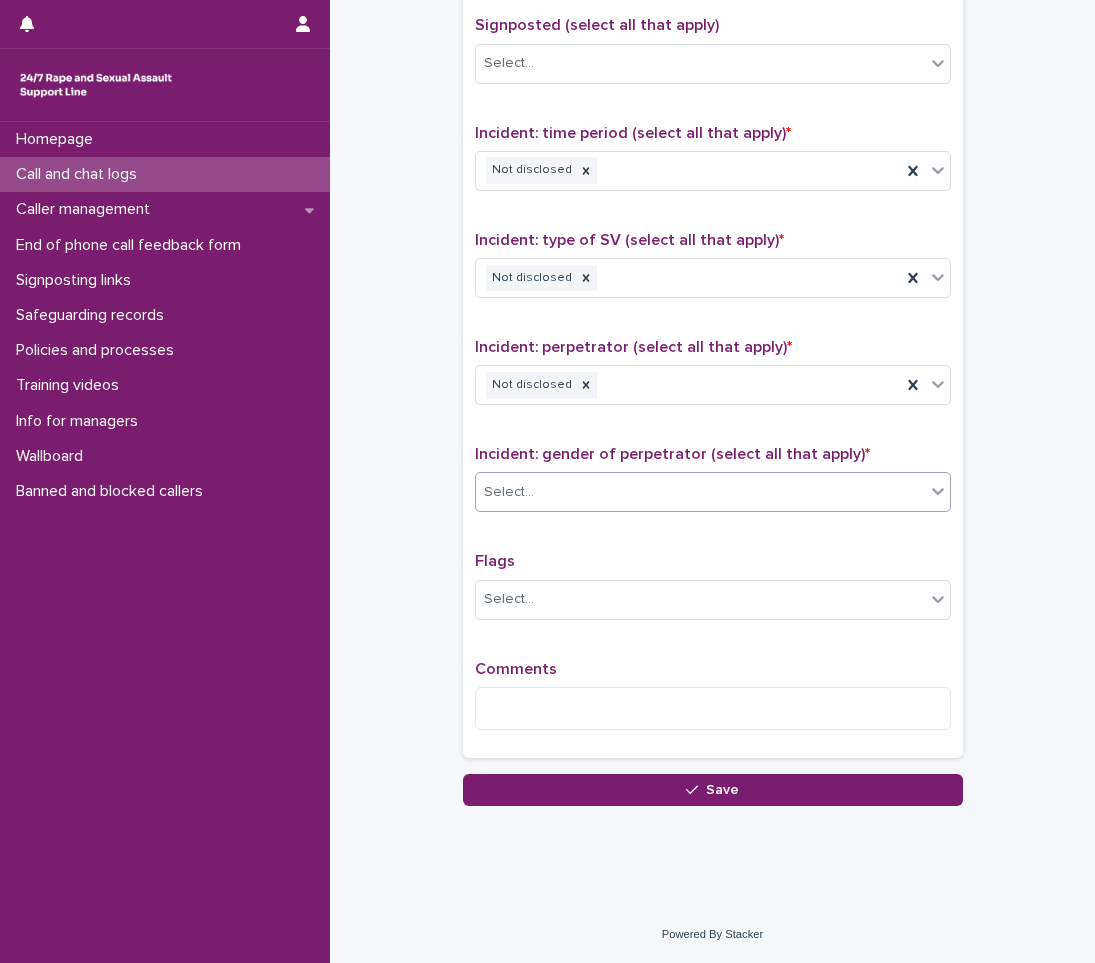 click on "Select..." at bounding box center (700, 492) 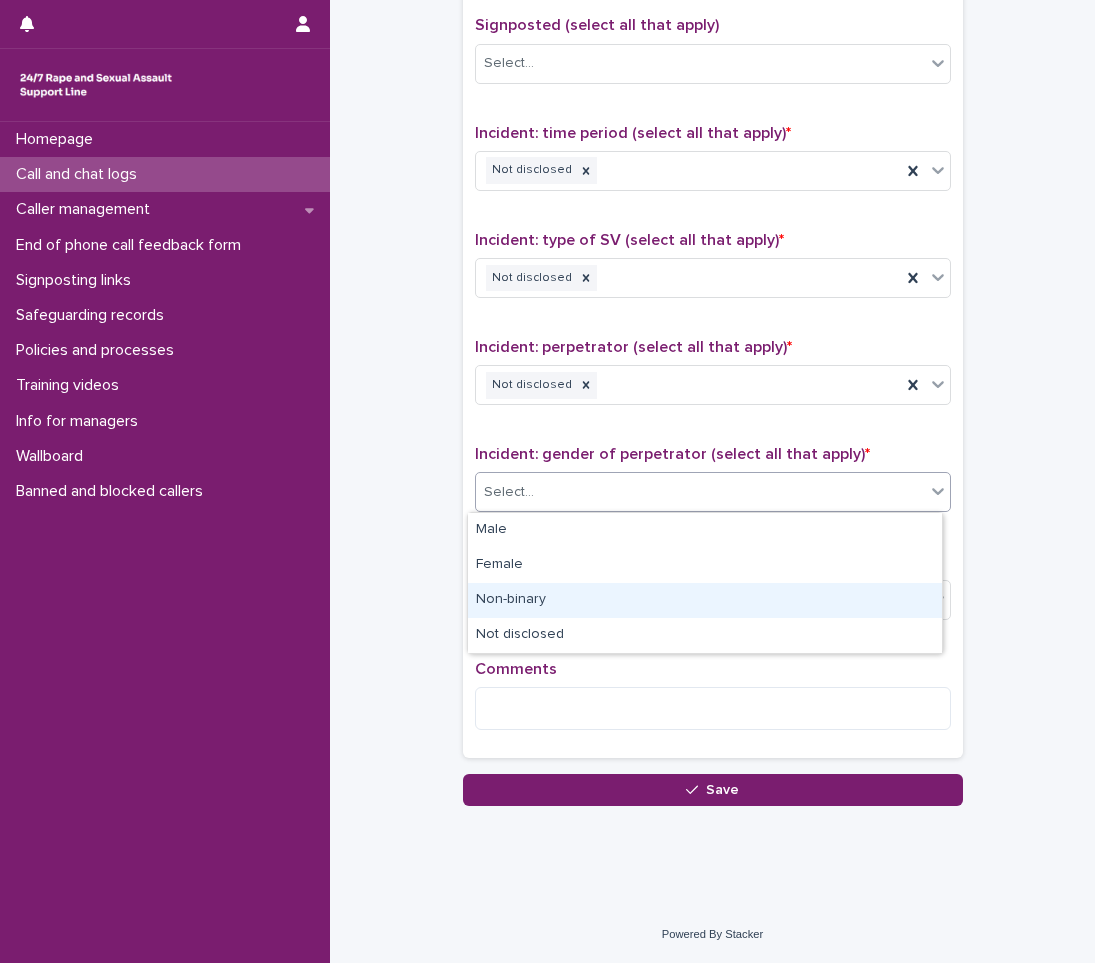 click on "Non-binary" at bounding box center [705, 600] 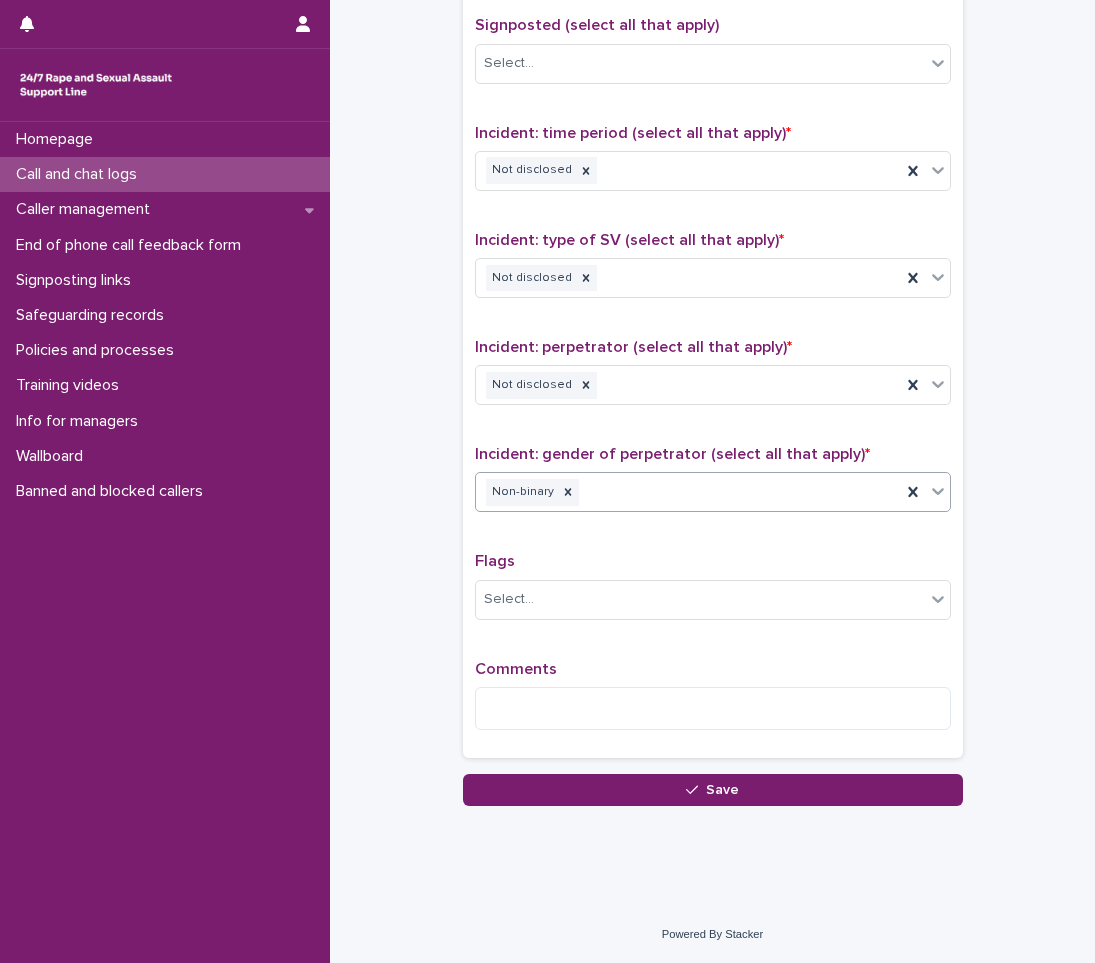 click on "Non-binary" at bounding box center (688, 492) 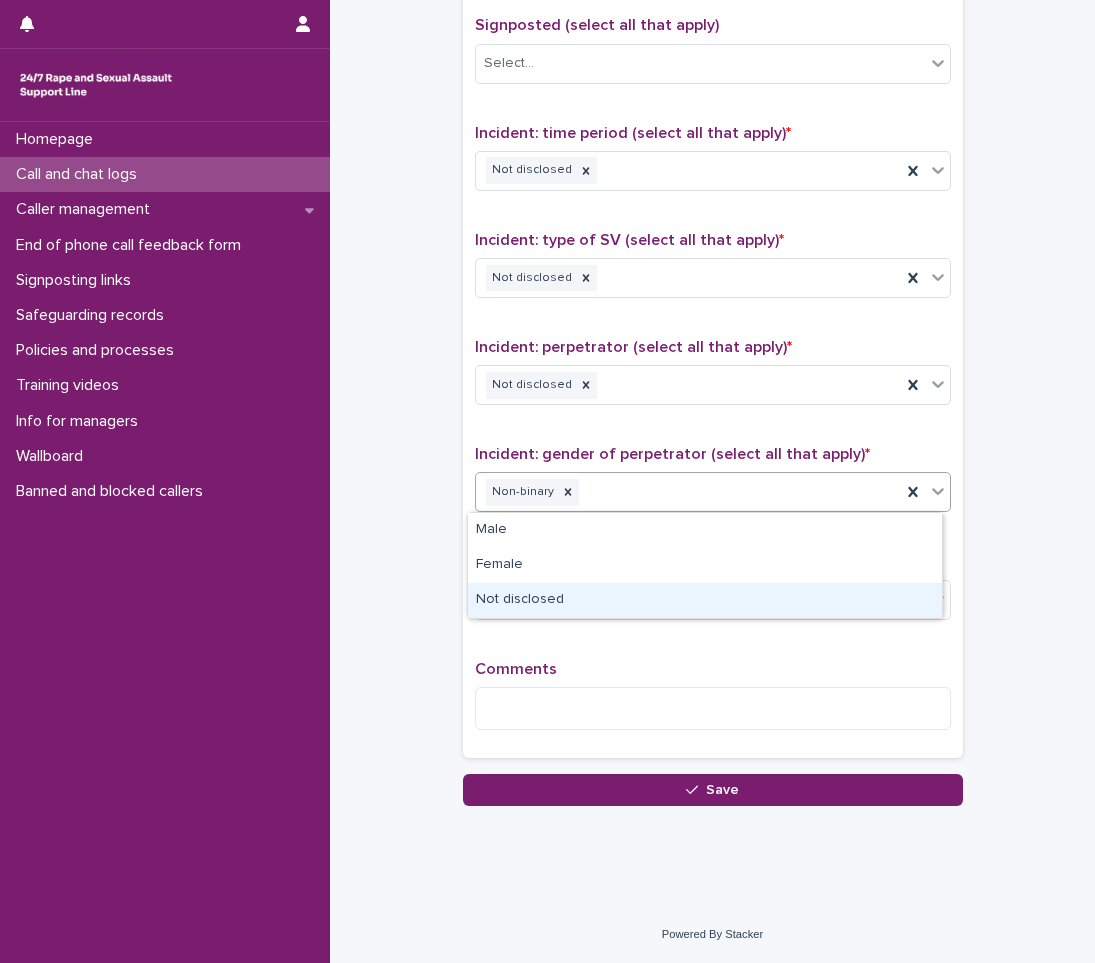 click on "Not disclosed" at bounding box center (705, 600) 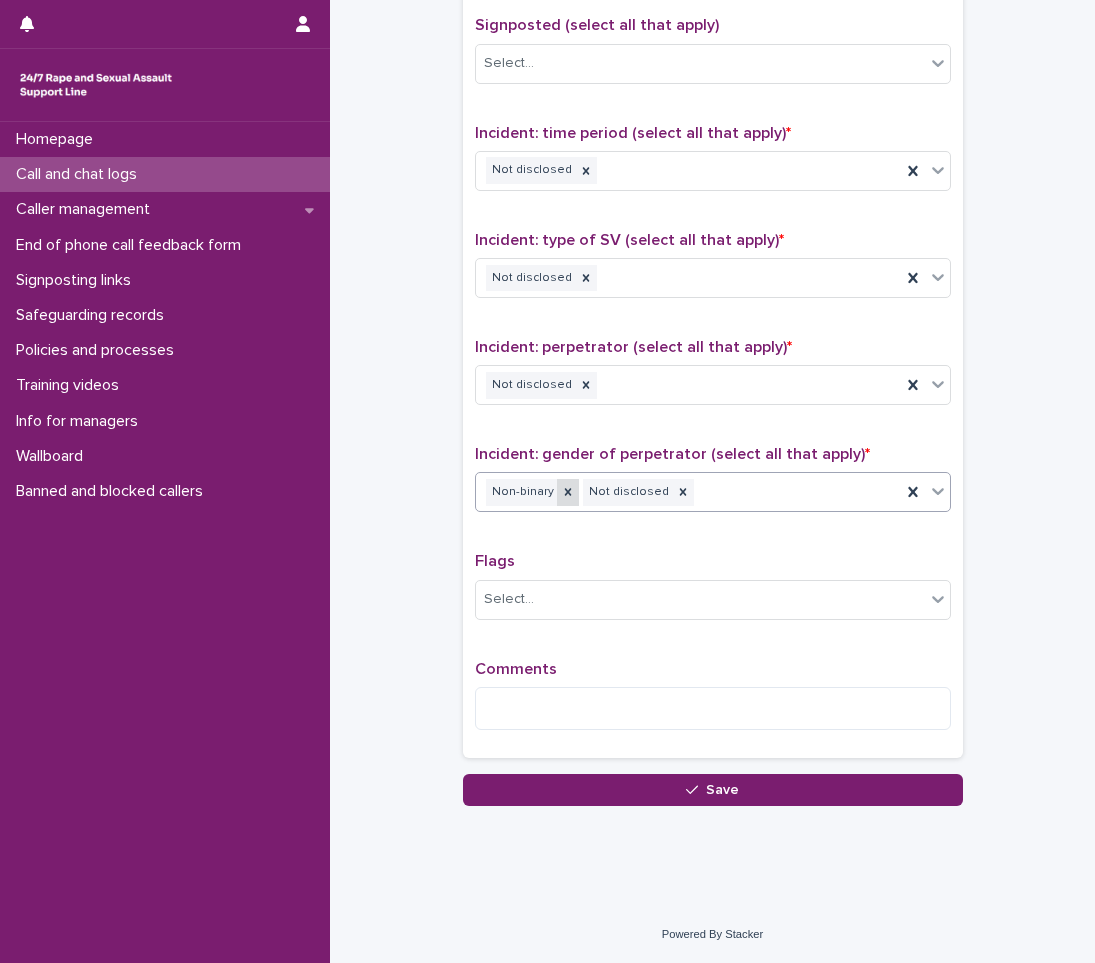 click 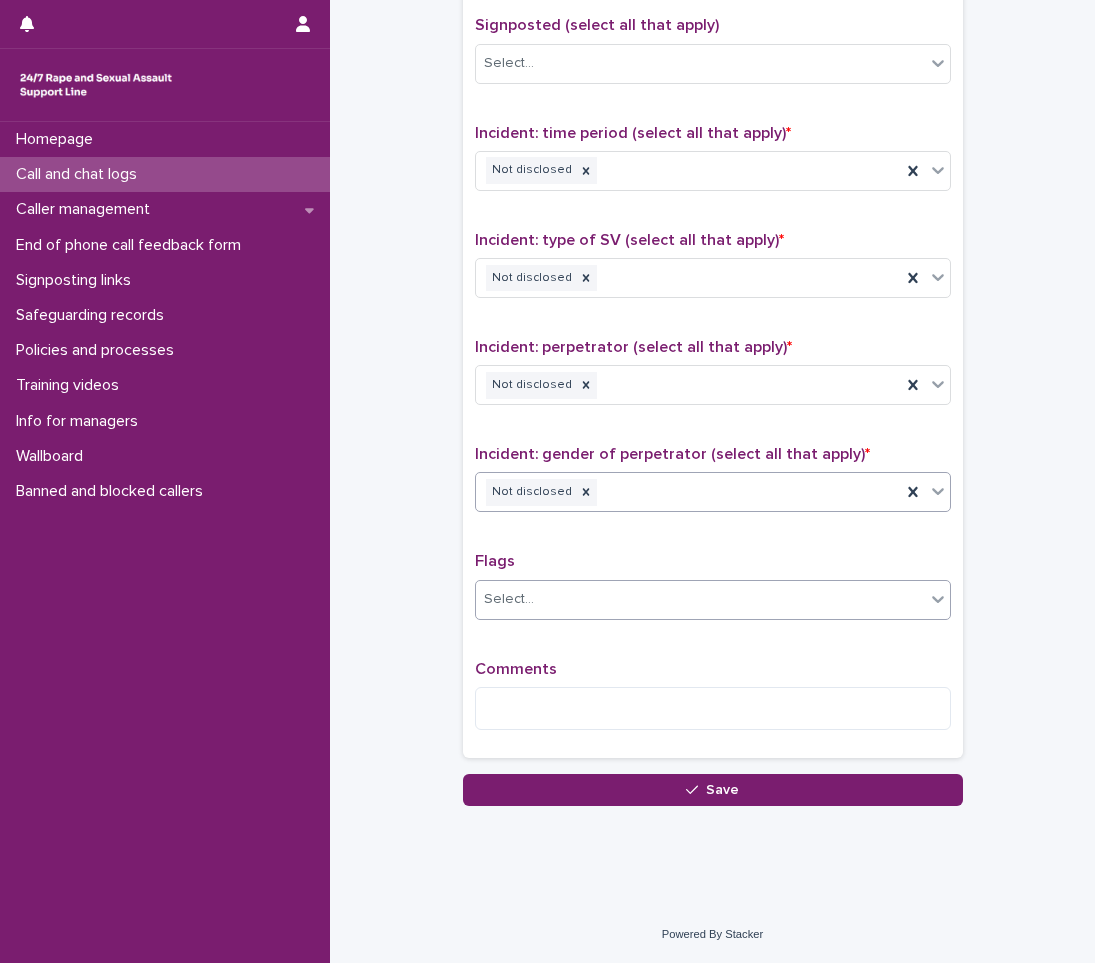 click on "Select..." at bounding box center [700, 599] 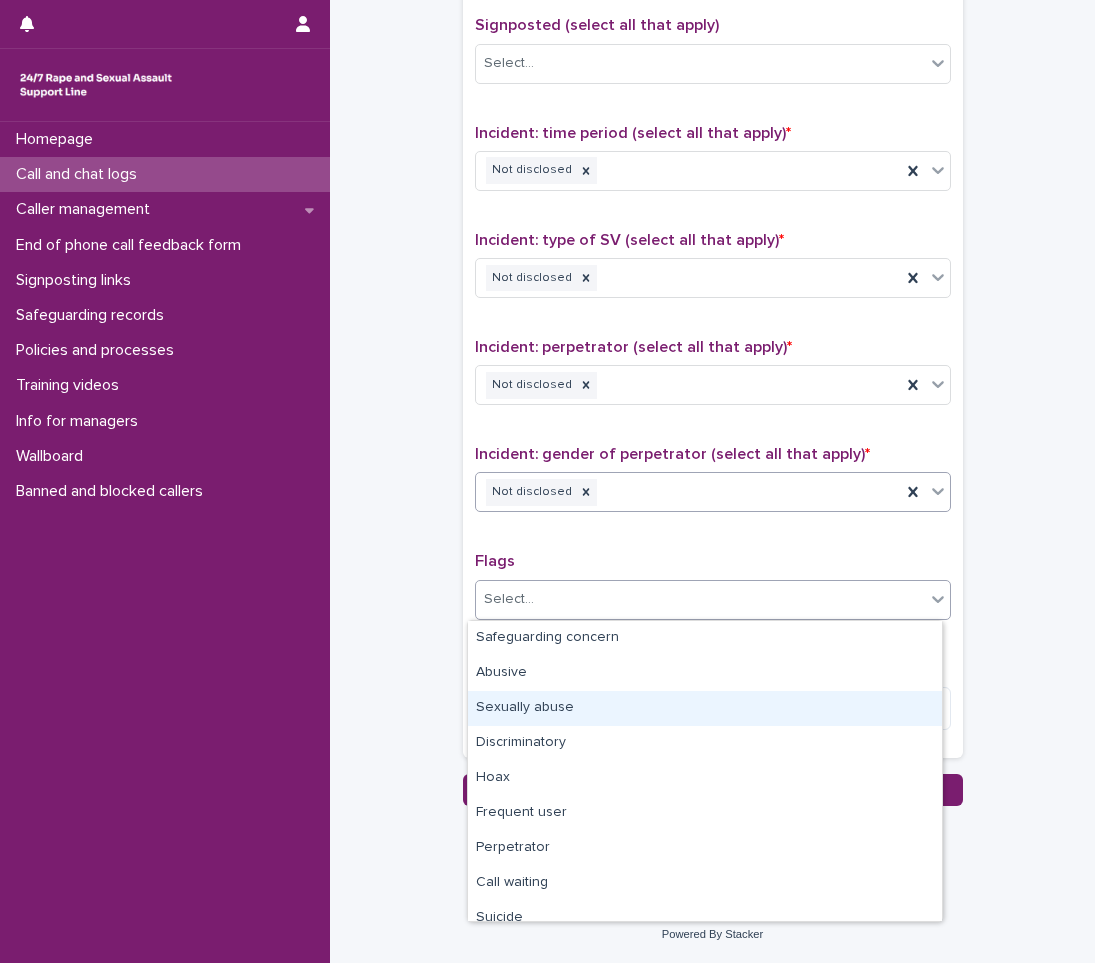 scroll, scrollTop: 120, scrollLeft: 0, axis: vertical 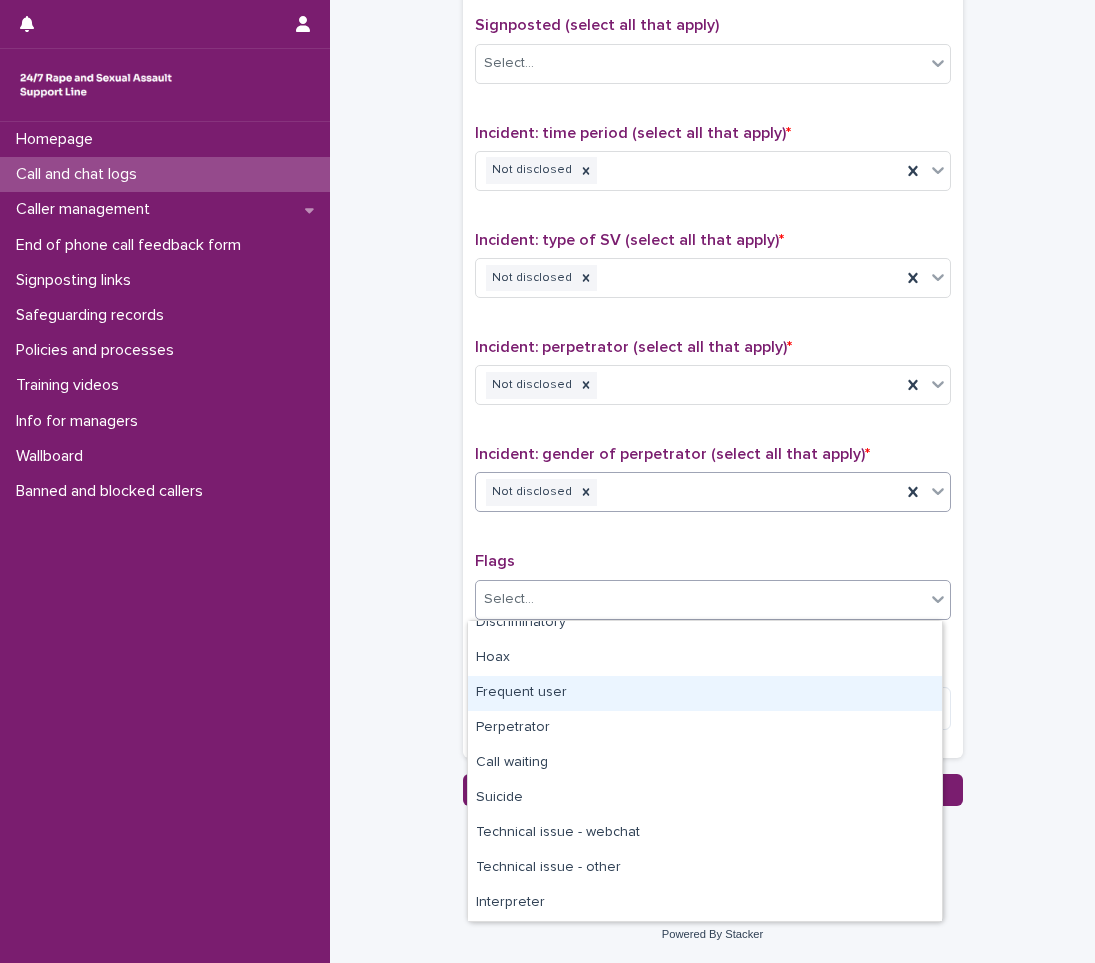 click on "Frequent user" at bounding box center [705, 693] 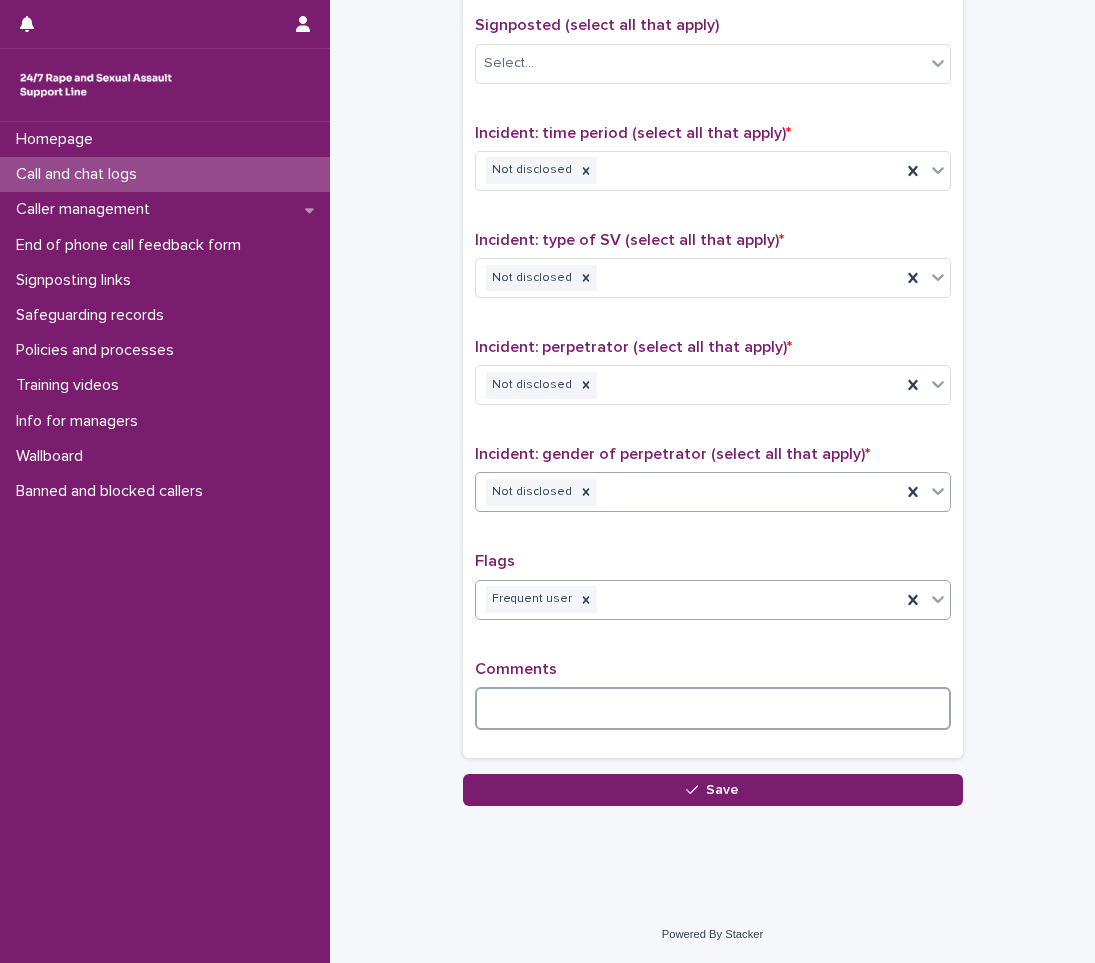 click at bounding box center [713, 708] 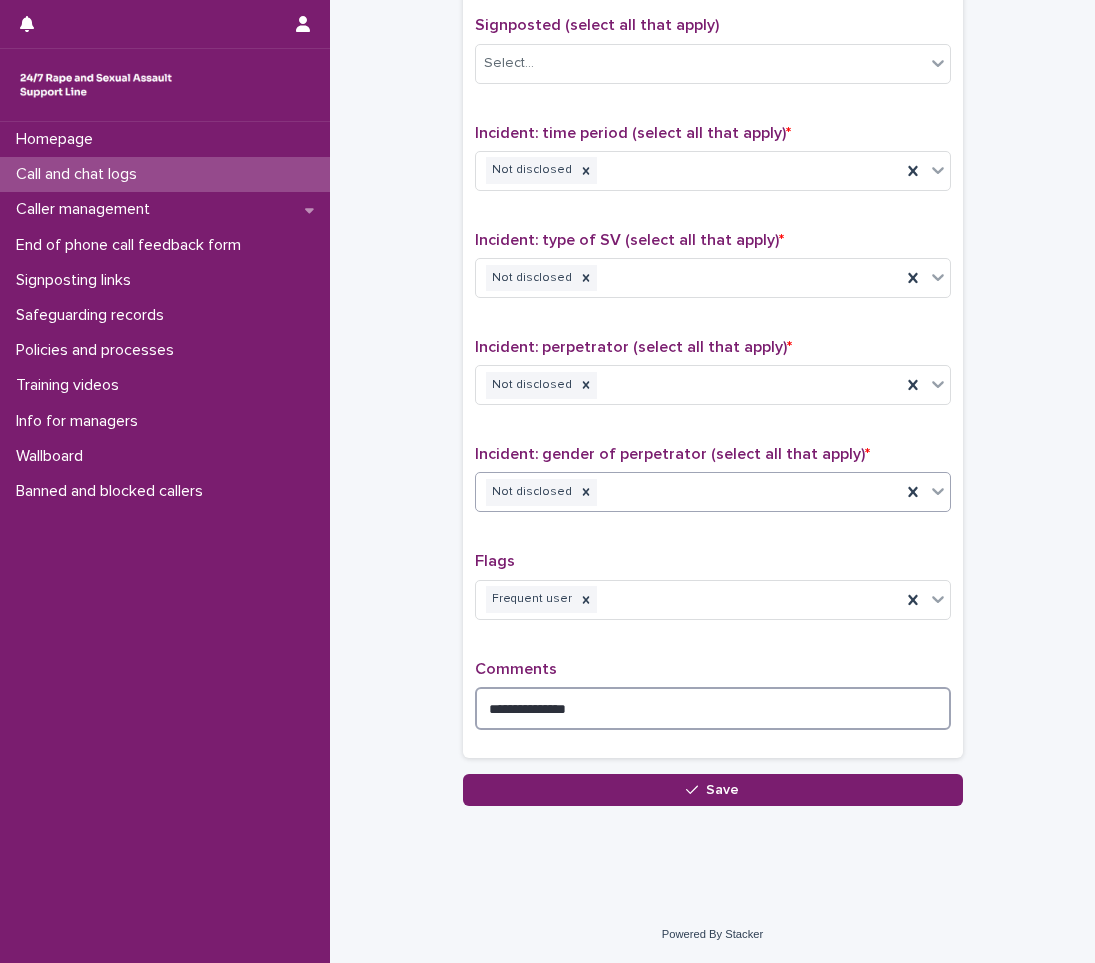 click on "**********" at bounding box center (713, 708) 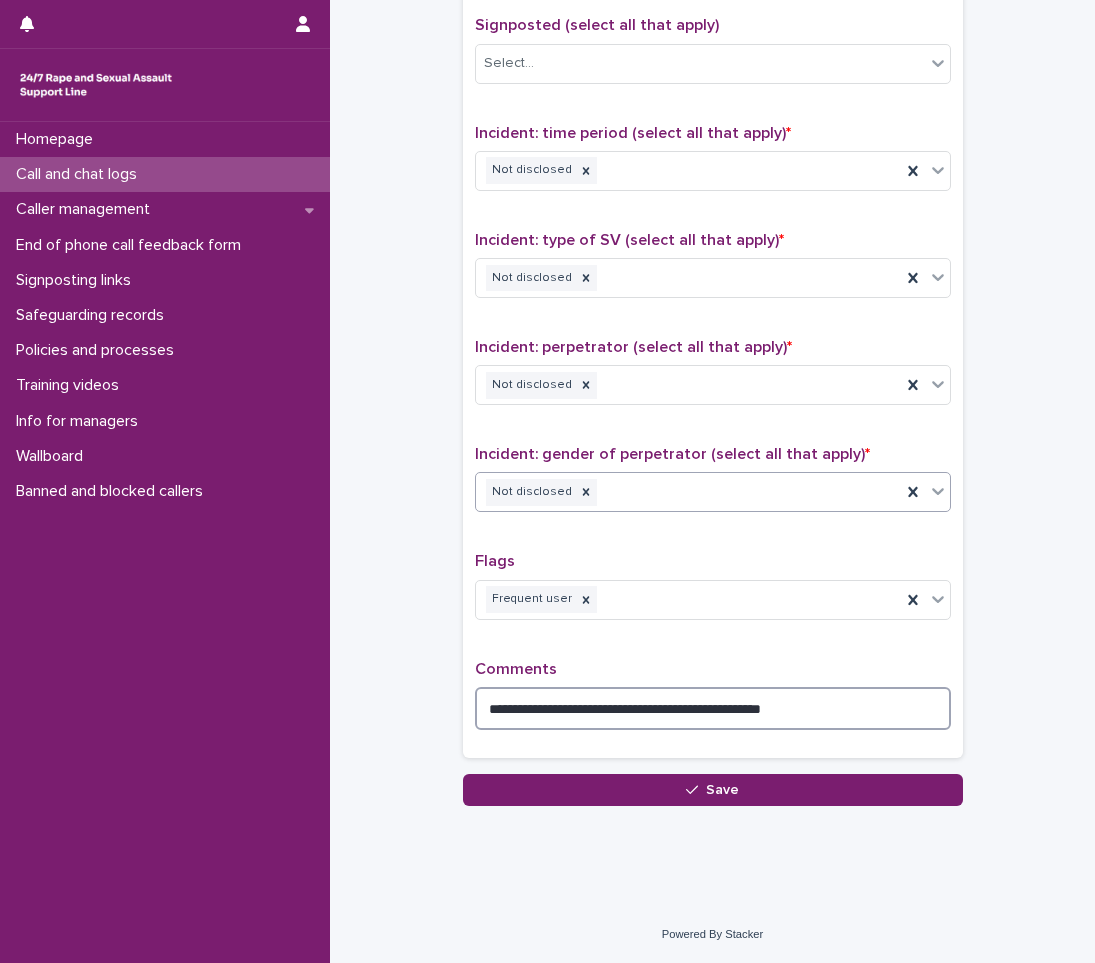 click on "**********" at bounding box center [713, 708] 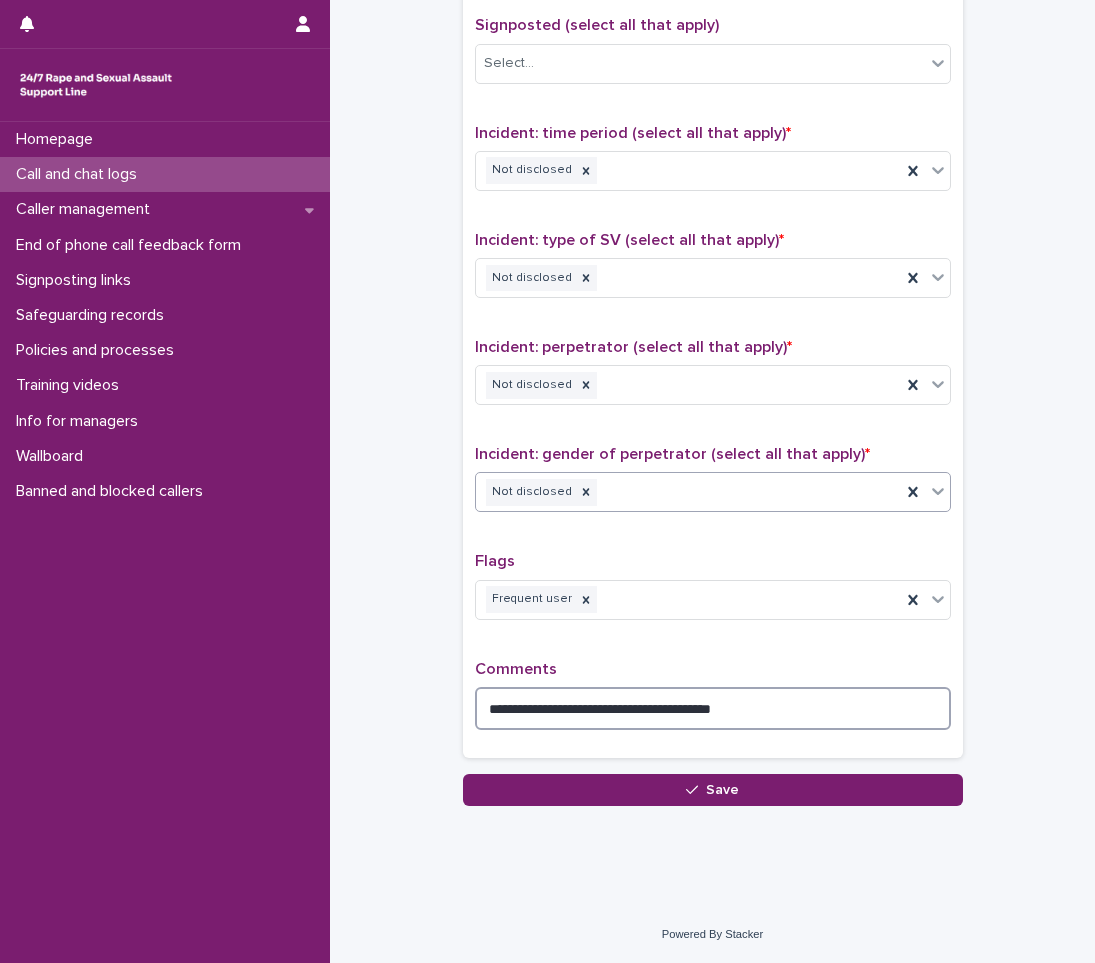 click on "**********" at bounding box center (713, 708) 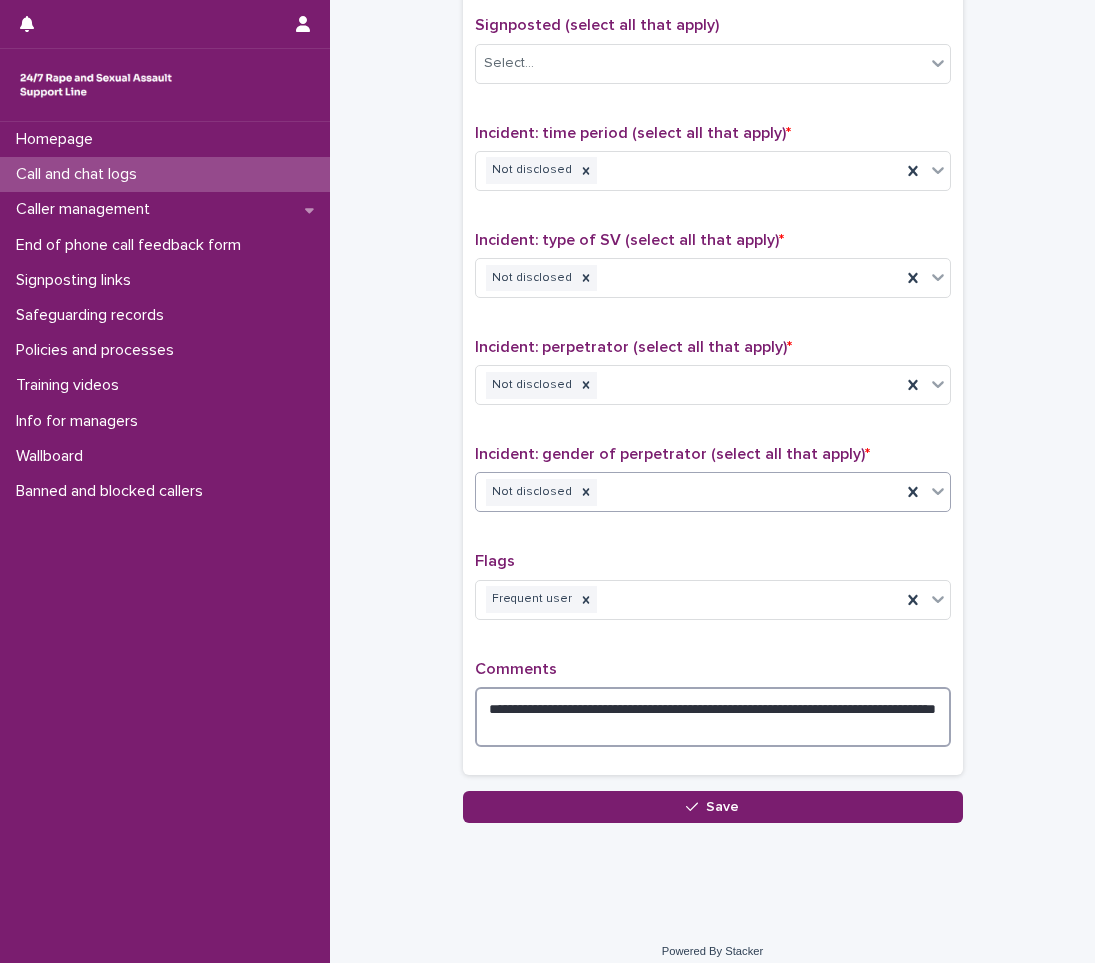 click on "**********" at bounding box center (713, 717) 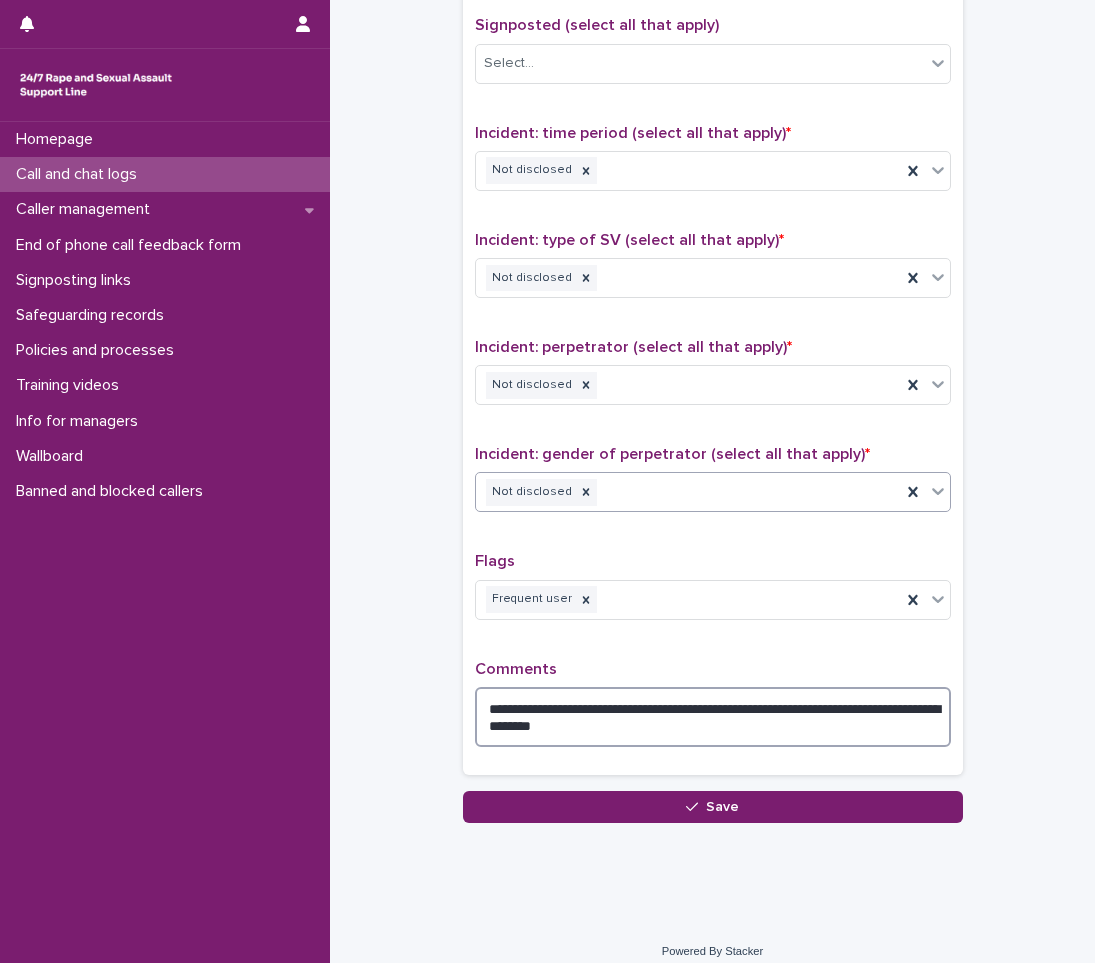 click on "**********" at bounding box center (713, 717) 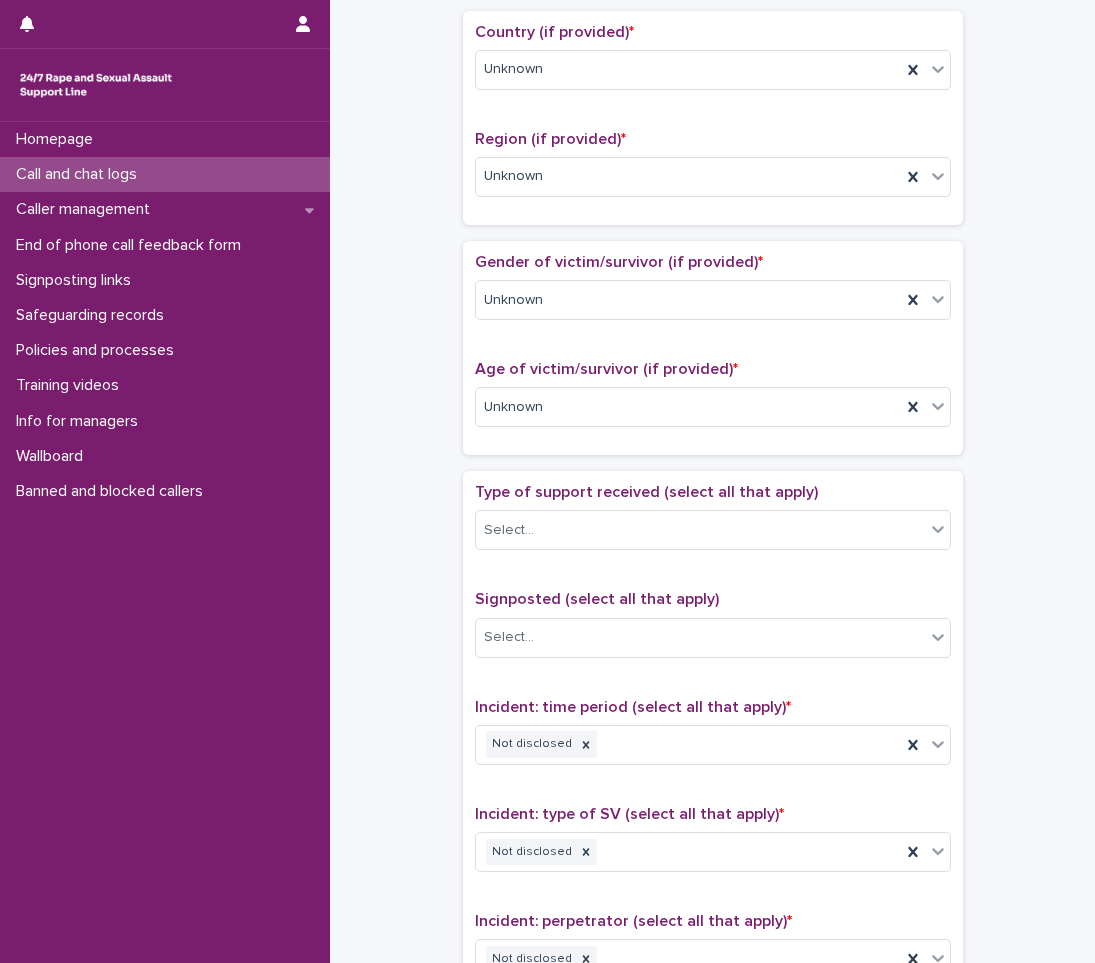 scroll, scrollTop: 1391, scrollLeft: 0, axis: vertical 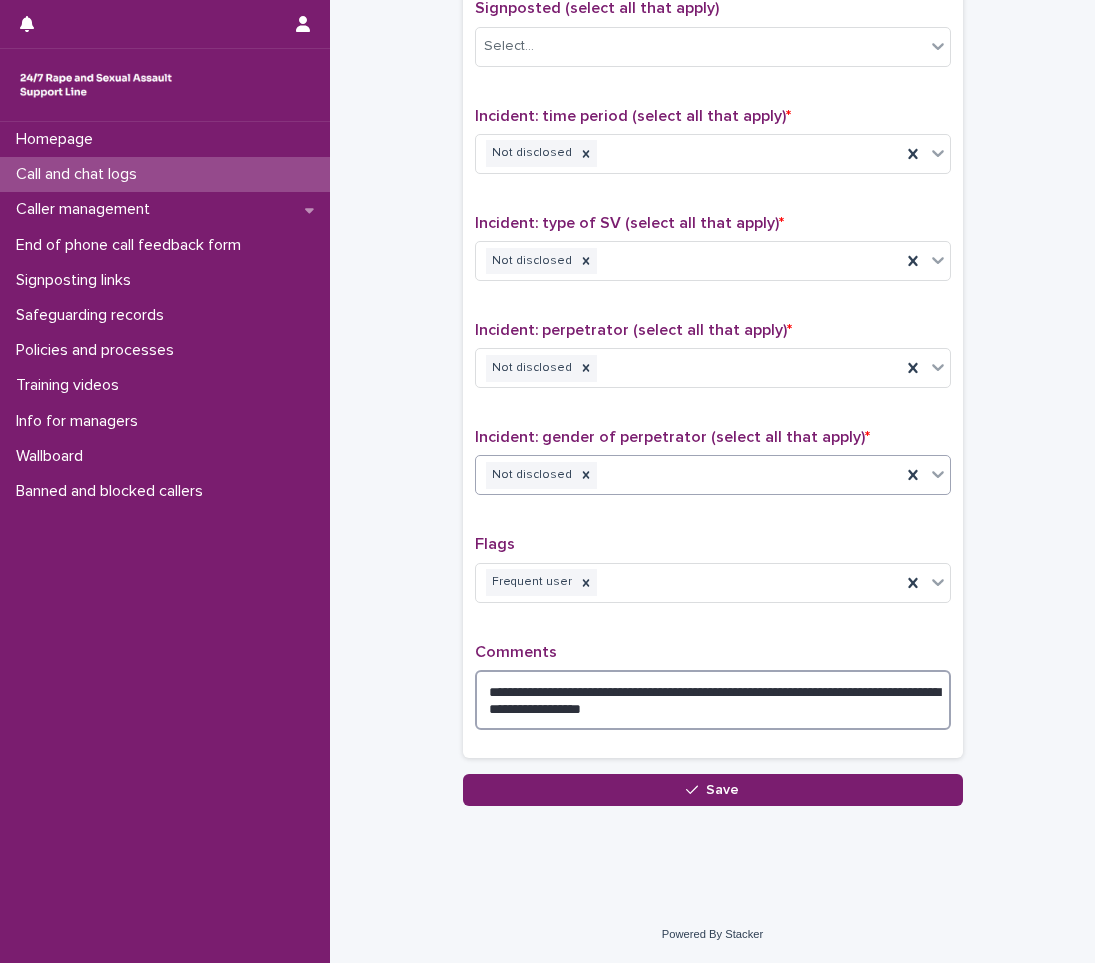 drag, startPoint x: 734, startPoint y: 703, endPoint x: 479, endPoint y: 684, distance: 255.70686 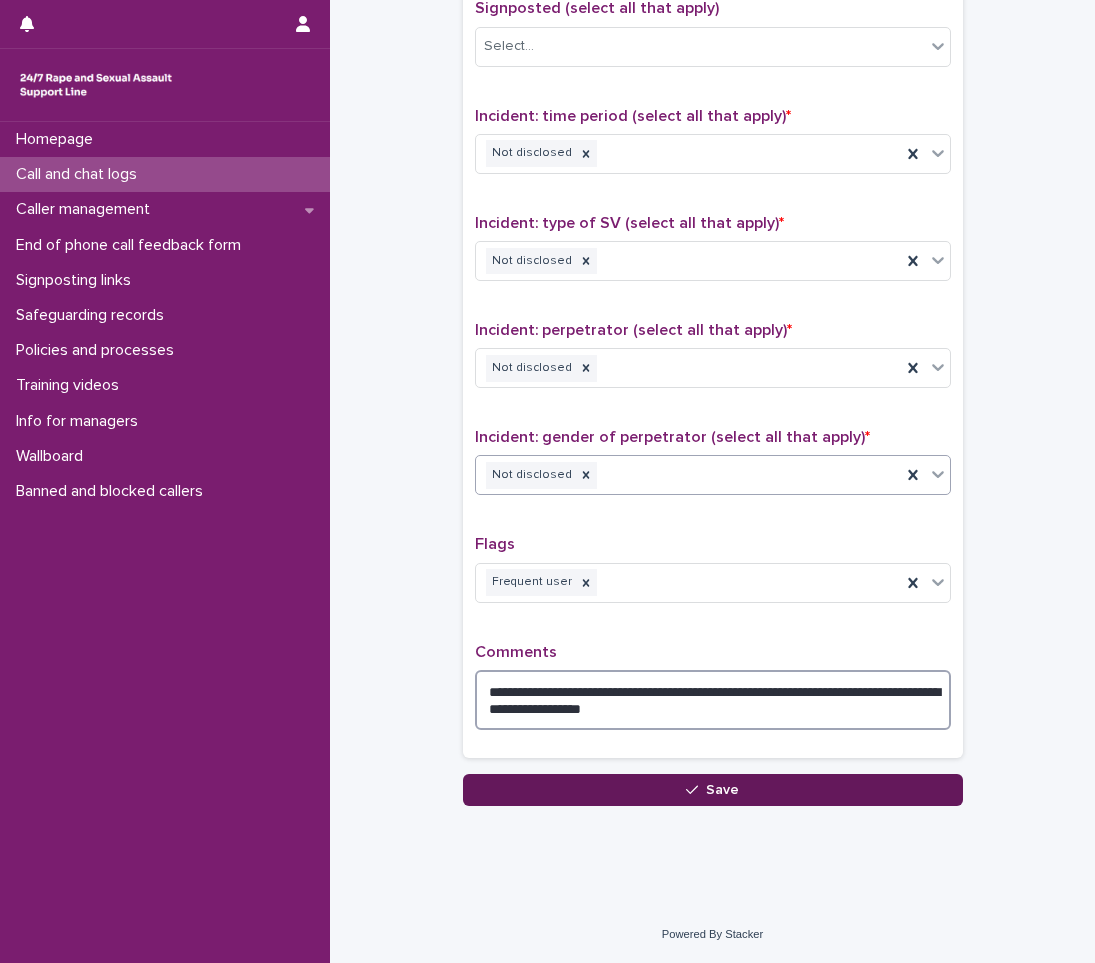 type on "**********" 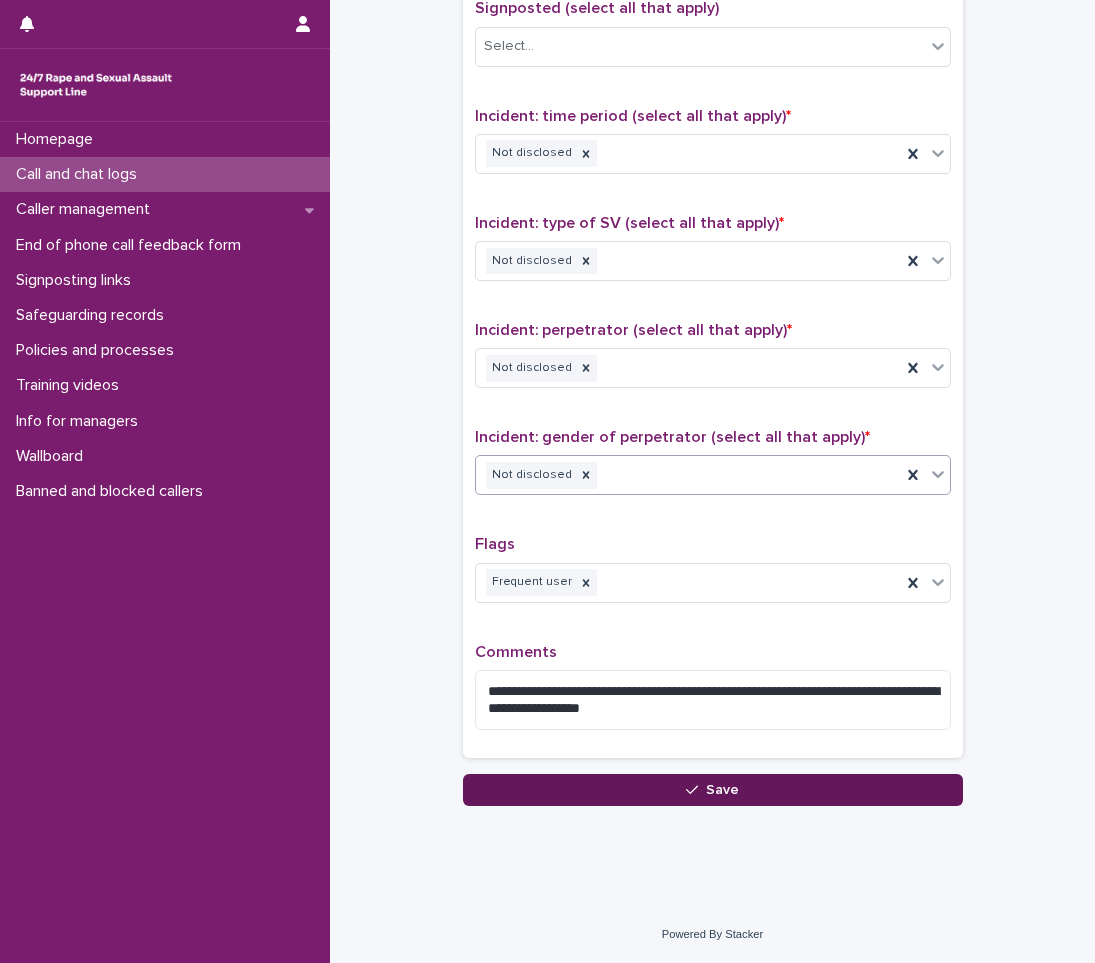 click on "Save" at bounding box center [713, 790] 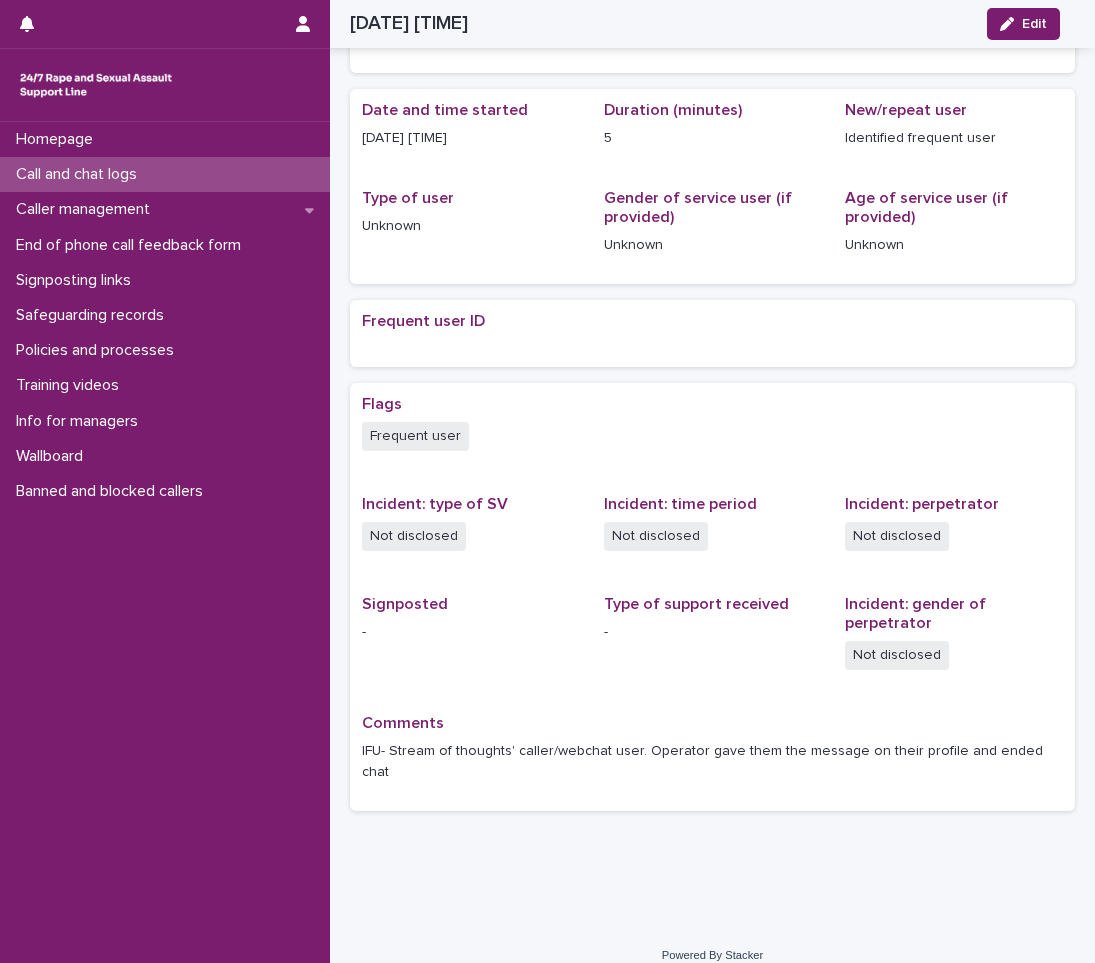 scroll, scrollTop: 168, scrollLeft: 0, axis: vertical 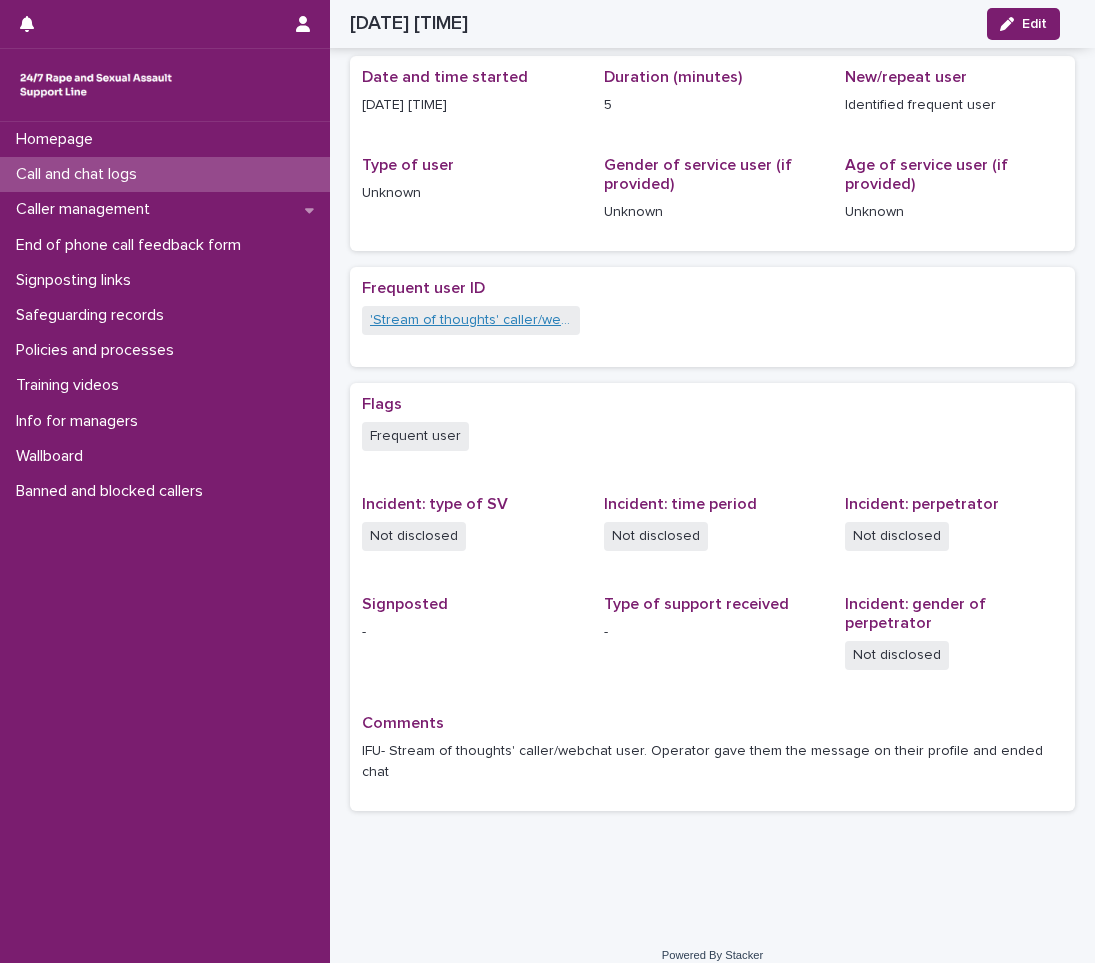 click on "'Stream of thoughts' caller/webchat user" at bounding box center [471, 320] 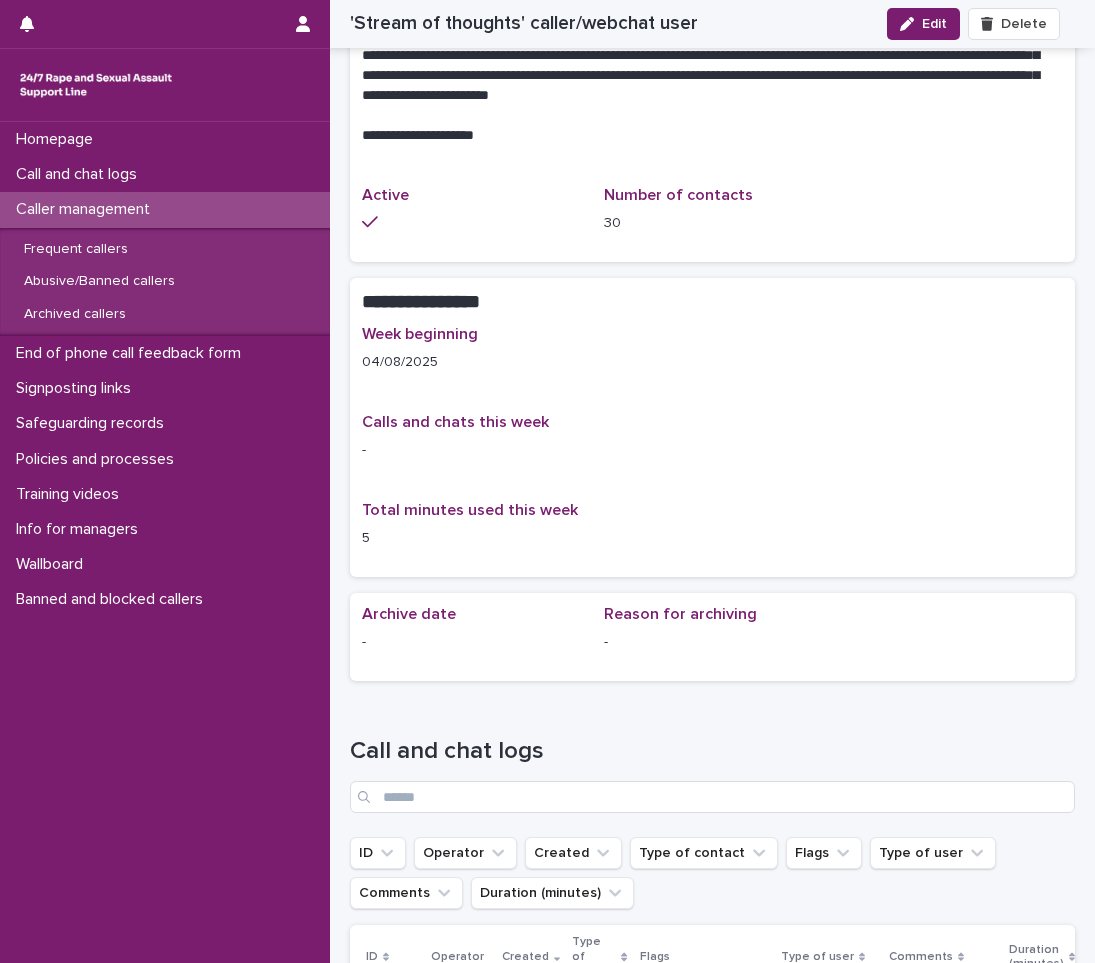 scroll, scrollTop: 1206, scrollLeft: 0, axis: vertical 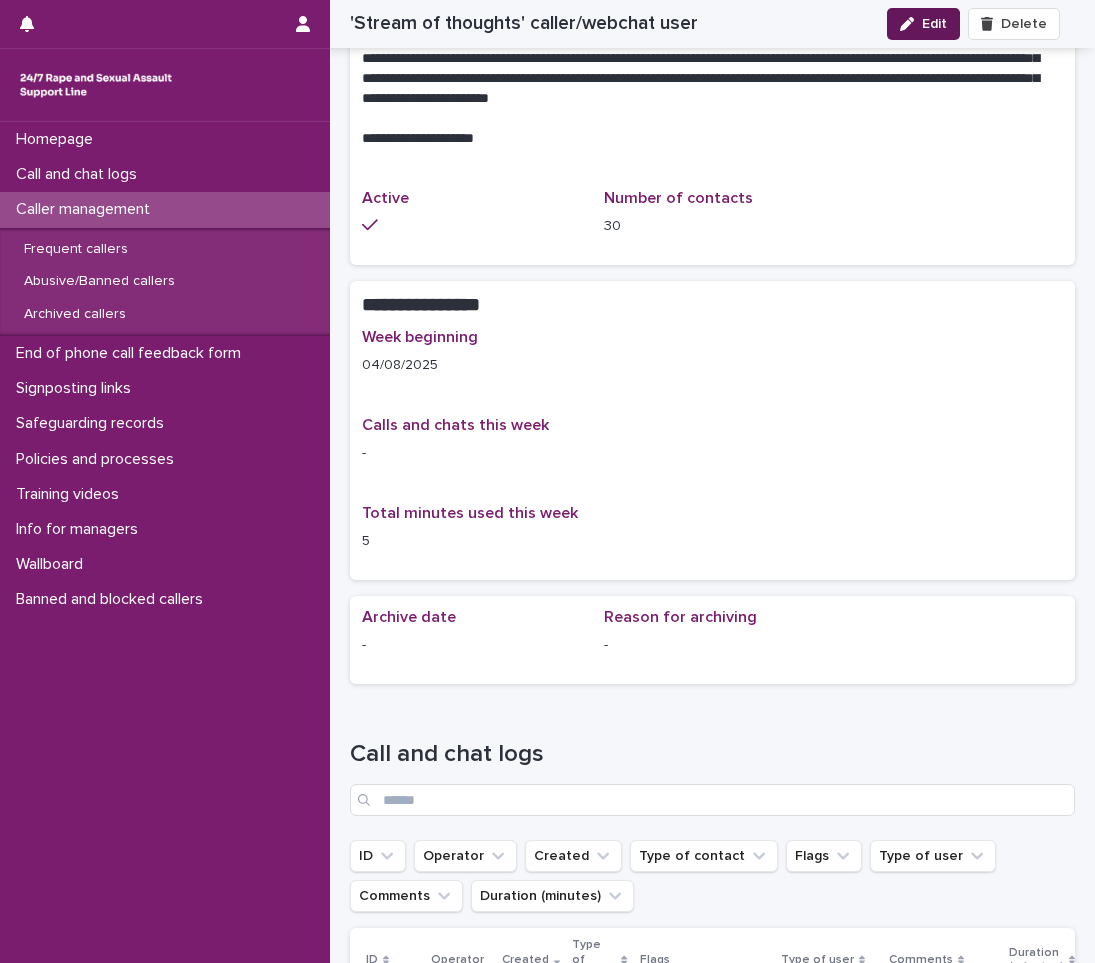 click on "Edit" at bounding box center (923, 24) 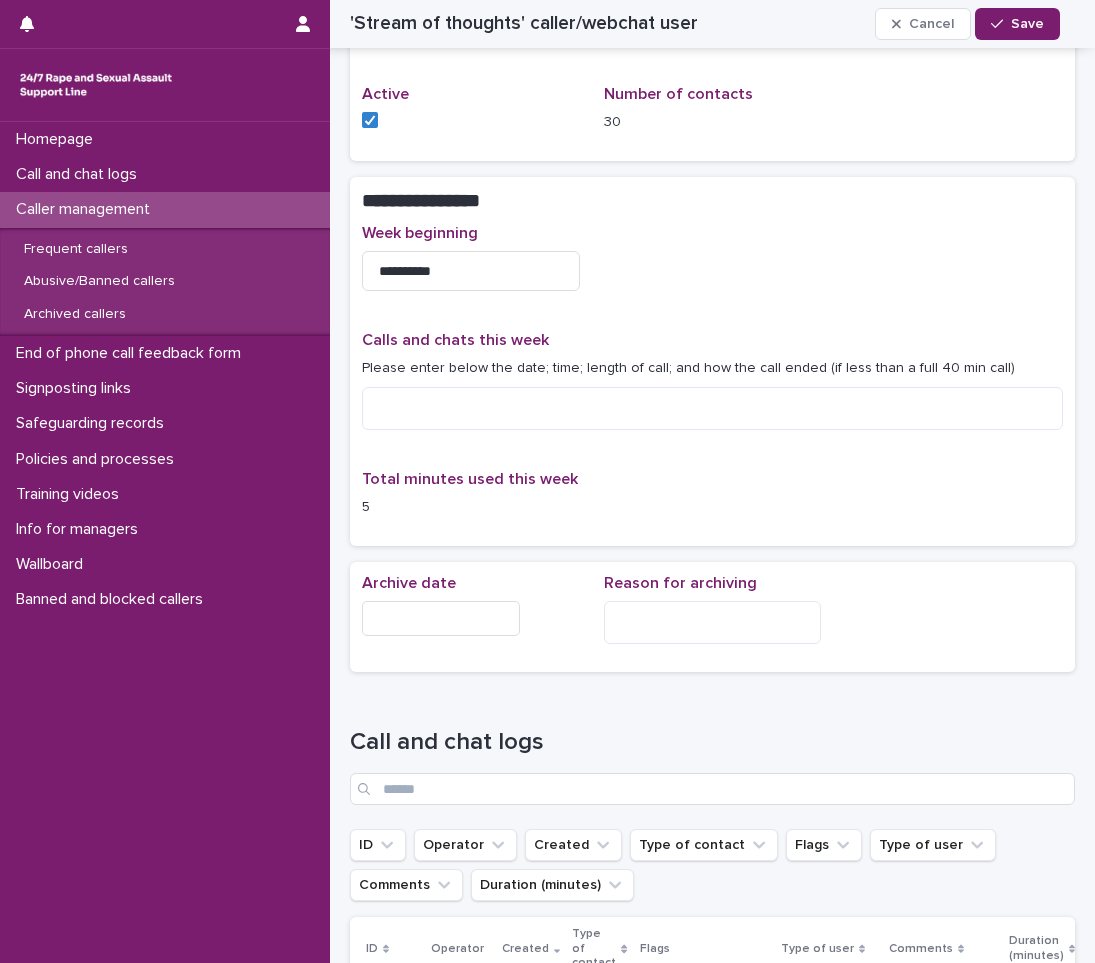 scroll, scrollTop: 1439, scrollLeft: 0, axis: vertical 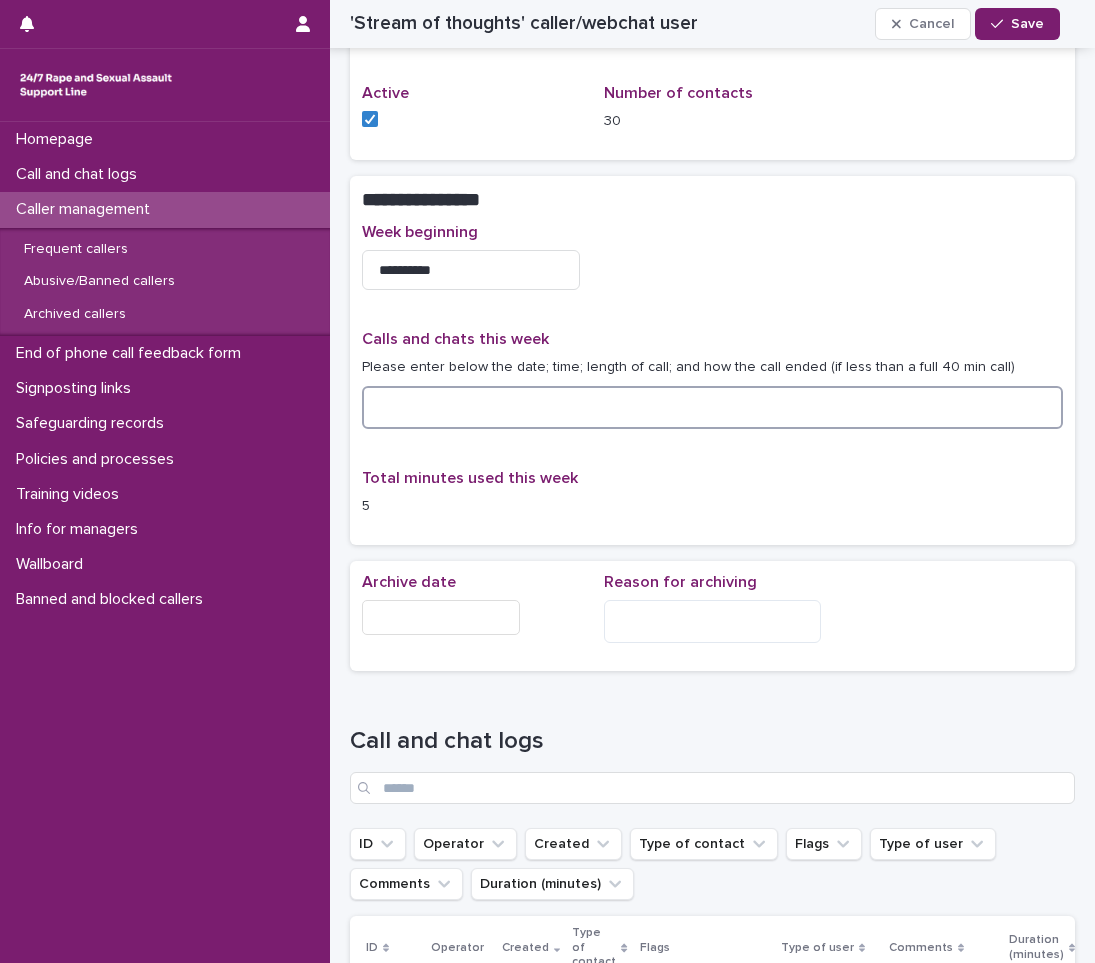 click at bounding box center (712, 407) 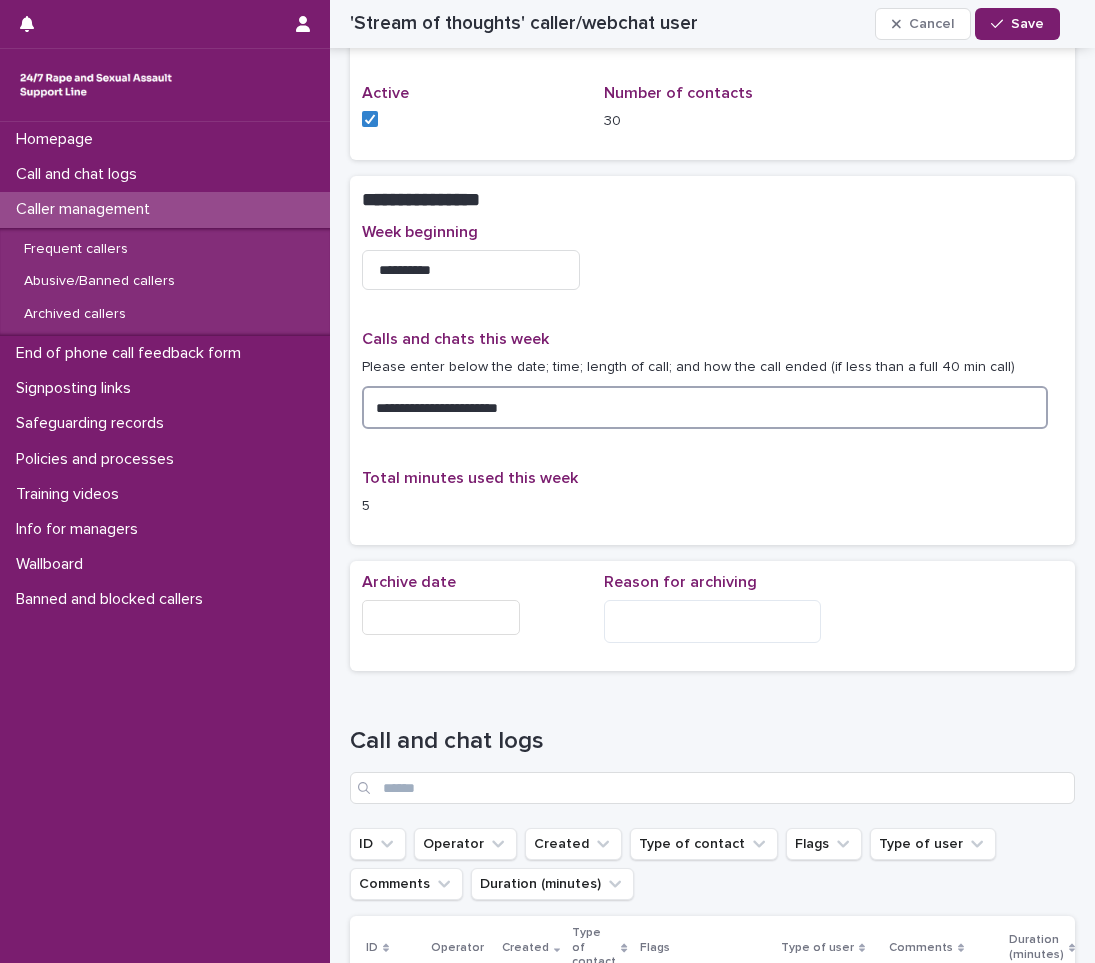 click on "**********" at bounding box center [705, 407] 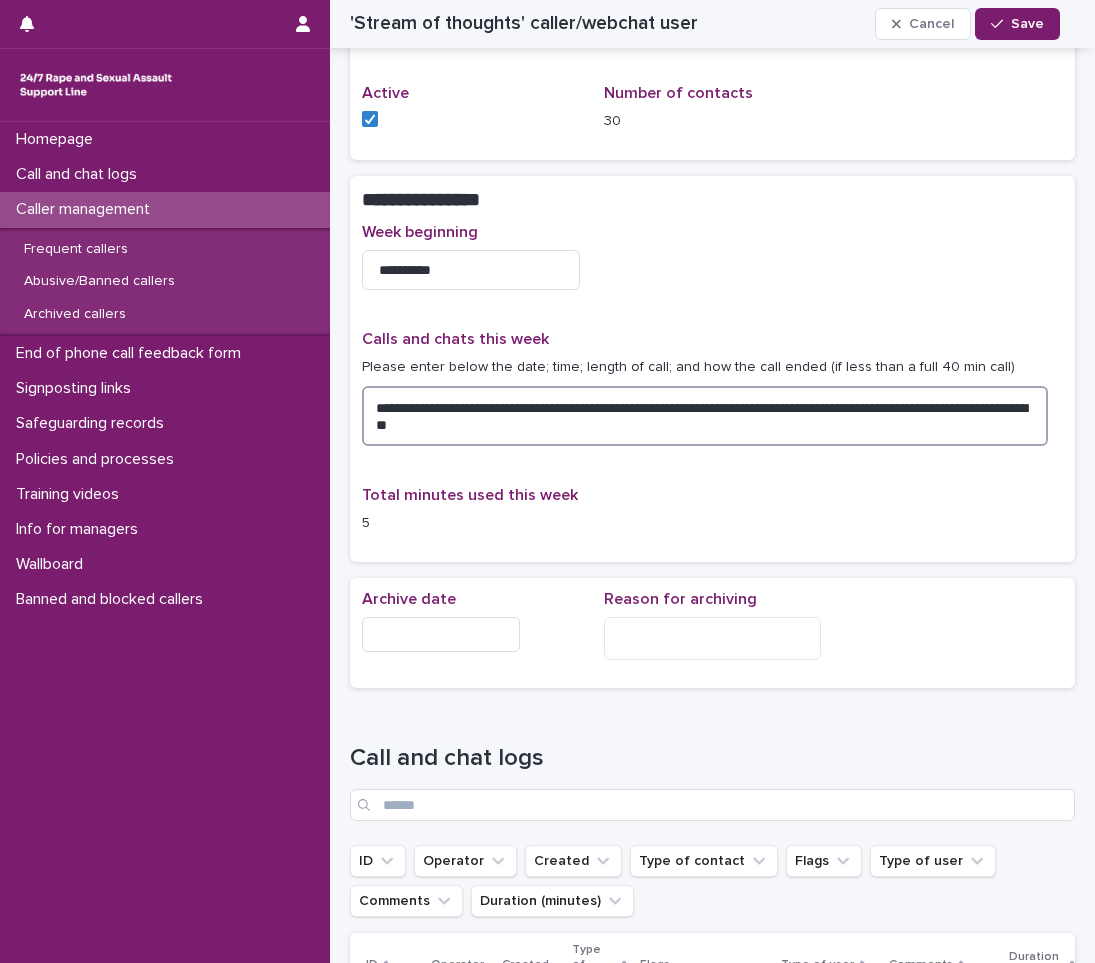 drag, startPoint x: 810, startPoint y: 404, endPoint x: 534, endPoint y: 415, distance: 276.21912 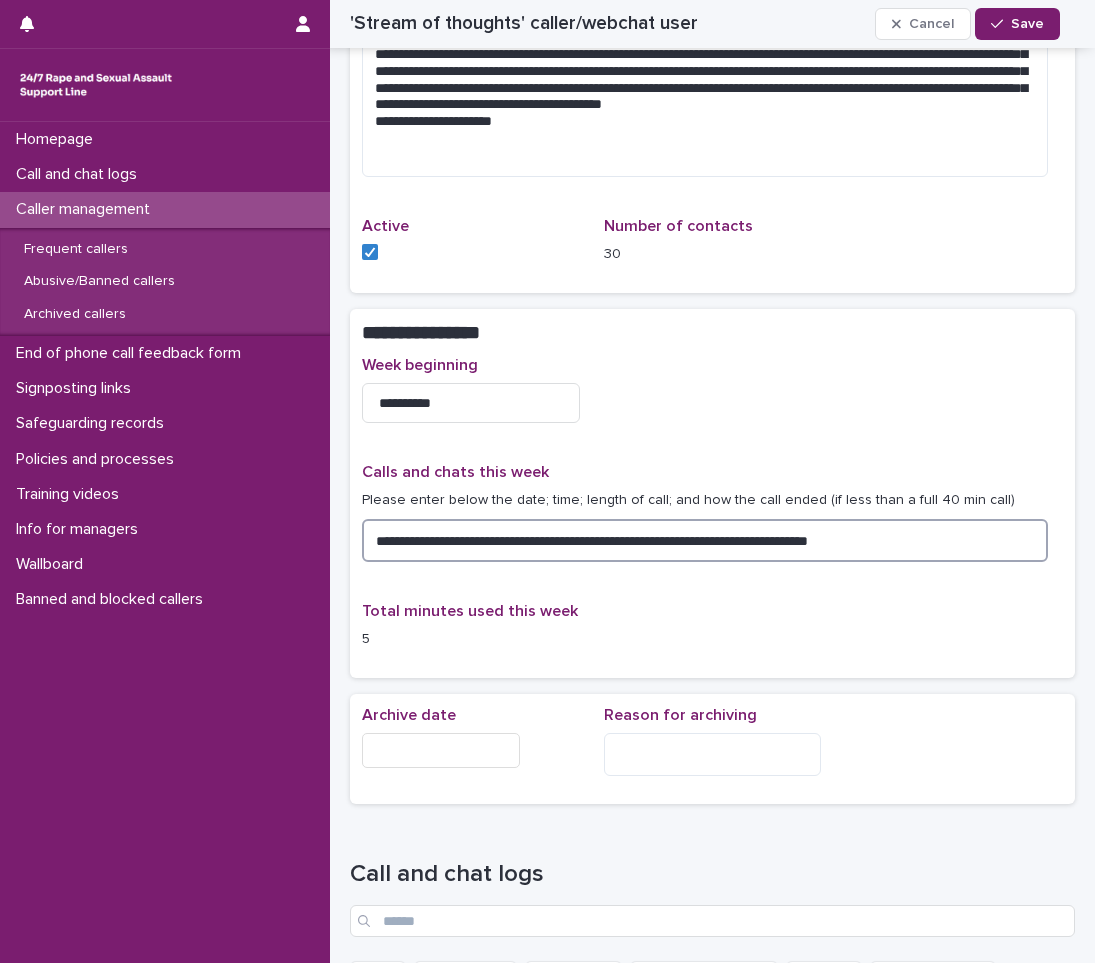 scroll, scrollTop: 1239, scrollLeft: 0, axis: vertical 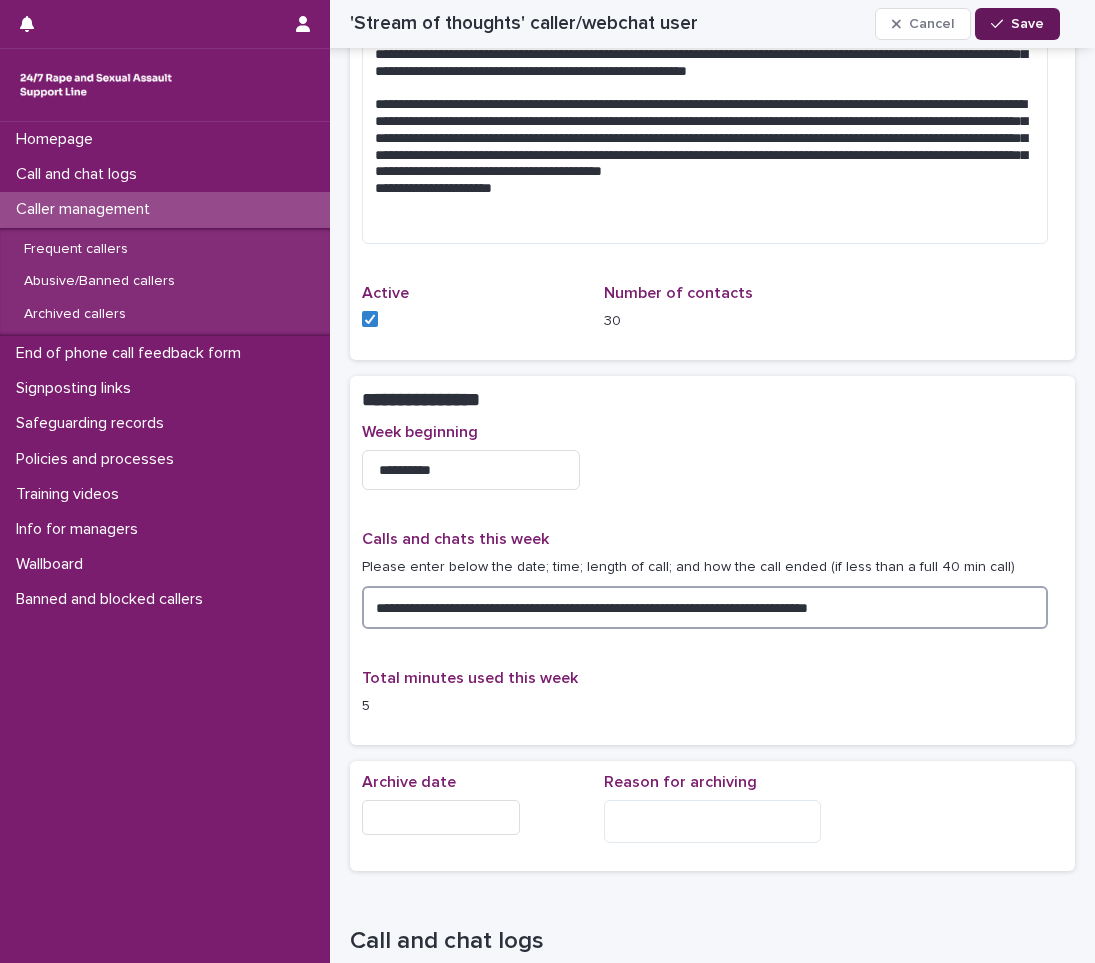 type on "**********" 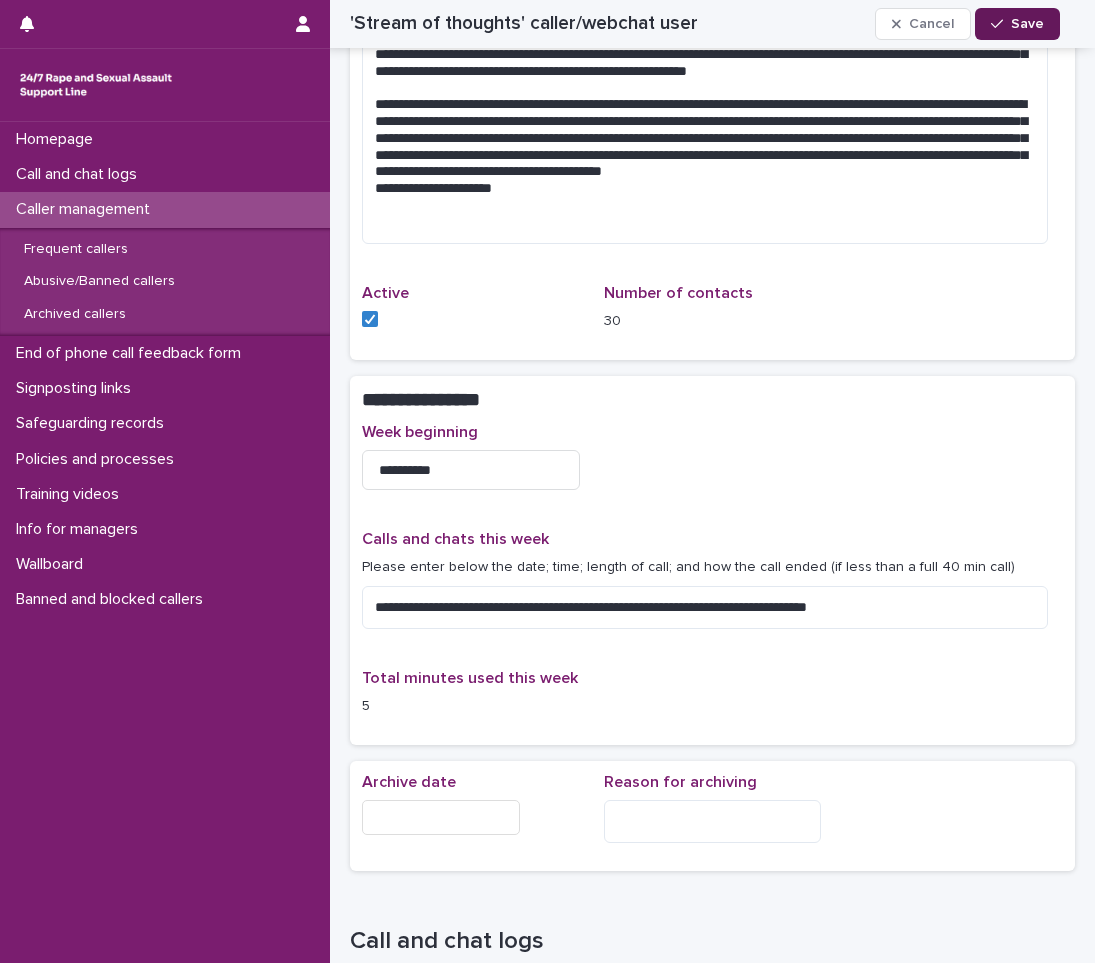 click on "Save" at bounding box center (1027, 24) 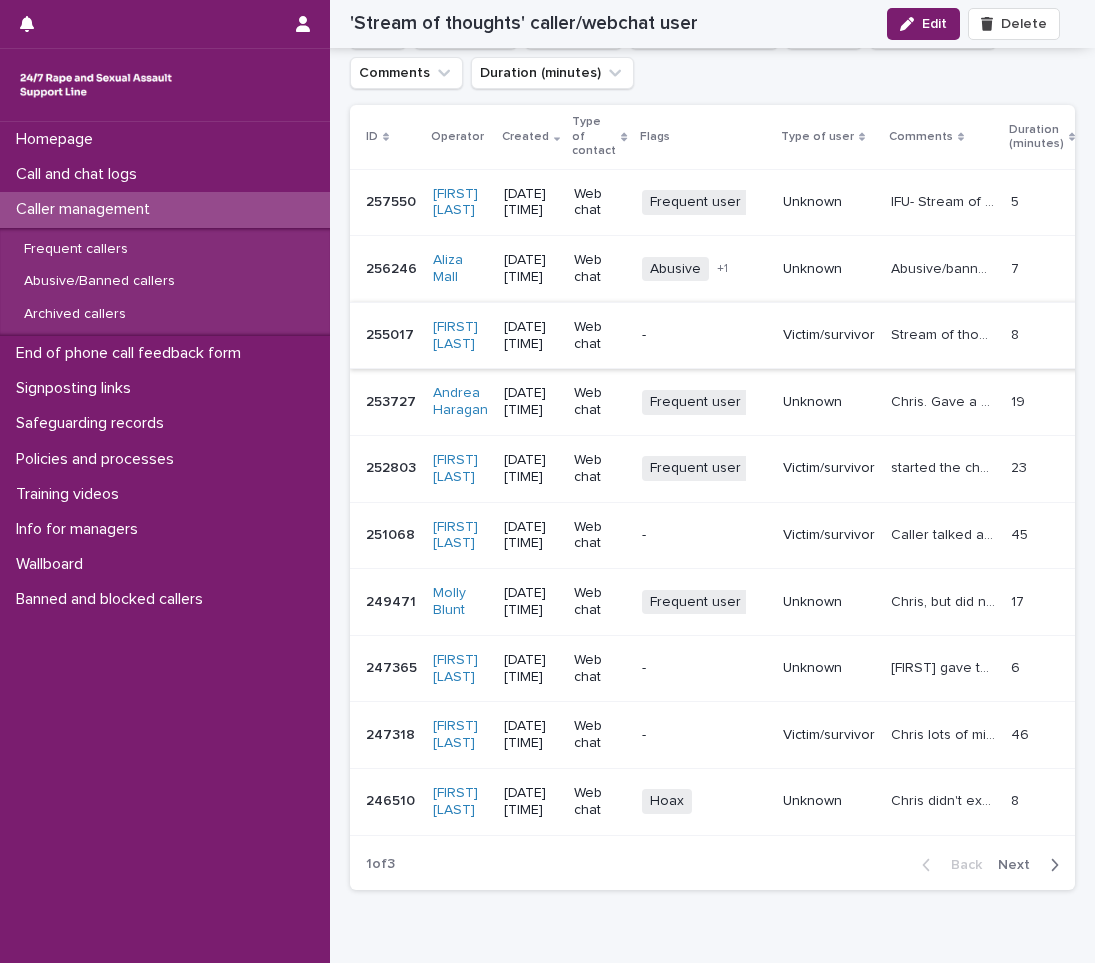 scroll, scrollTop: 1629, scrollLeft: 0, axis: vertical 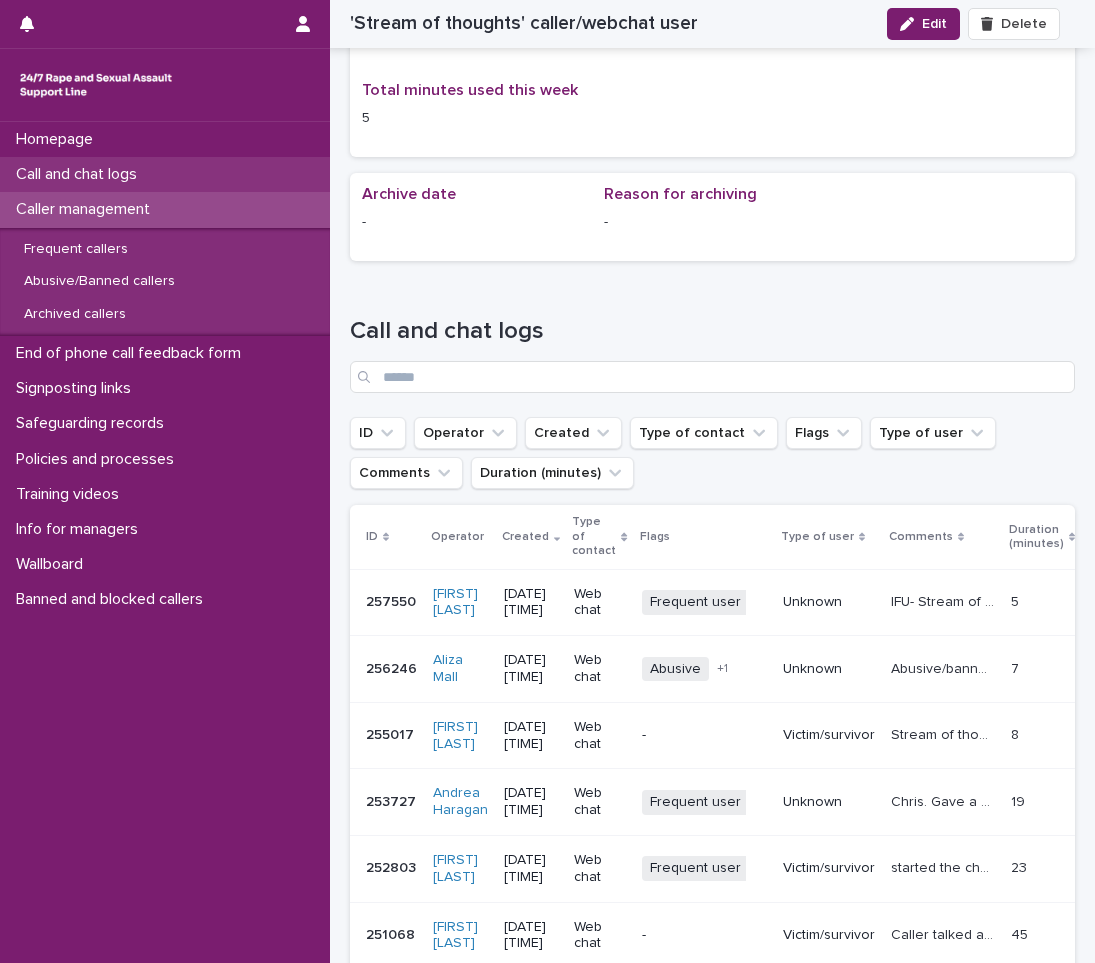 click on "Call and chat logs" at bounding box center [165, 174] 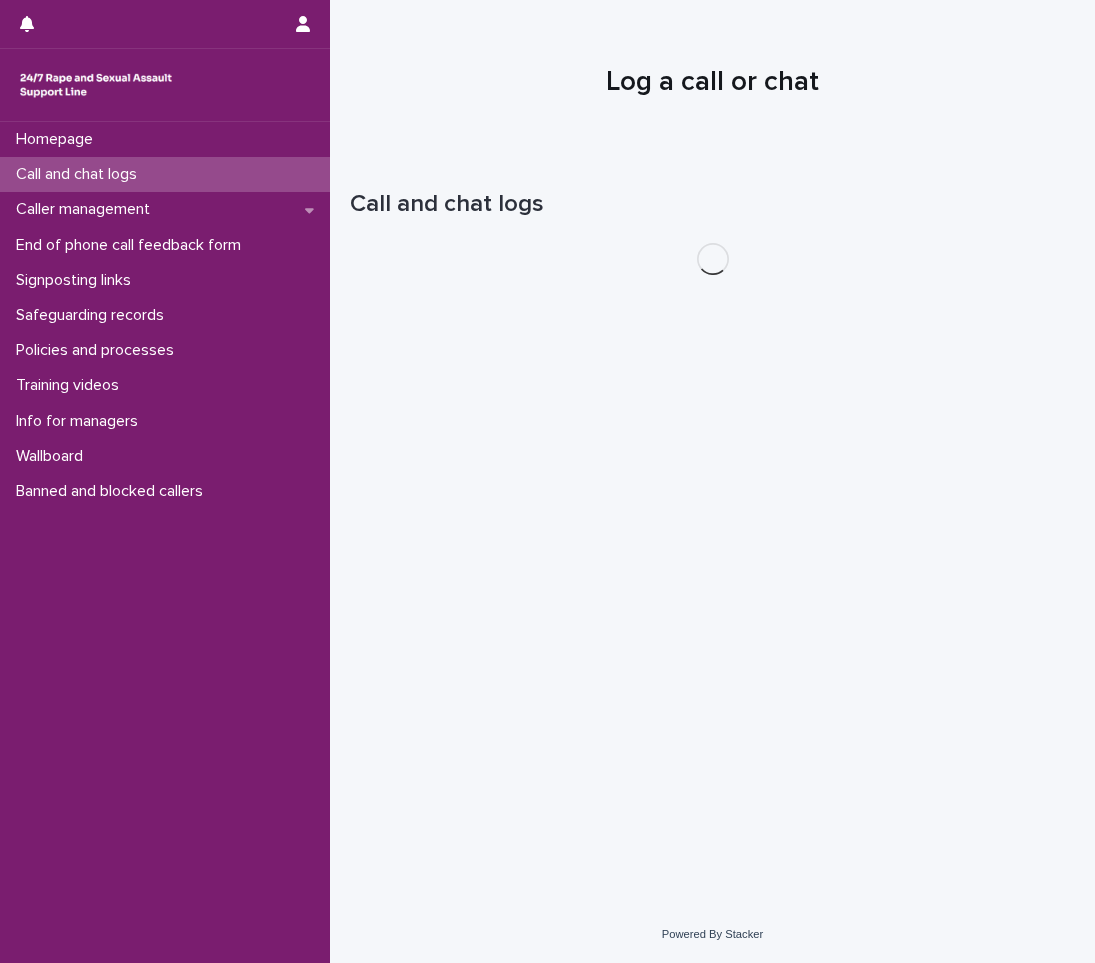 scroll, scrollTop: 0, scrollLeft: 0, axis: both 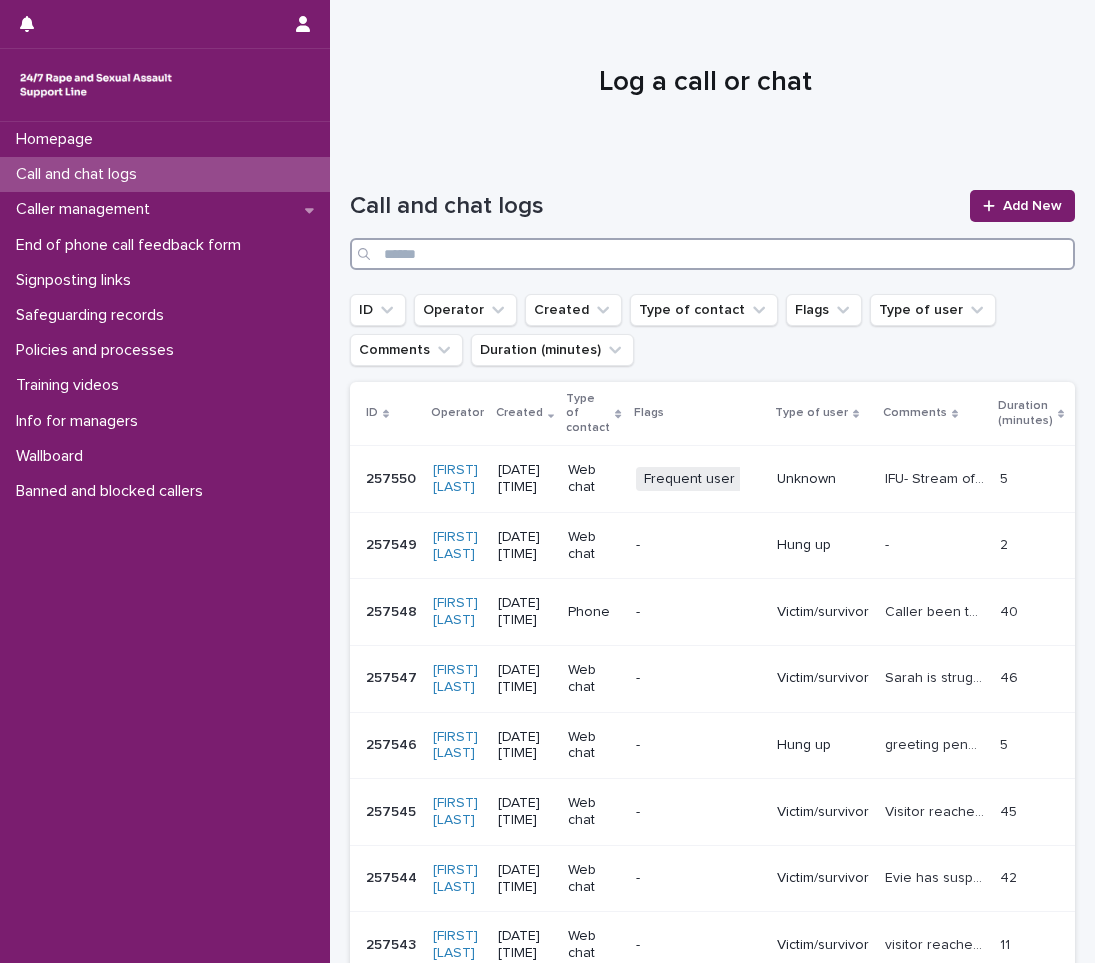click at bounding box center (712, 254) 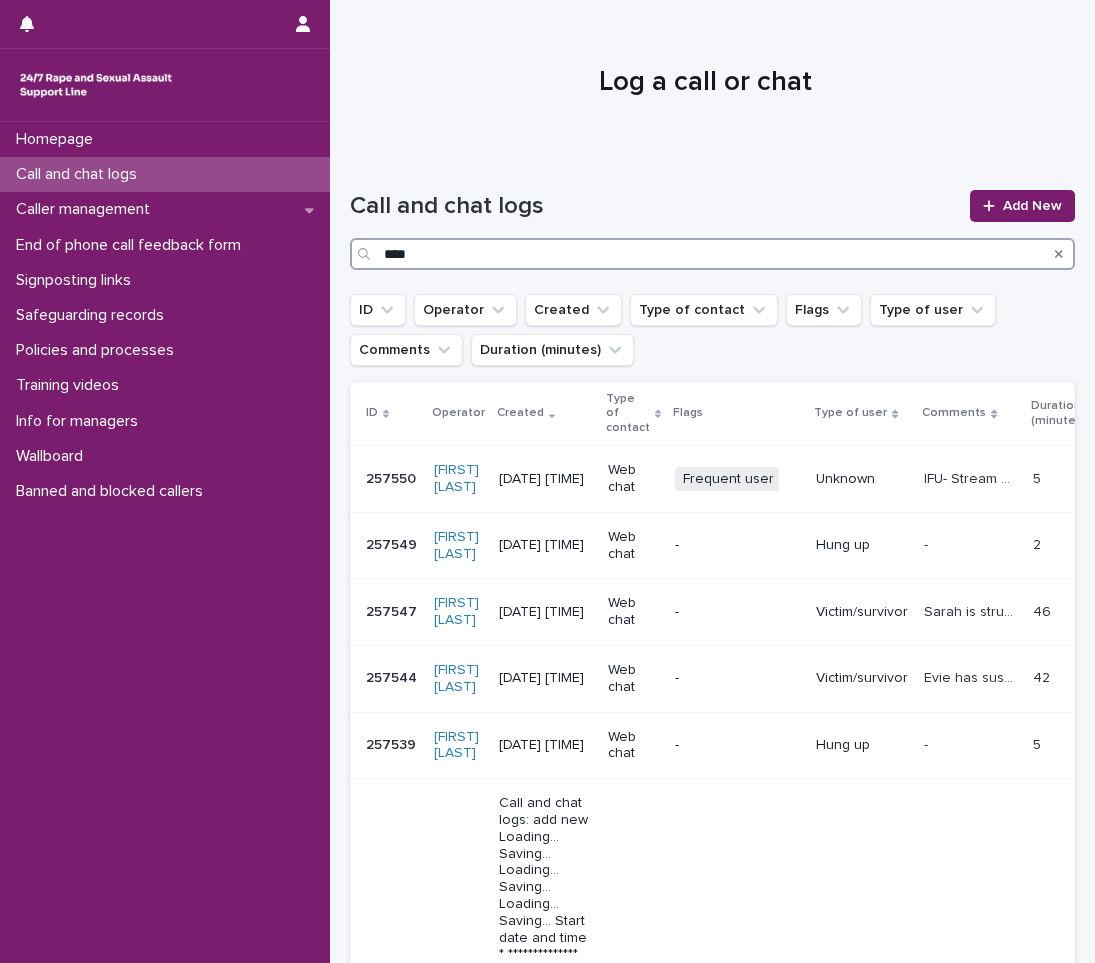 type on "****" 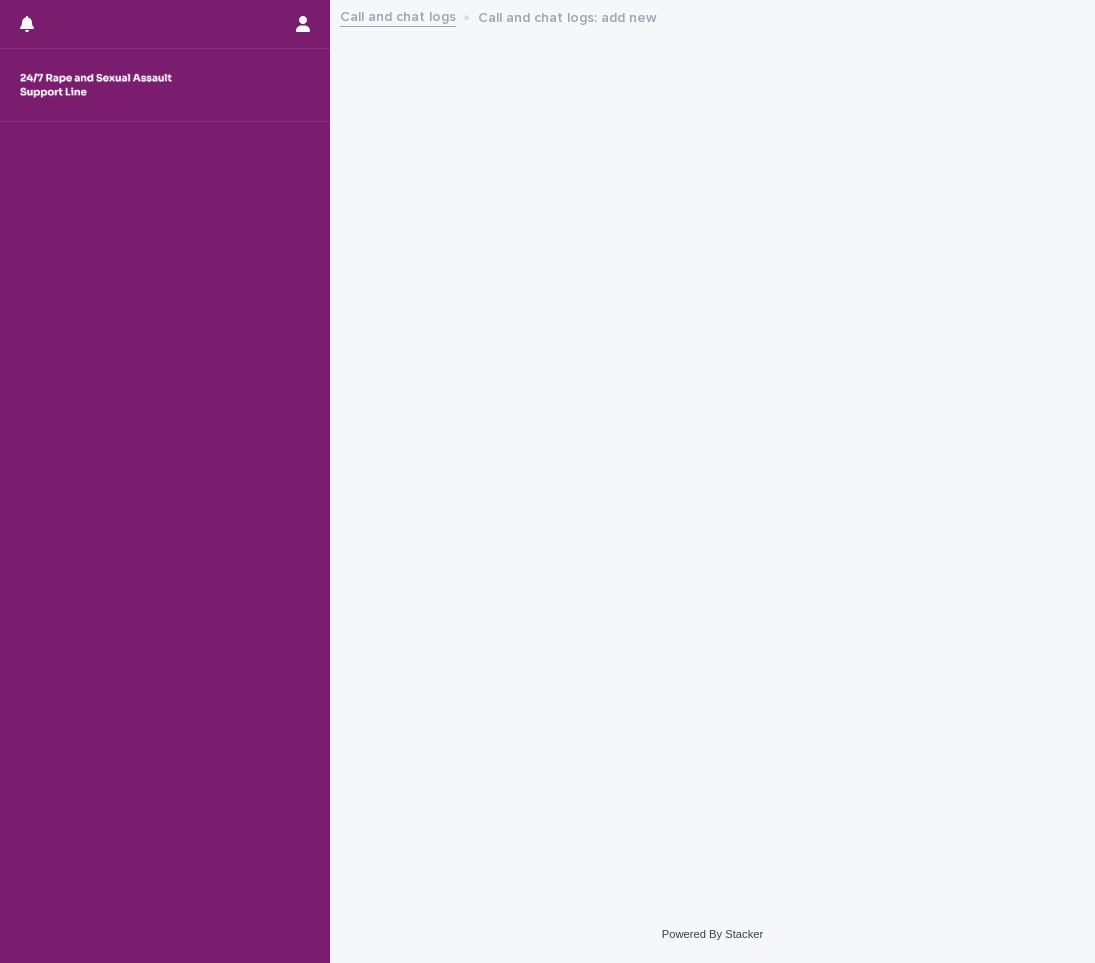 scroll, scrollTop: 0, scrollLeft: 0, axis: both 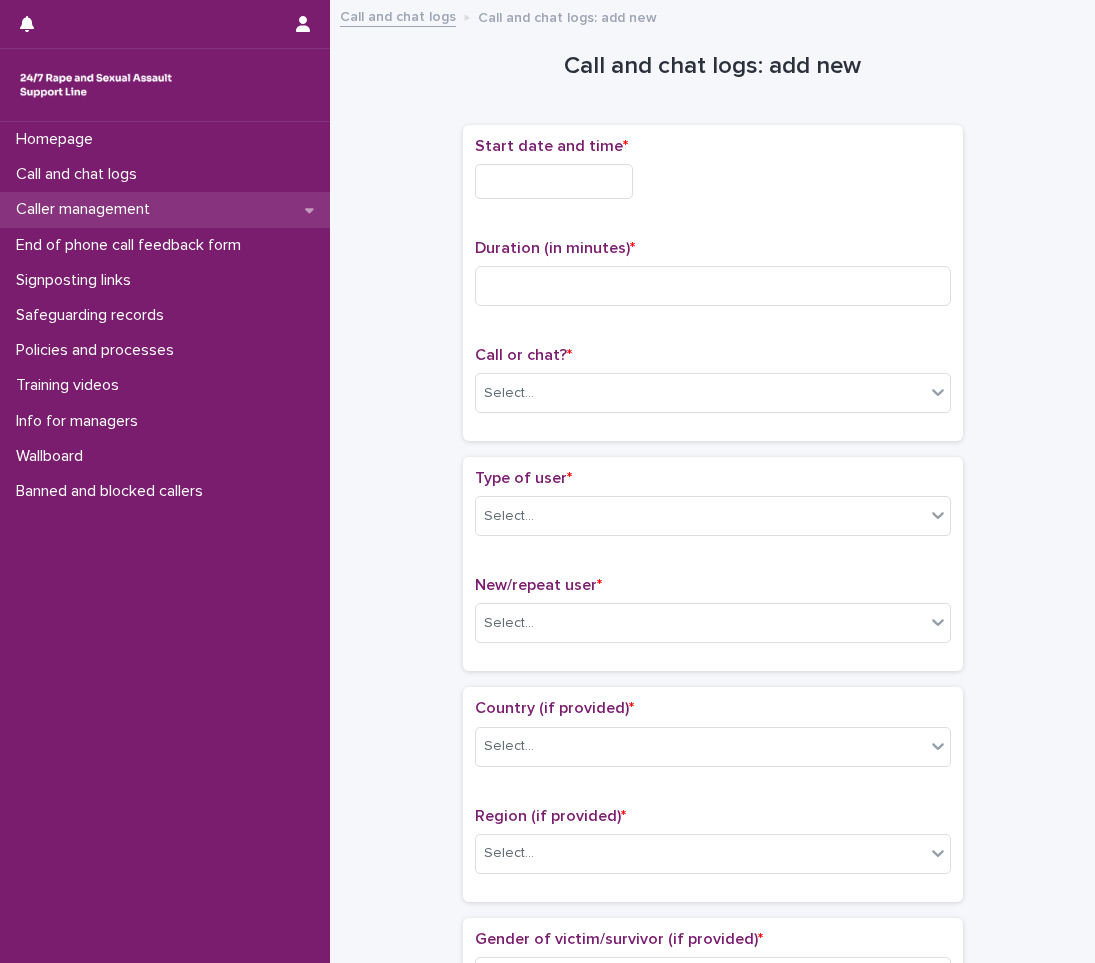 click on "Caller management" at bounding box center [165, 209] 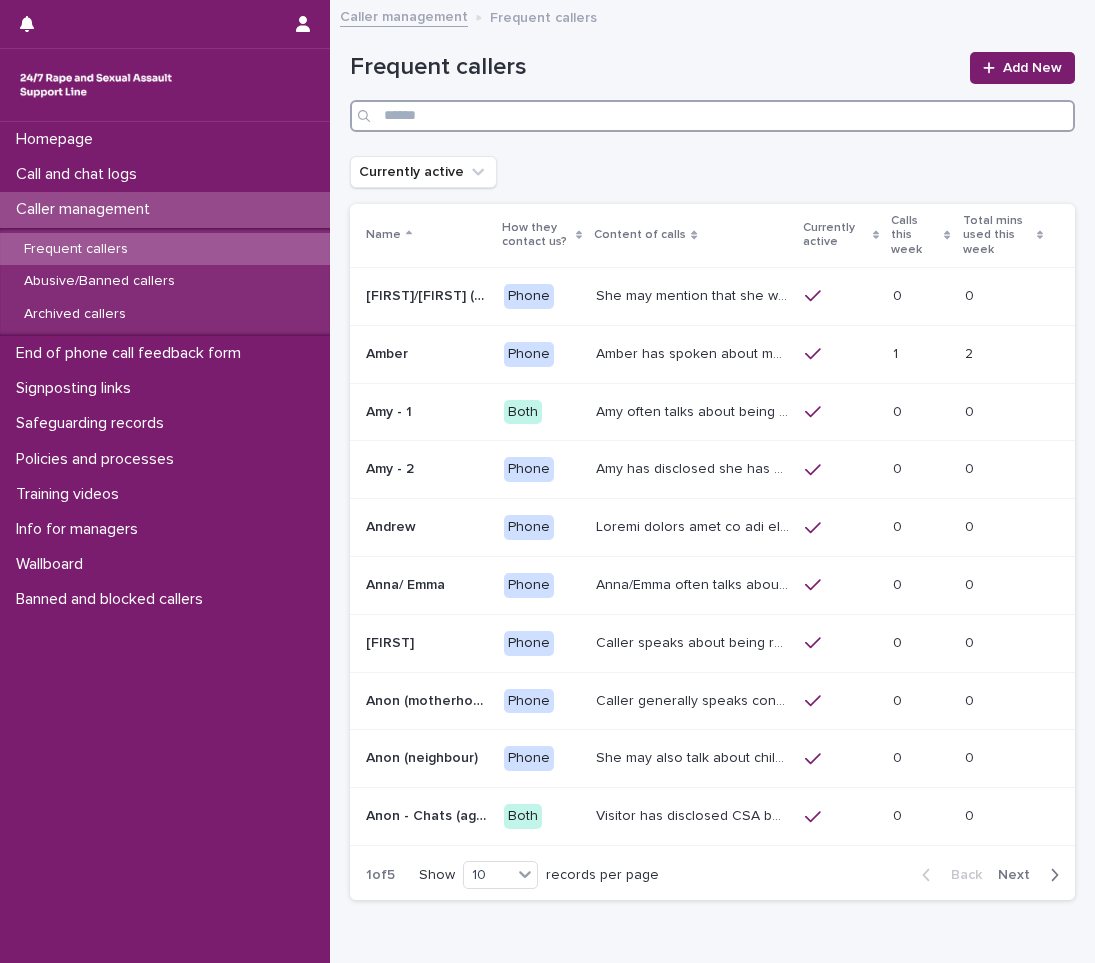 click at bounding box center [712, 116] 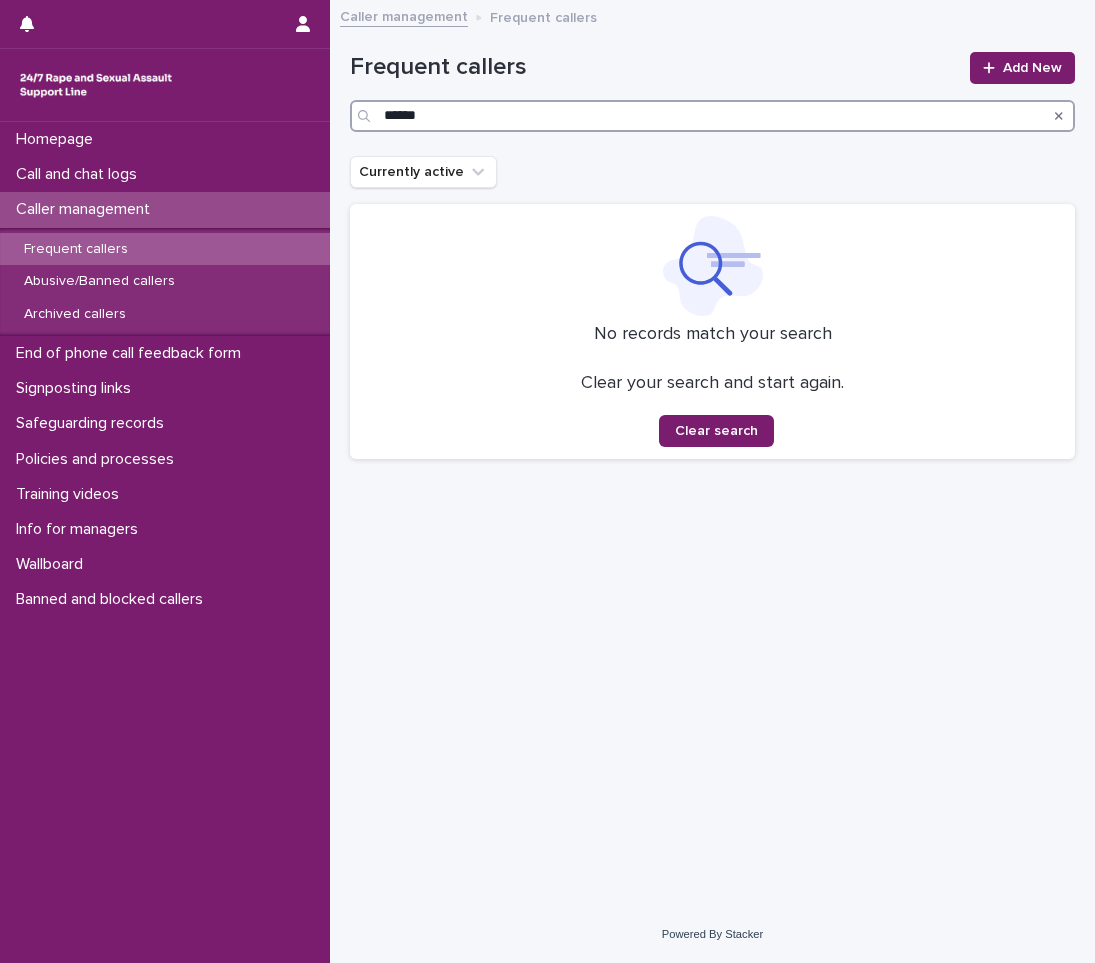 click on "******" at bounding box center (712, 116) 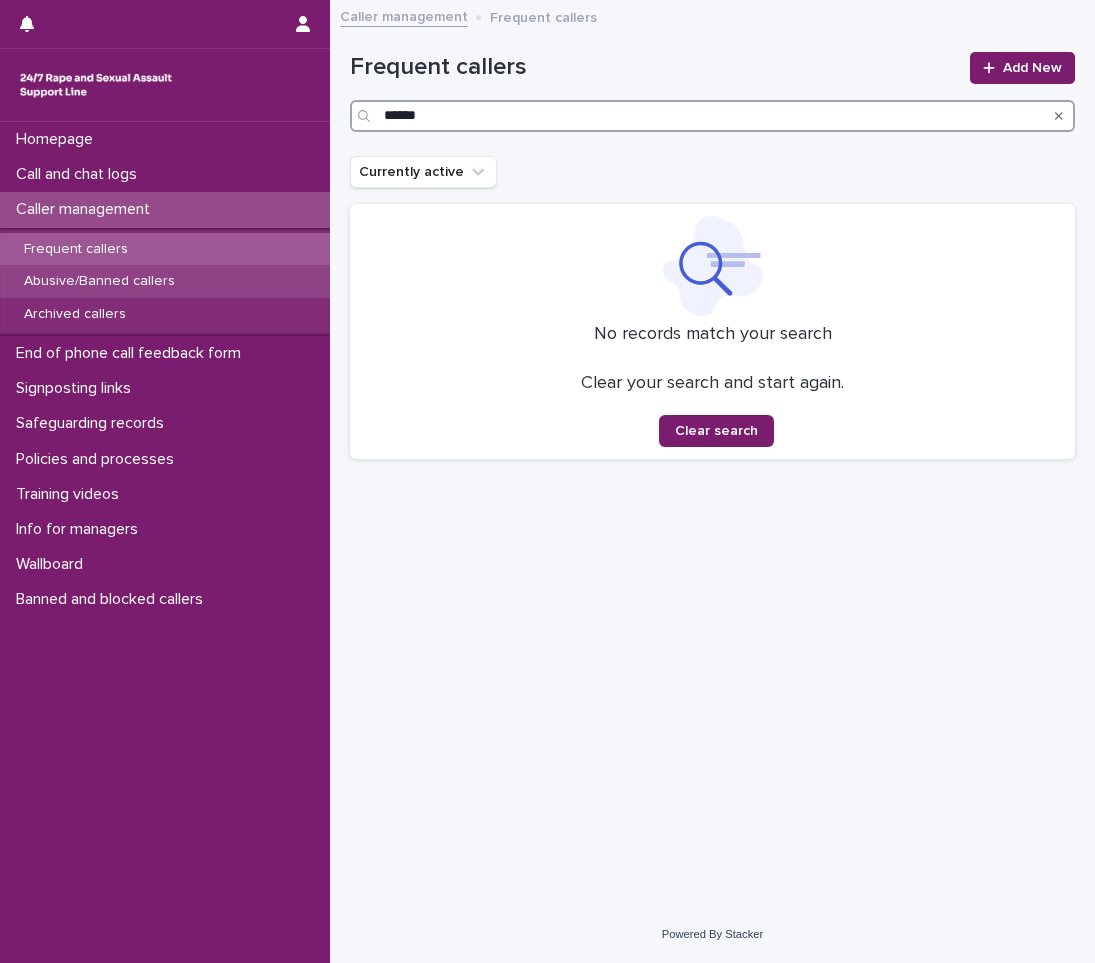 type on "******" 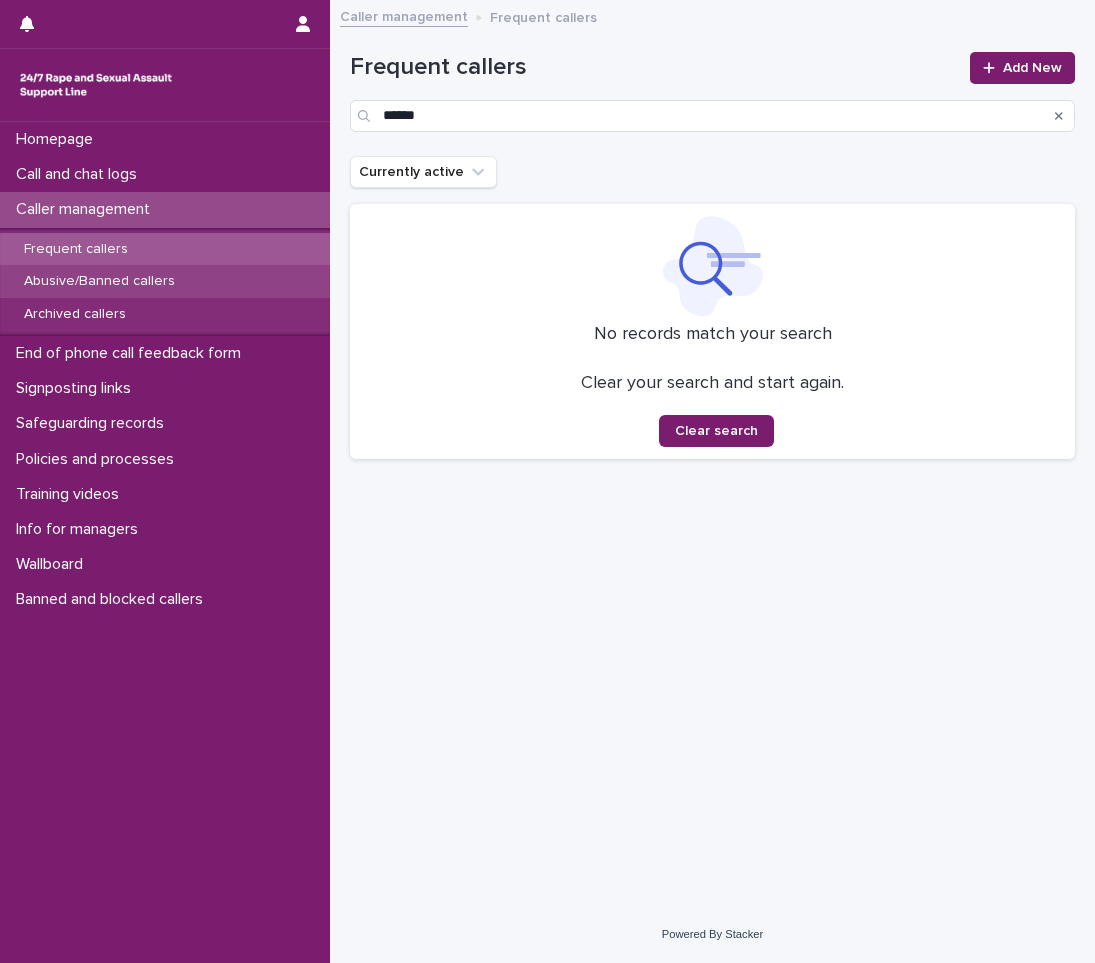 click on "Abusive/Banned callers" at bounding box center (99, 281) 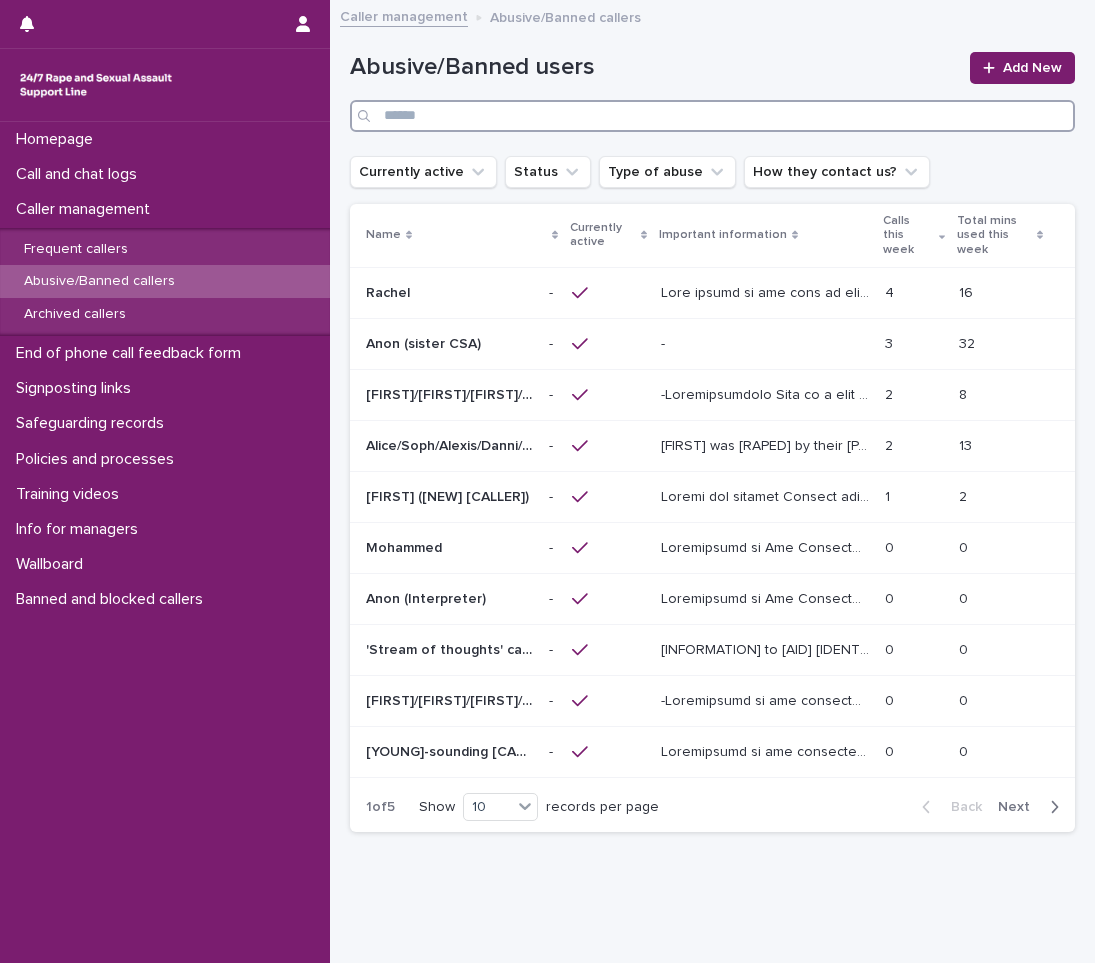 click at bounding box center (712, 116) 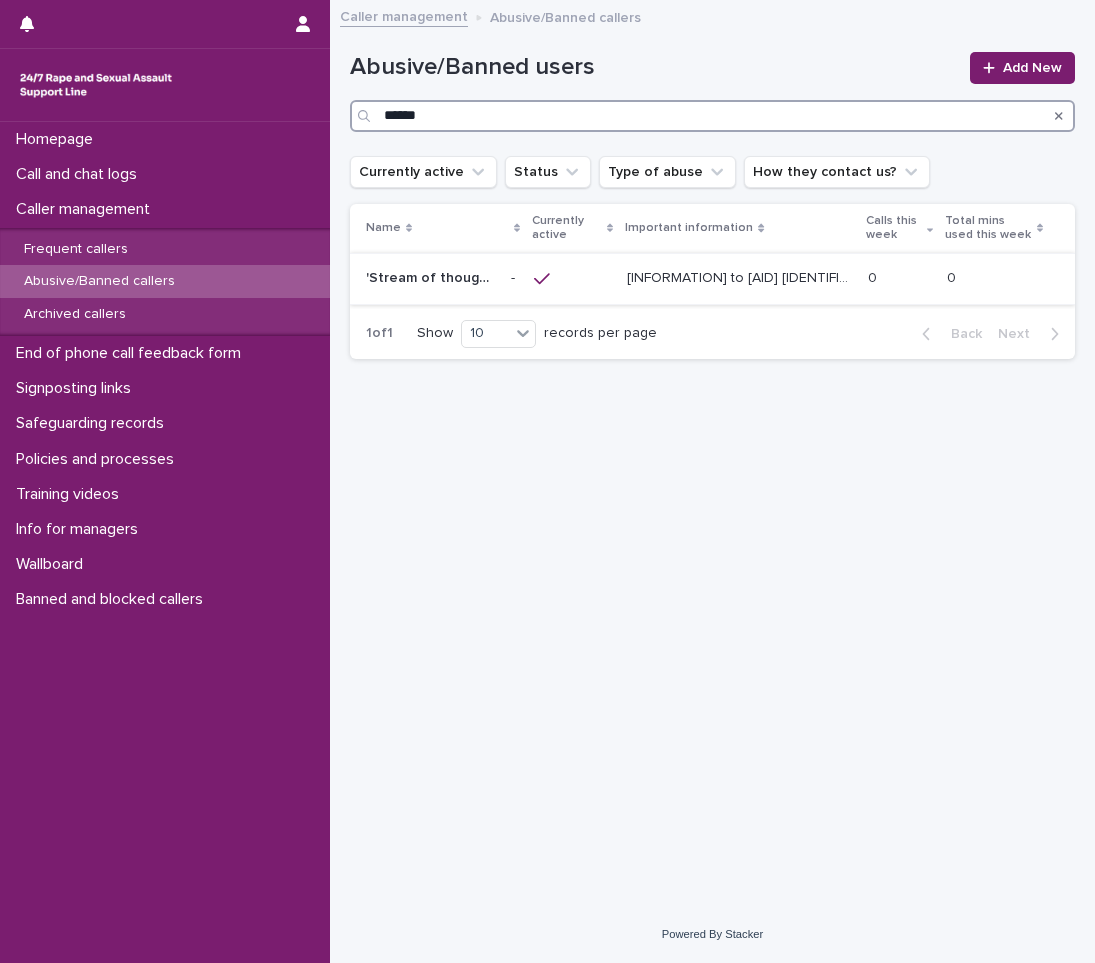 type on "******" 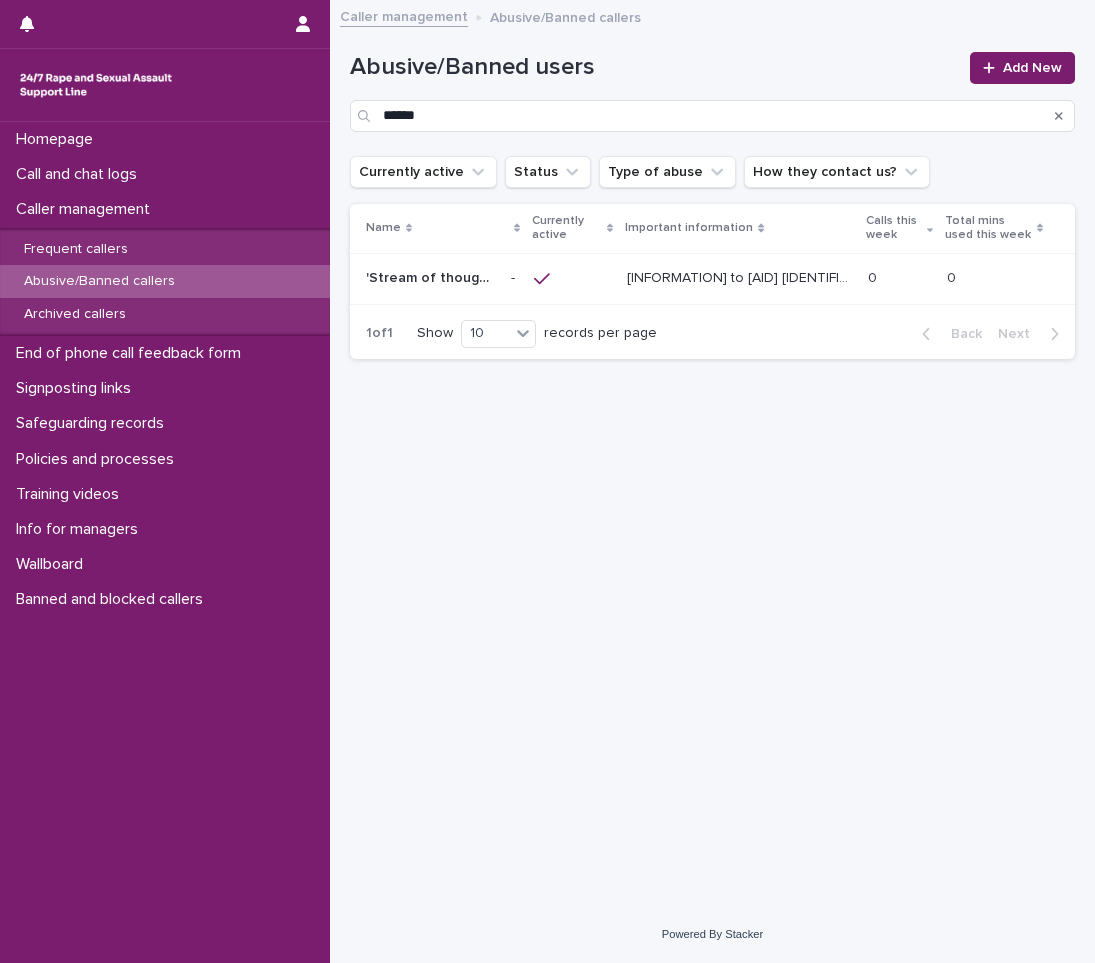 click on "[INFORMATION] to [AID] [IDENTIFICATION]
This [CALLER] [PRESENTS] in a [WAY] that [SUGGESTS] they are in a [STREAM] of [CONSCIOUSNESS].  They usually use [CHATS], but may also have spoken to us on the [PHONE].
He usually gives  the [NAME] [CHRIS] but has also been known to introduce himself as [HUW].
[CONTENT] of [CHATS]:
They discuss varied [TOPICS]. Some relate to [SEXUAL] [VIOLENCE] they may have experienced. Others include [MENTIONS] of popular [CULTURE] such as [CELEBRITIES]; the [ROYAL] [FAMILY] and [US] [POLITICS].
There does not appear to be an [ENGAGEMENT] with the [OPERATOR]. They type very quickly and do not seem to always reply to an [OPERATOR]'s [QUESTIONS] or acknowledge [STATEMENTS] made by the [OPERATOR]. However, certain [THEMES] can be derived from the [CONVERSATIONS] which suggest they are coherent and require [SUPPORT]." at bounding box center (741, 276) 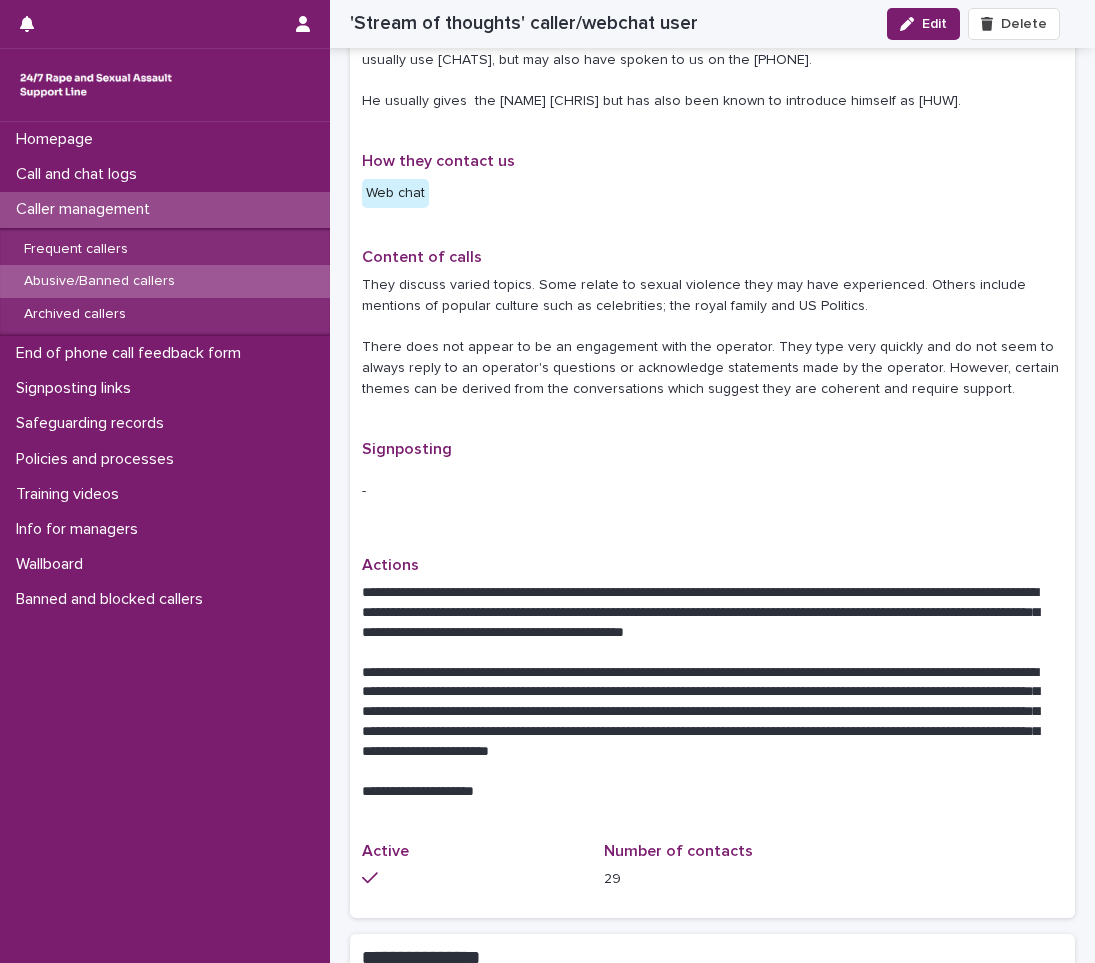 scroll, scrollTop: 600, scrollLeft: 0, axis: vertical 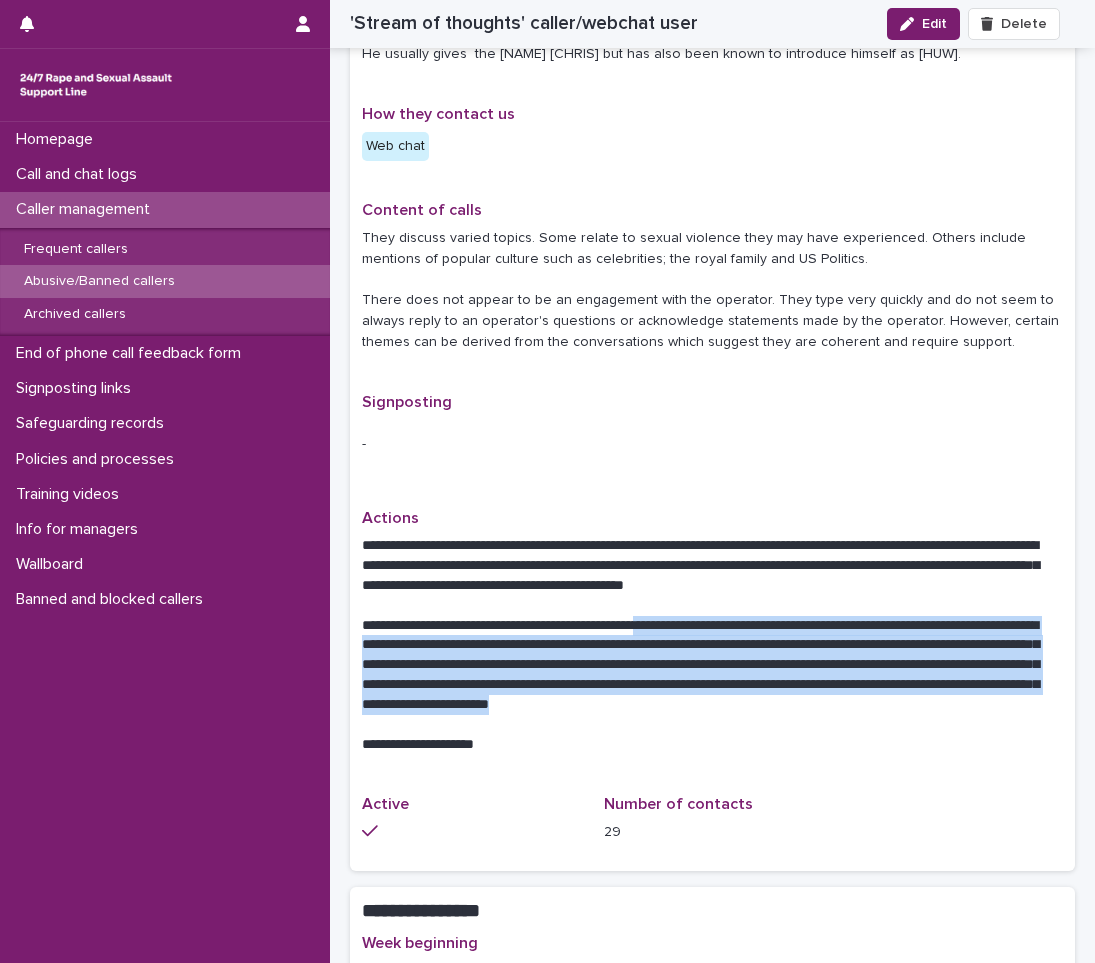 drag, startPoint x: 708, startPoint y: 618, endPoint x: 652, endPoint y: 719, distance: 115.48593 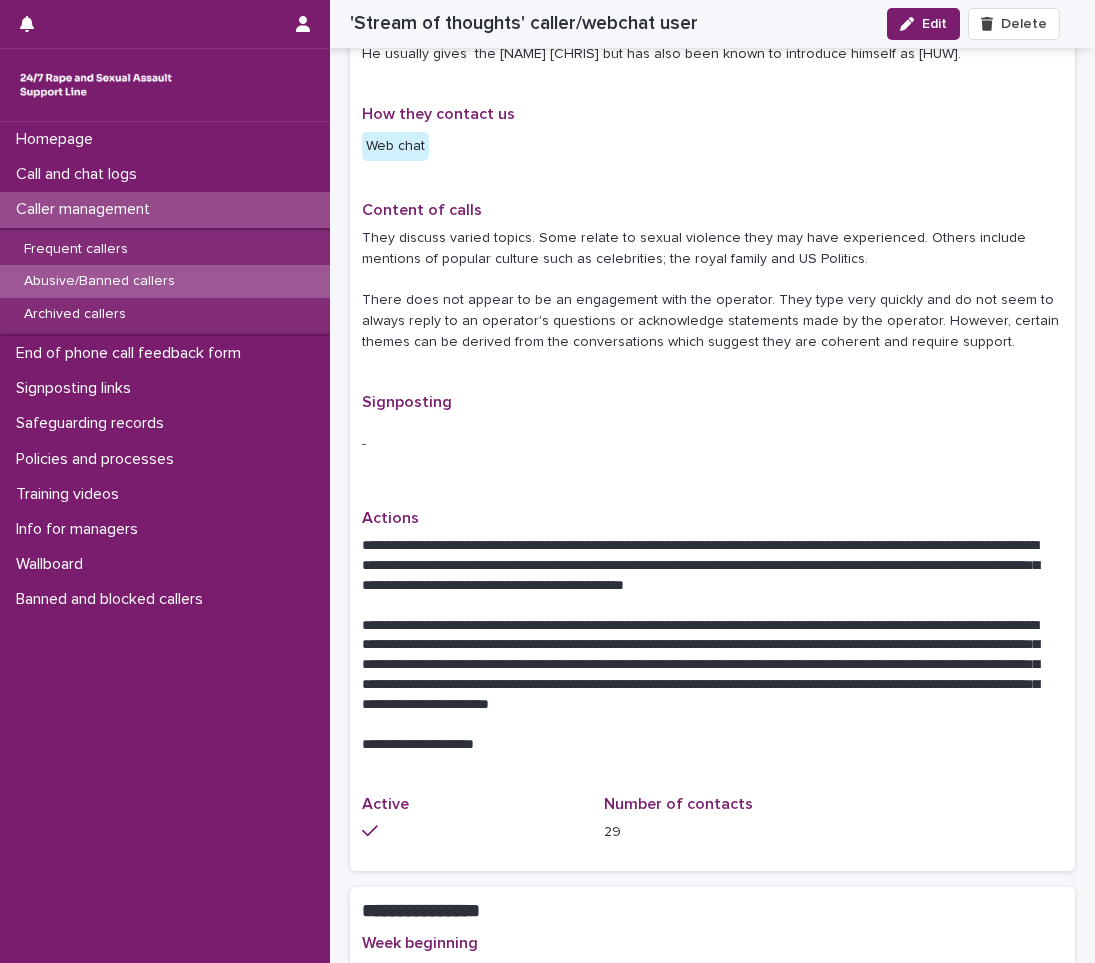 click on "**********" at bounding box center (712, 640) 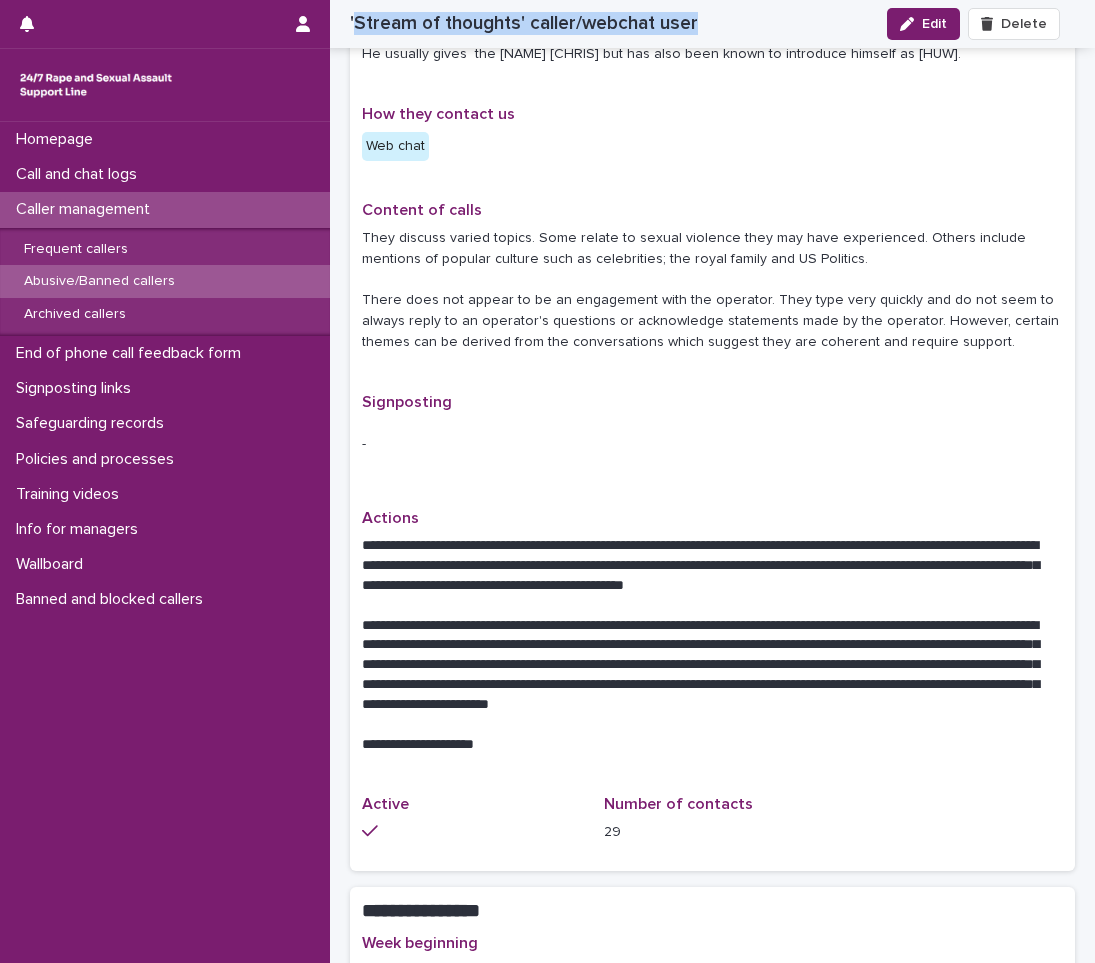 drag, startPoint x: 694, startPoint y: 23, endPoint x: 356, endPoint y: 28, distance: 338.037 